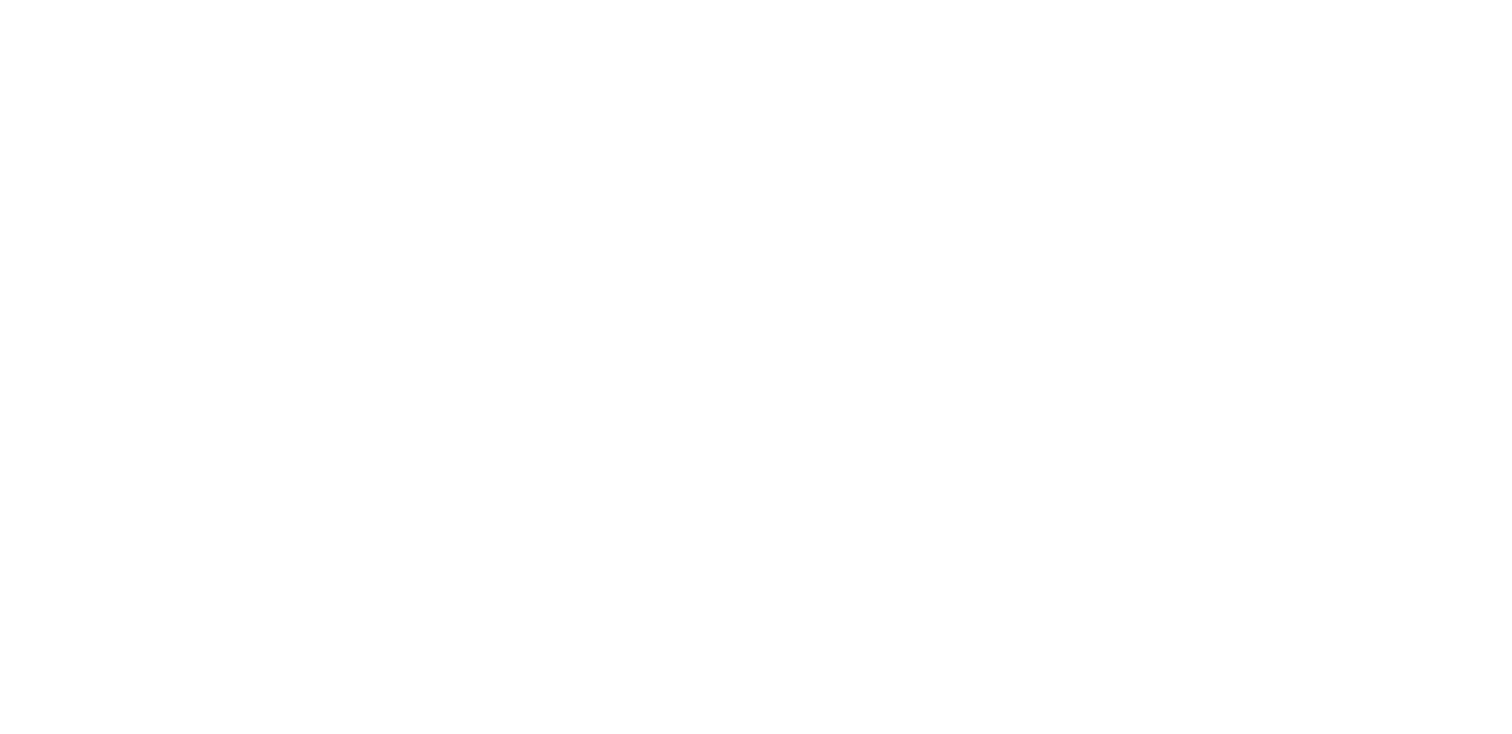 scroll, scrollTop: 0, scrollLeft: 0, axis: both 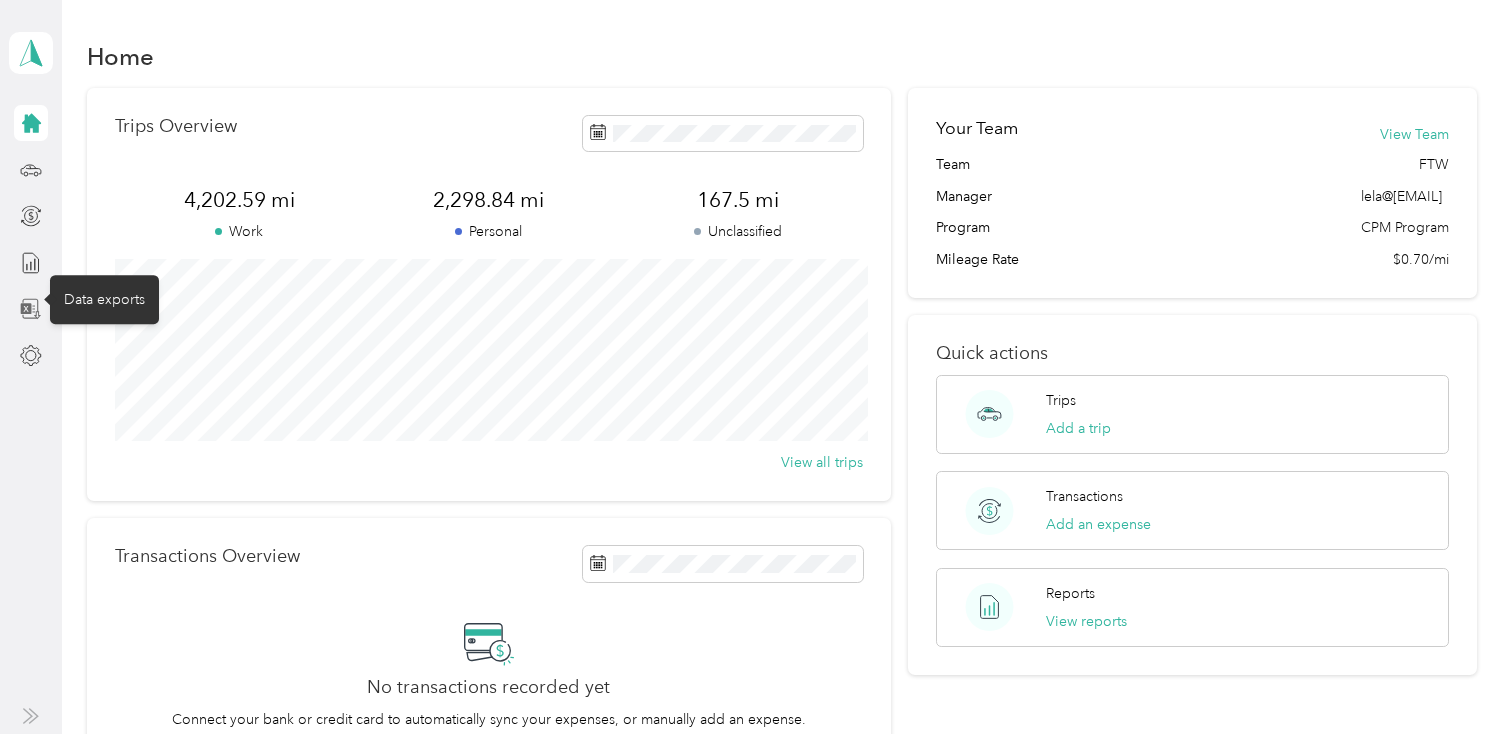 click 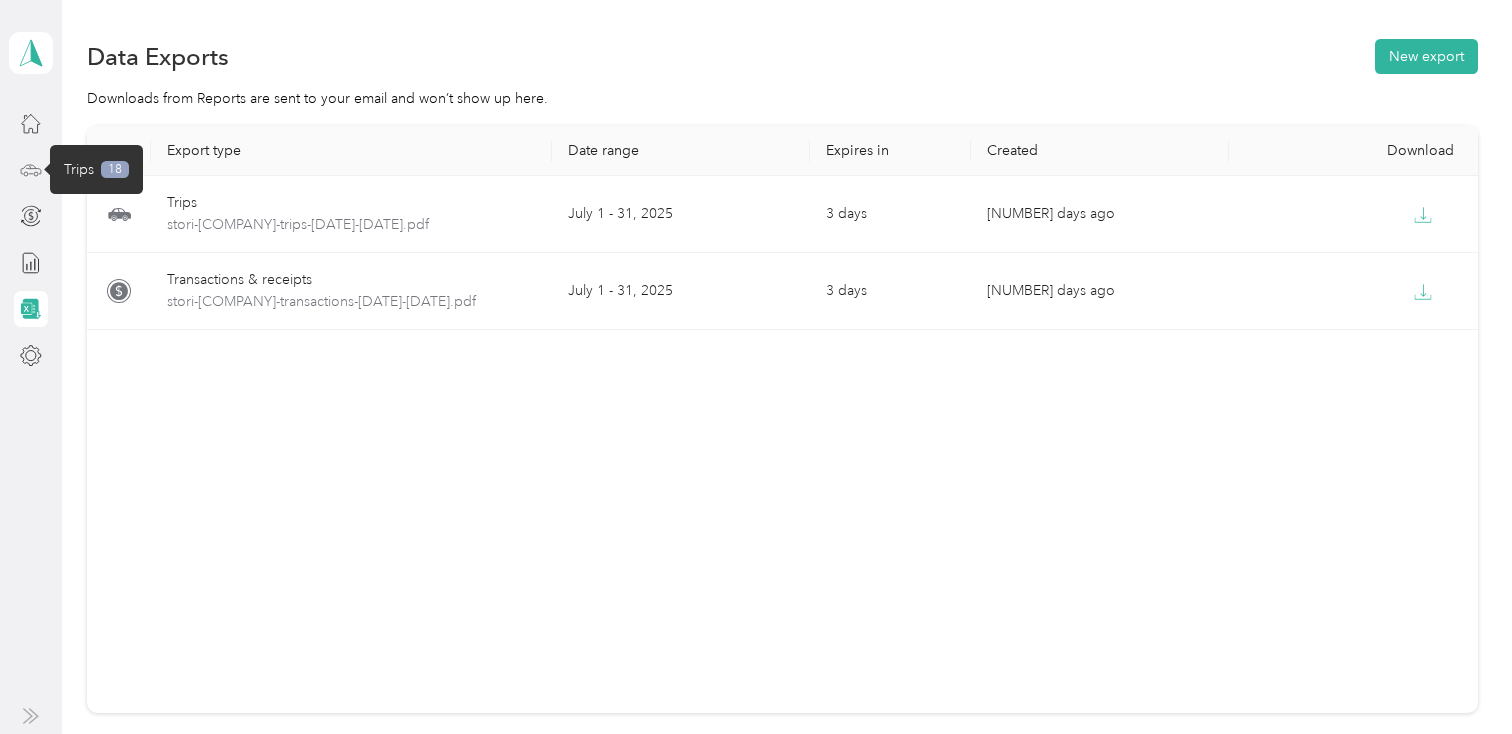 click 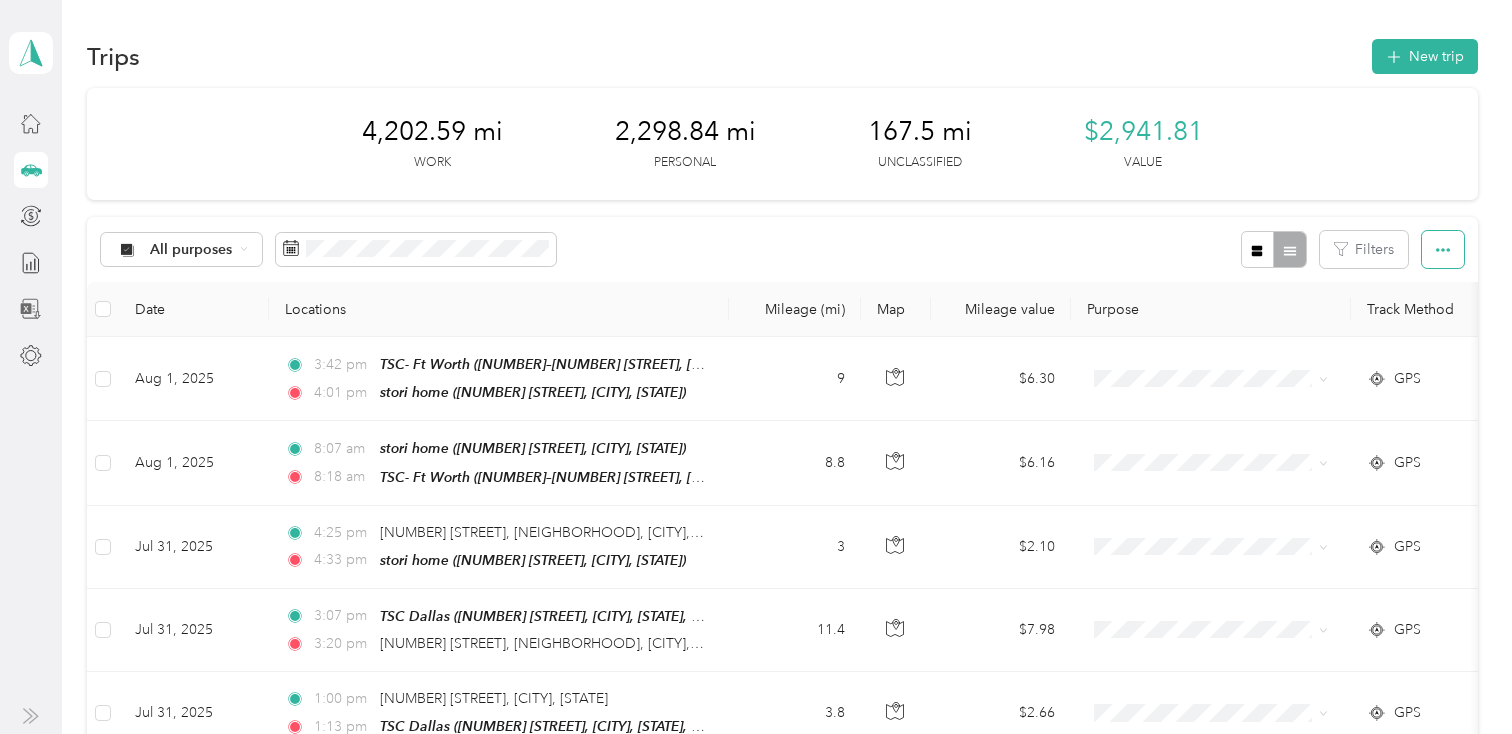 click at bounding box center (1443, 249) 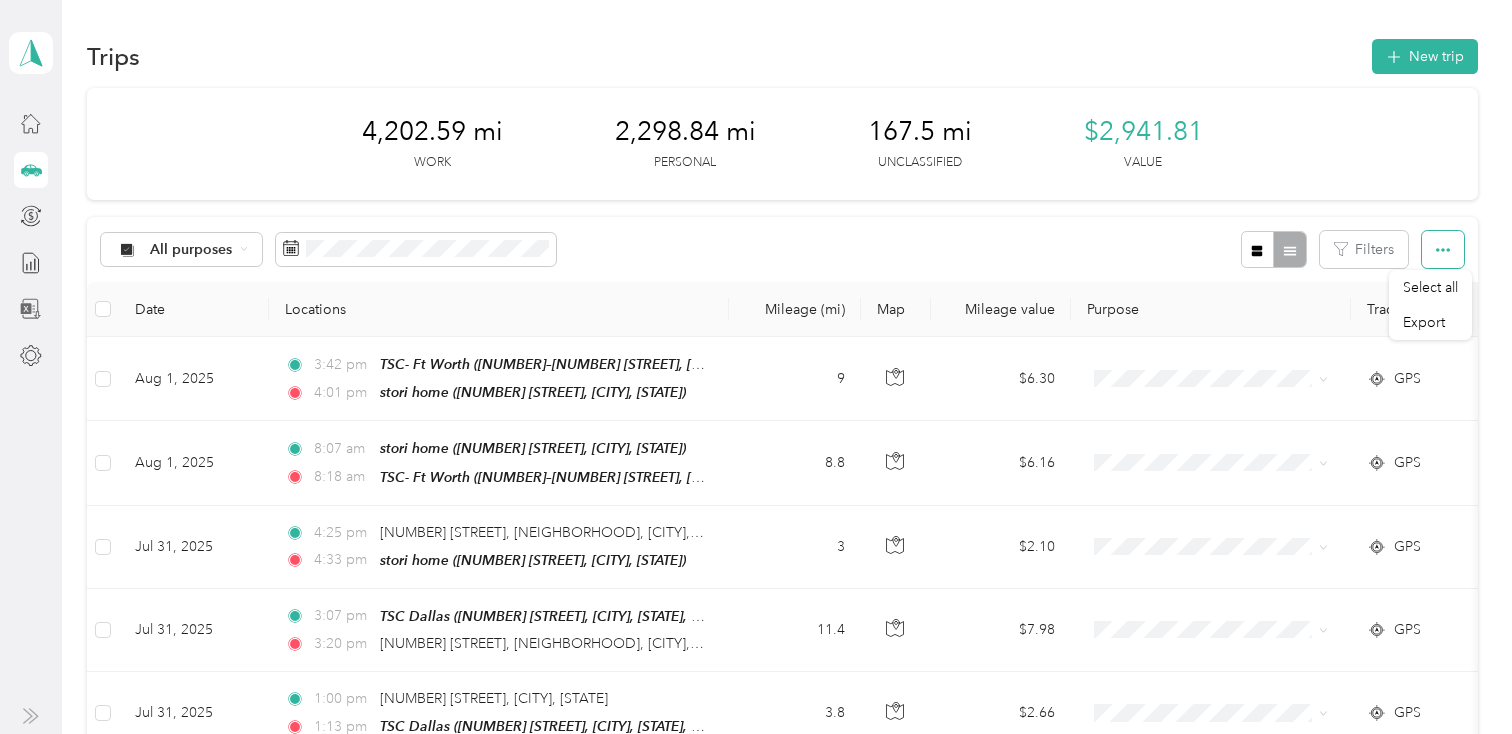 click at bounding box center (1443, 249) 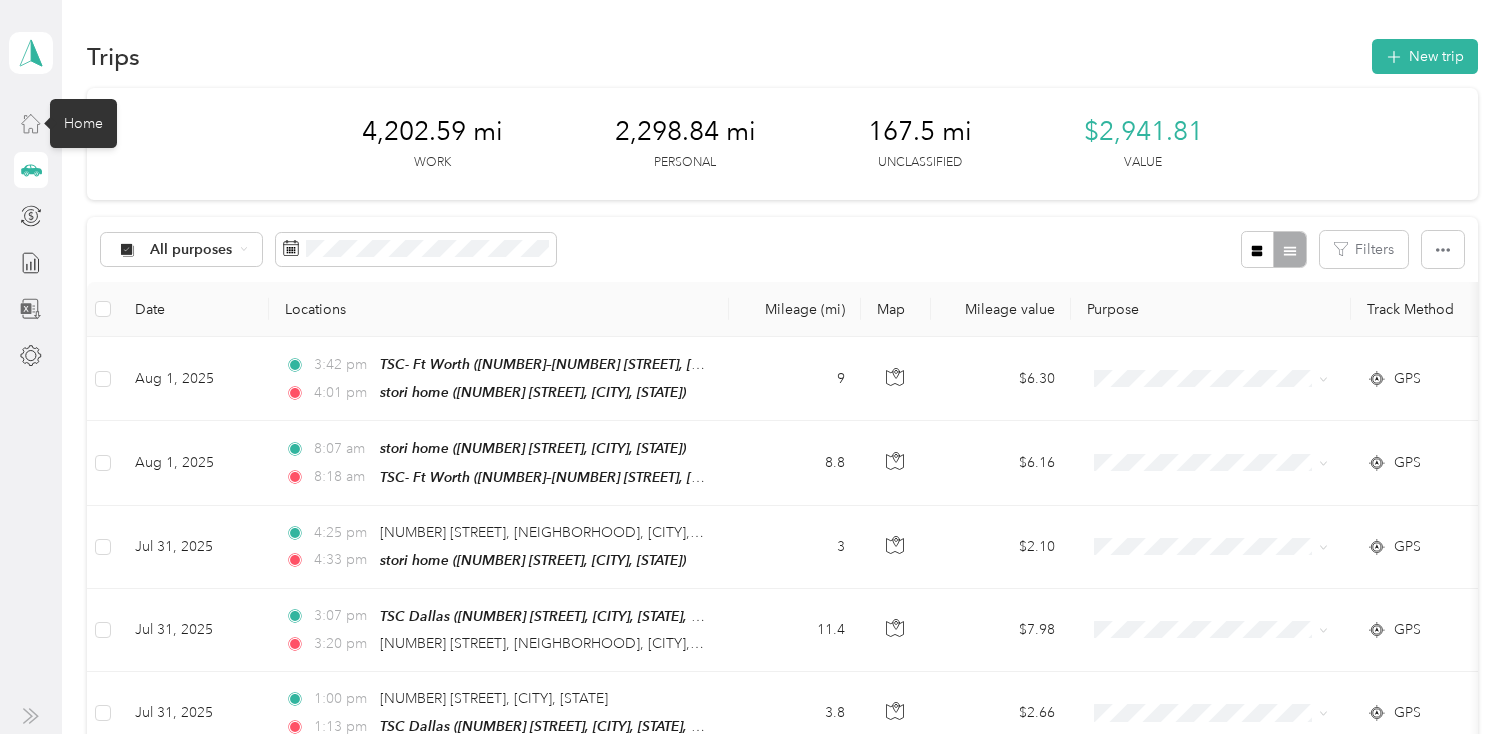 click 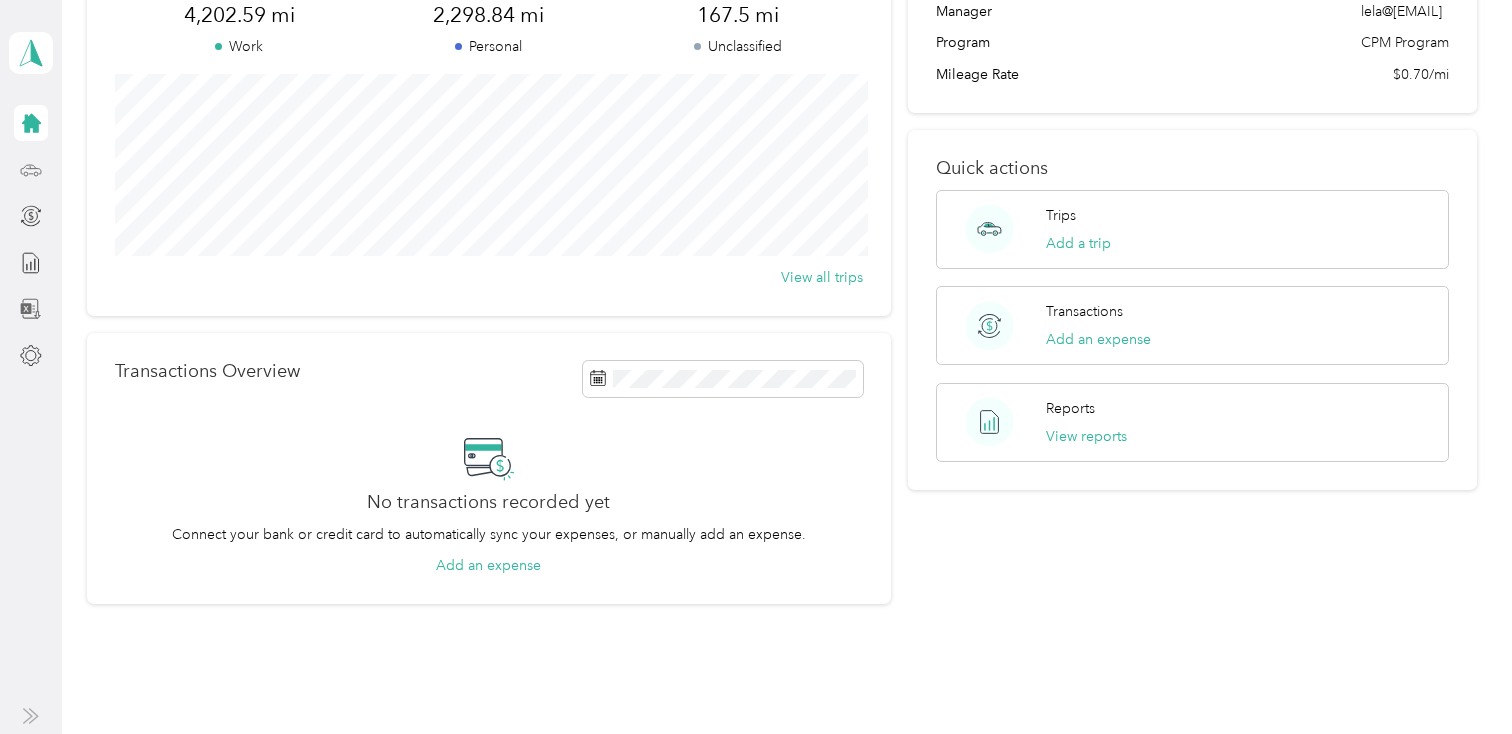 scroll, scrollTop: 262, scrollLeft: 0, axis: vertical 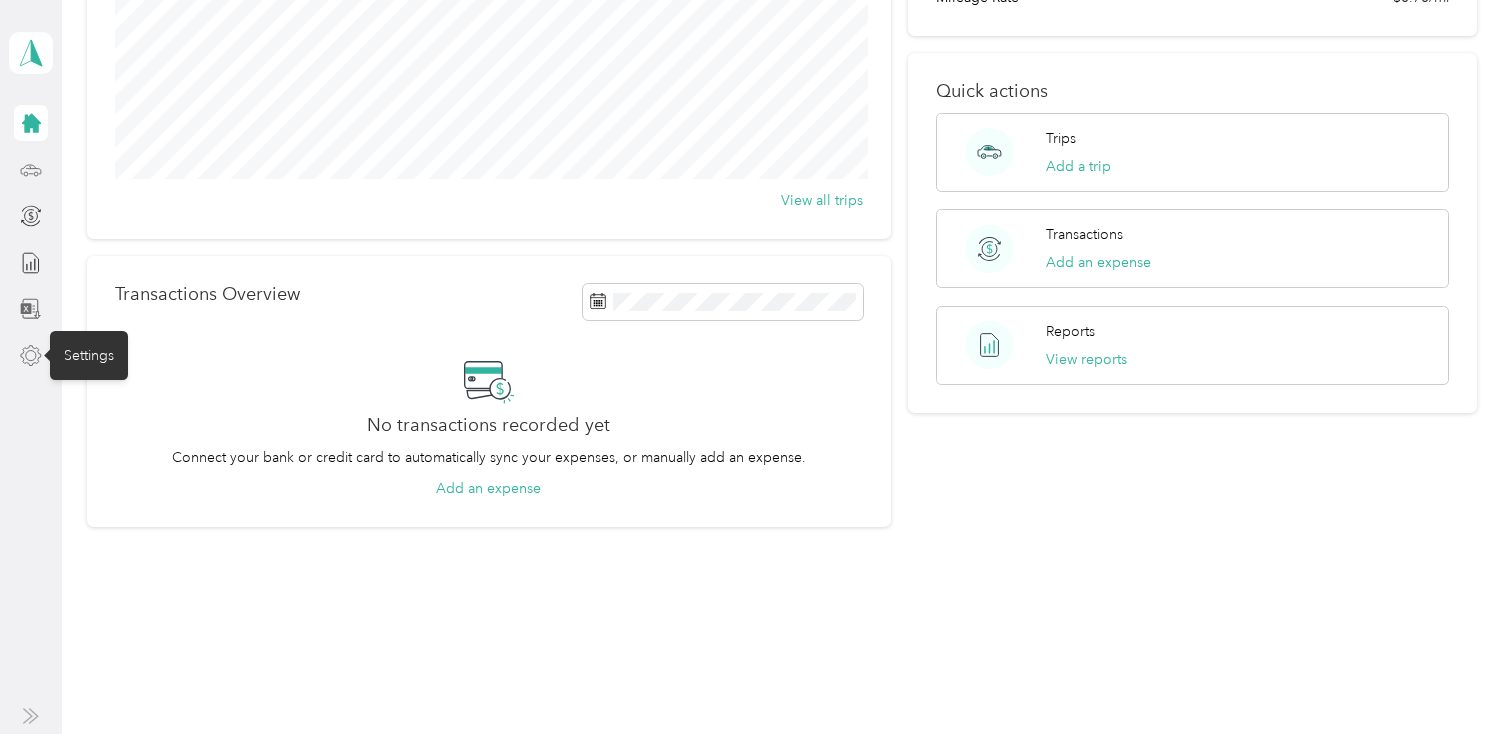 click 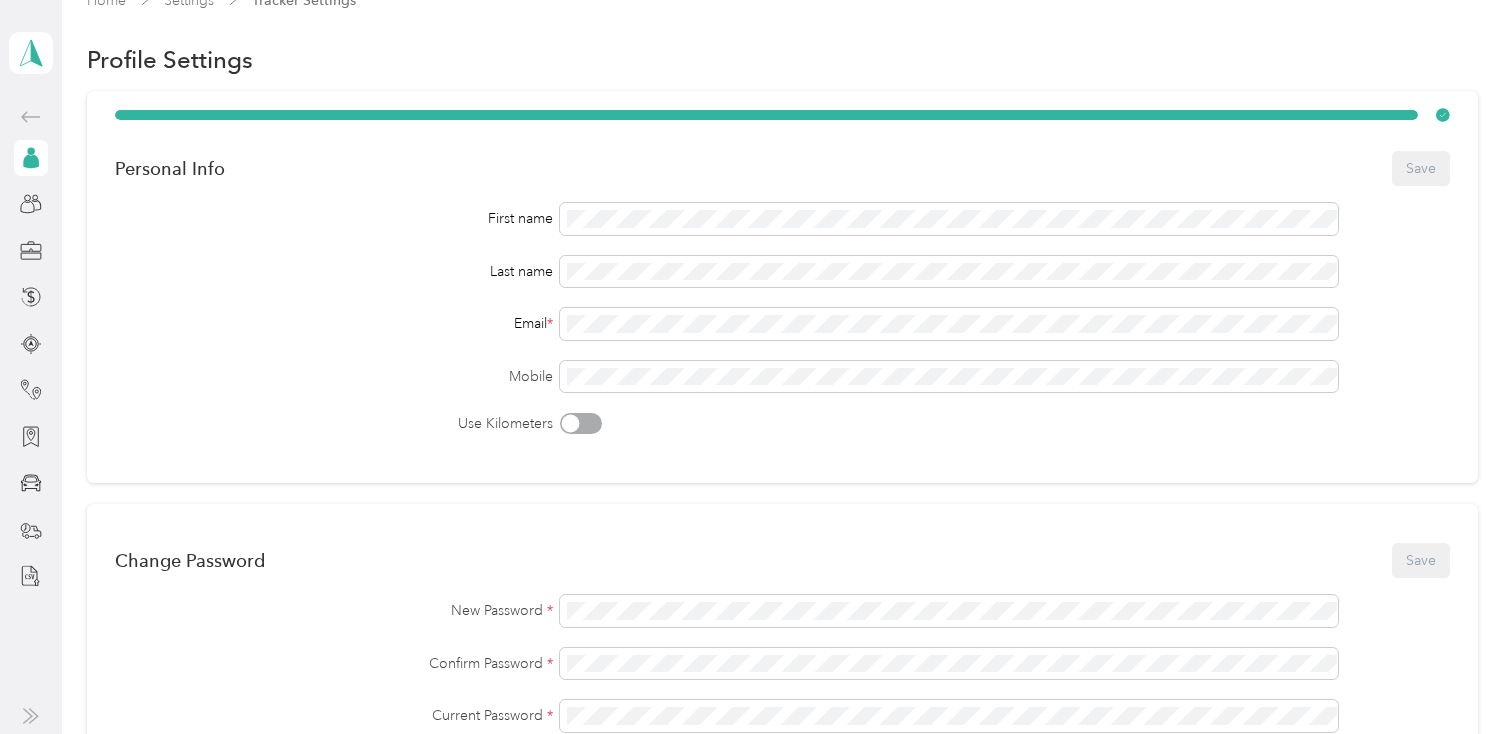 scroll, scrollTop: 0, scrollLeft: 0, axis: both 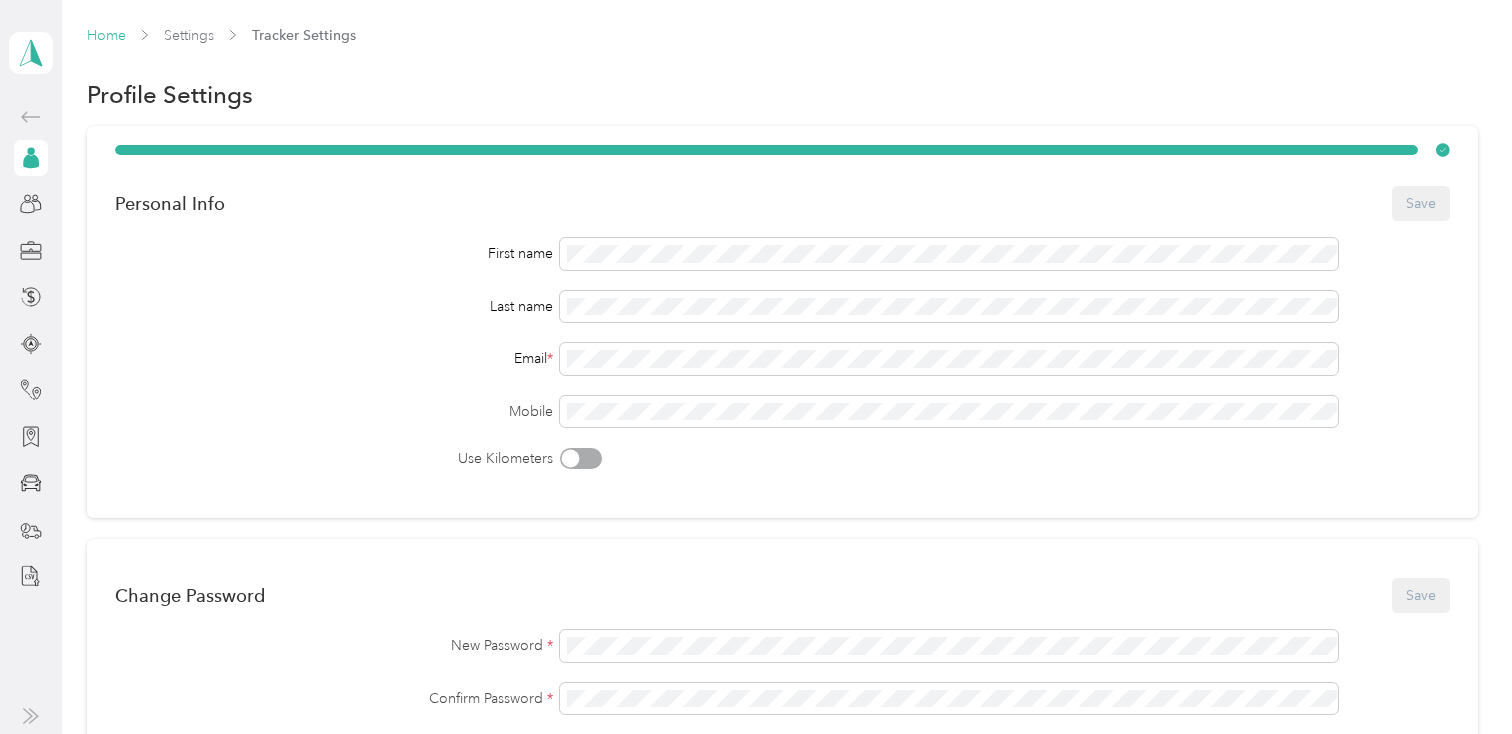 click on "Home" at bounding box center (106, 35) 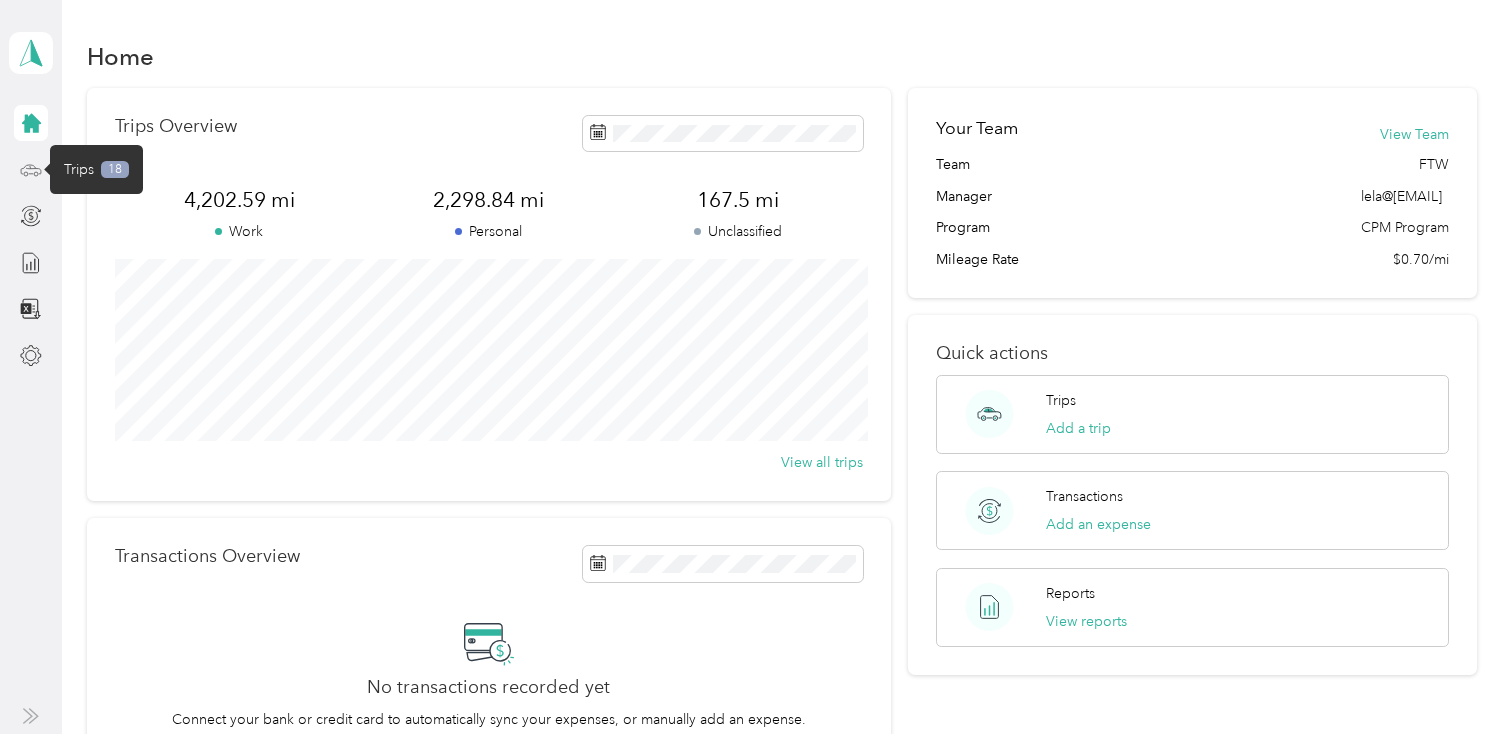 click 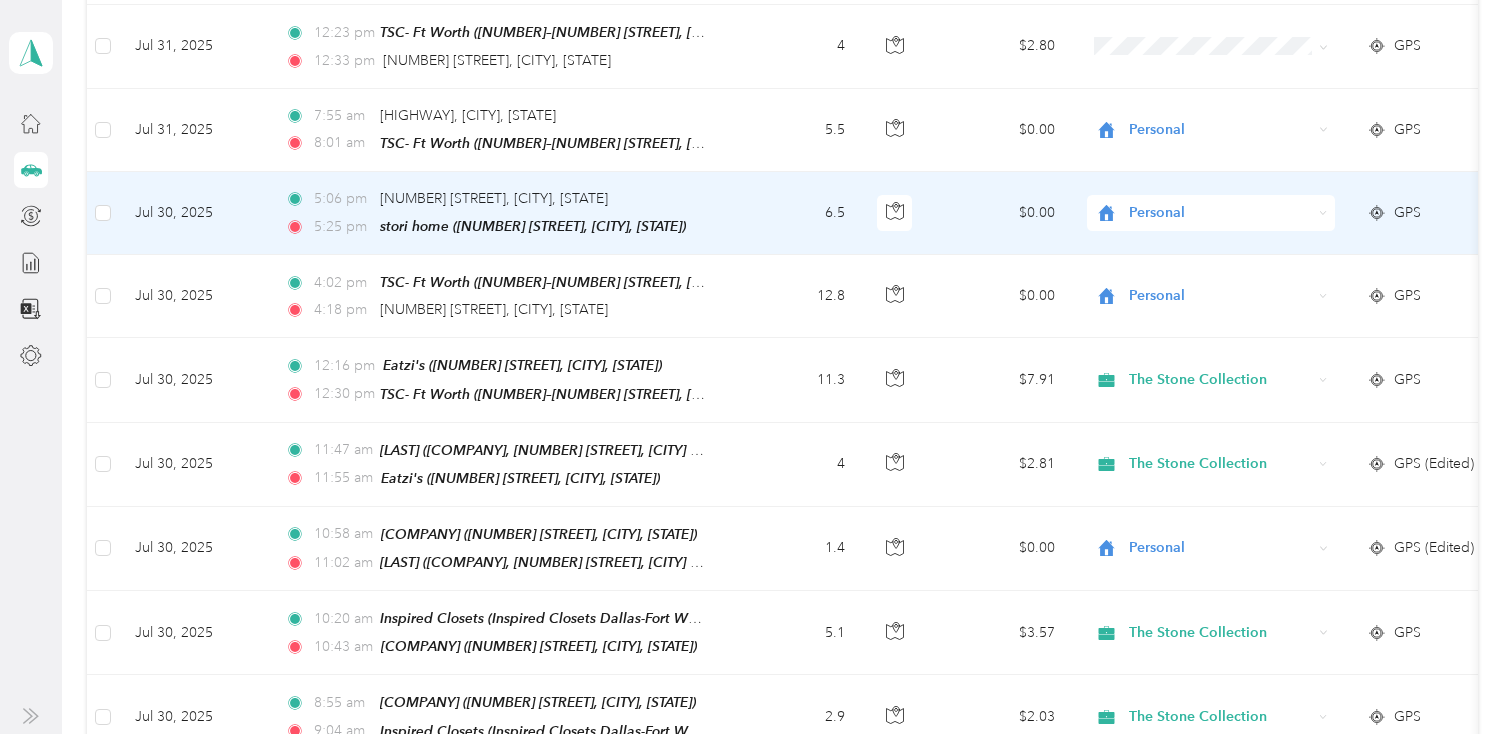 scroll, scrollTop: 756, scrollLeft: 0, axis: vertical 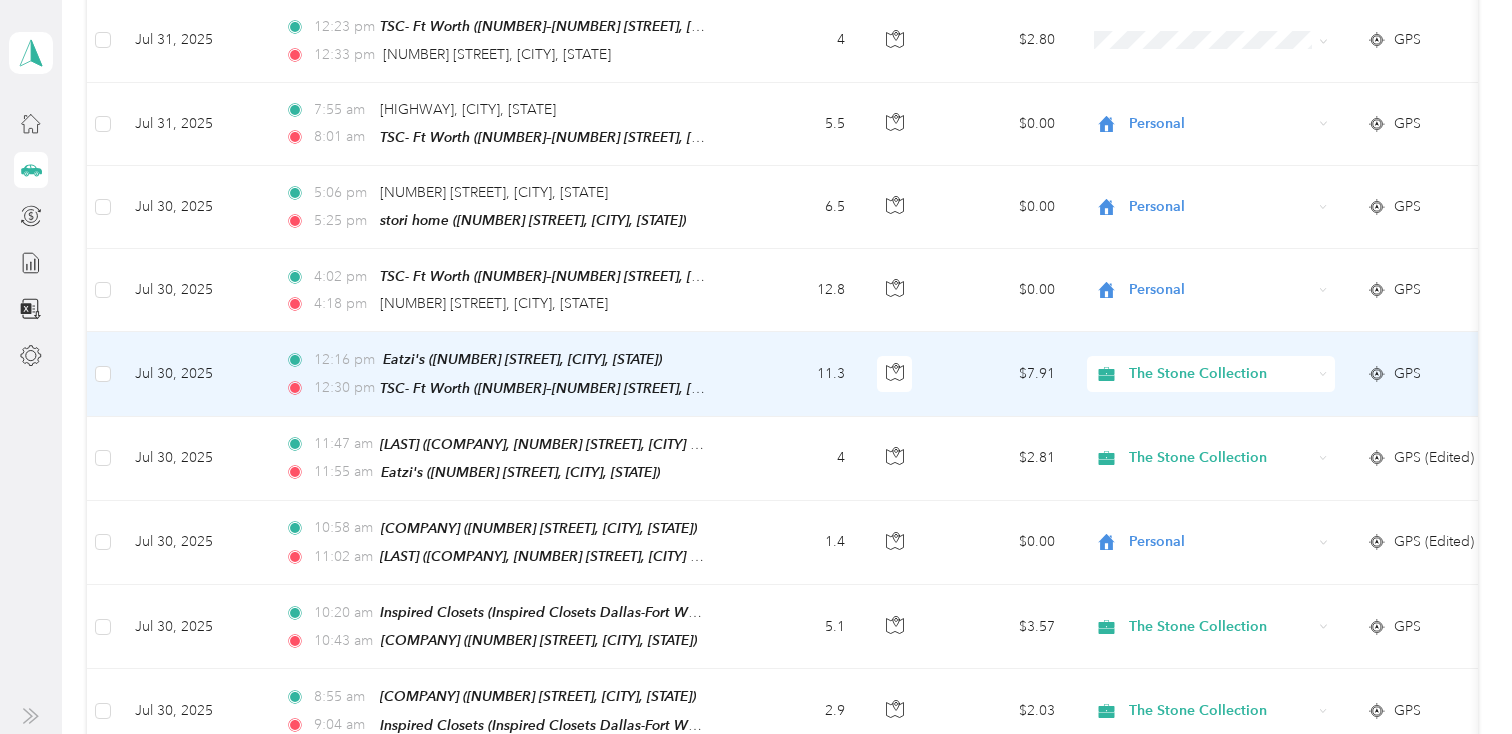 click on "11.3" at bounding box center [795, 374] 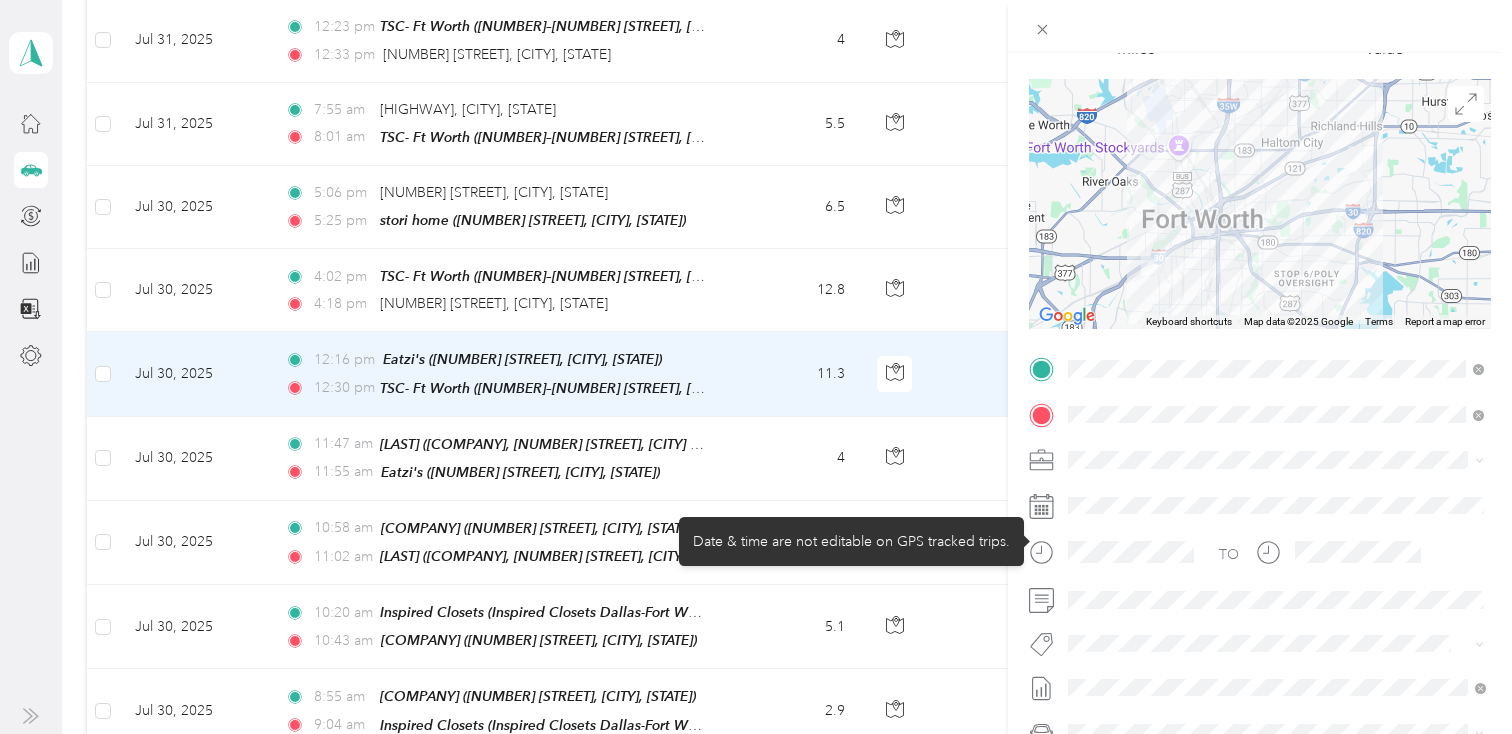scroll, scrollTop: 144, scrollLeft: 0, axis: vertical 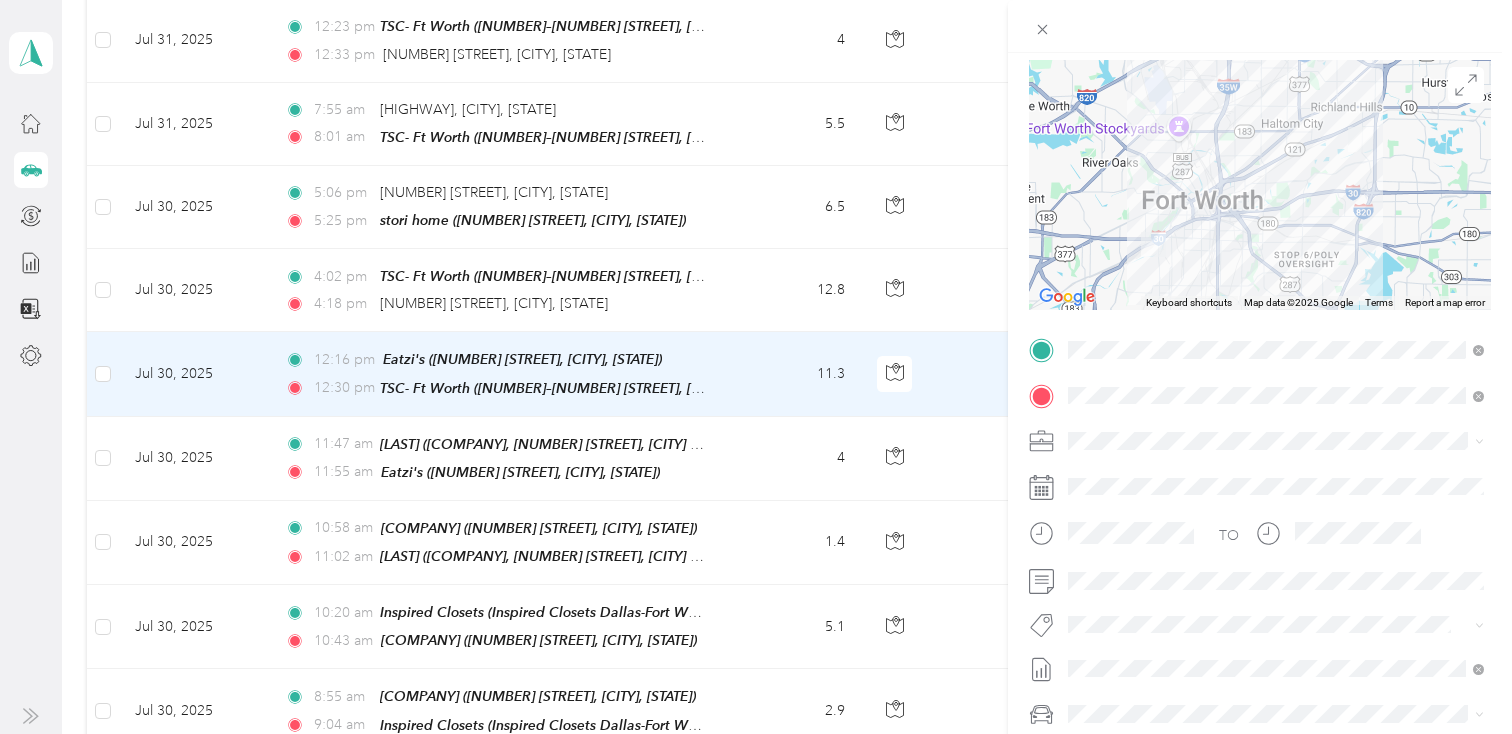 click on "Trip details Save This trip cannot be edited because it is either under review, approved, or paid. Contact your Team Manager to edit it. Miles [NUMBER] Value  ← Move left → Move right ↑ Move up ↓ Move down + Zoom in - Zoom out Home Jump left by [NUMBER]% End Jump right by [NUMBER]% Page Up Jump up by [NUMBER]% Page Down Jump down by [NUMBER]% Keyboard shortcuts Map Data Map data ©[YEAR] Google Map data ©[YEAR] Google [NUMBER] km  Click to toggle between metric and imperial units Terms Report a map error TO Add photo" at bounding box center (756, 367) 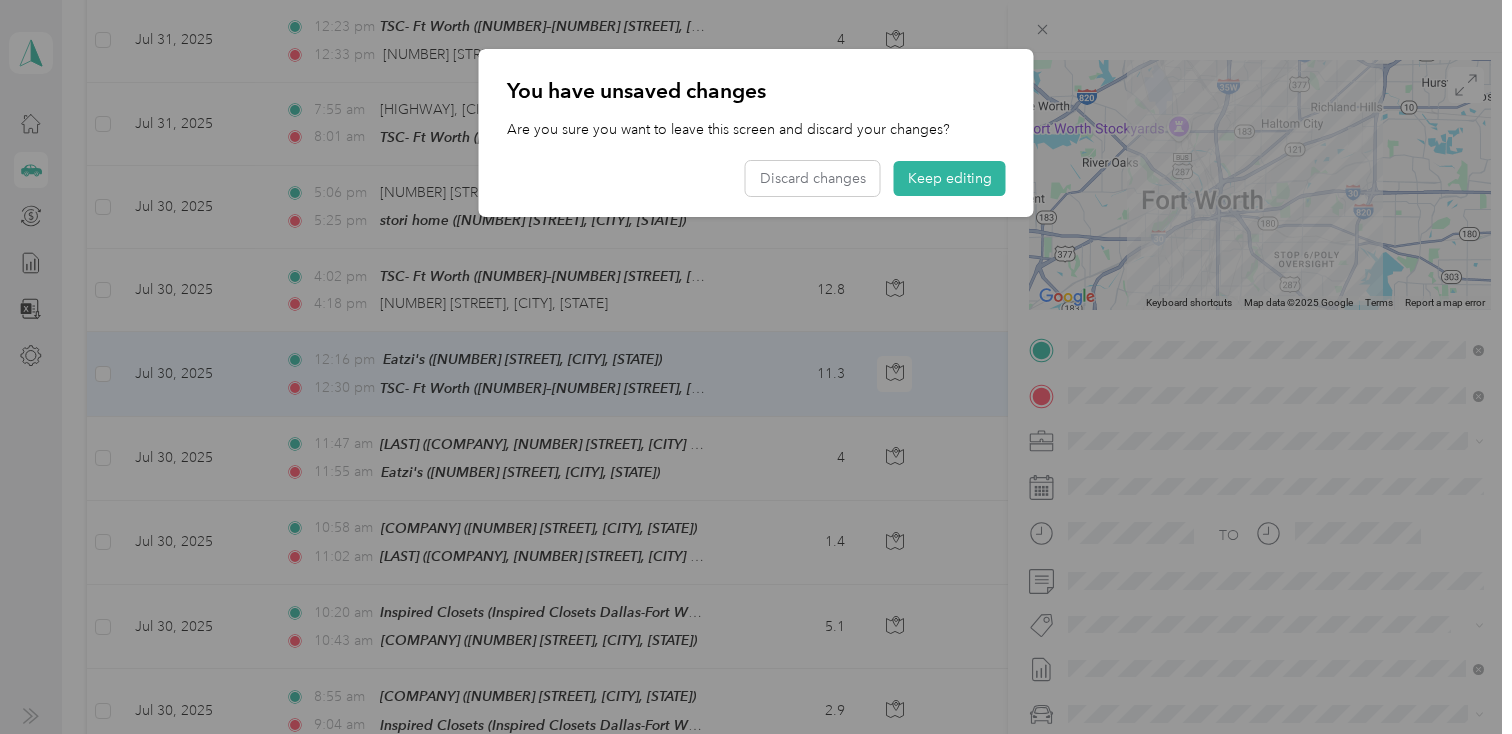 click at bounding box center (756, 367) 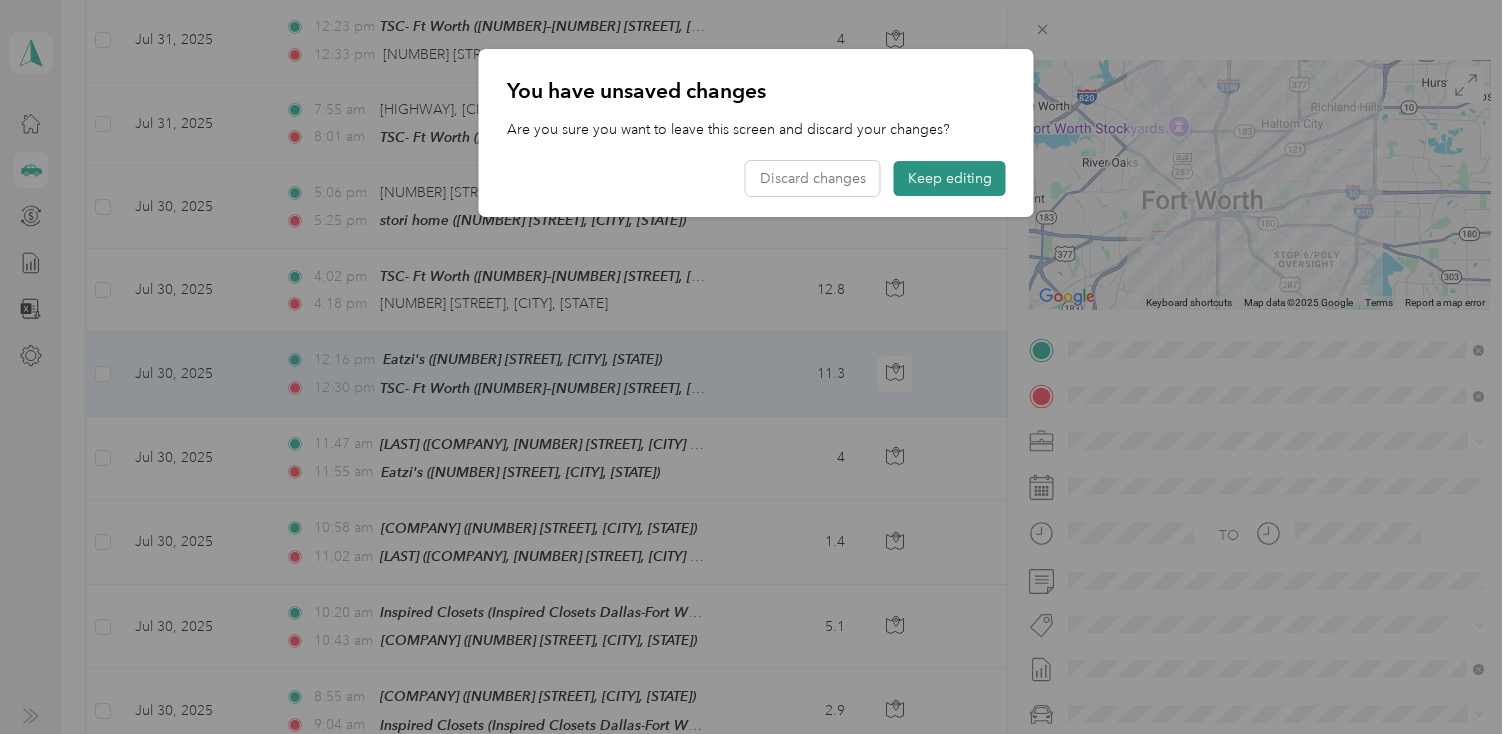 click on "Keep editing" at bounding box center [950, 178] 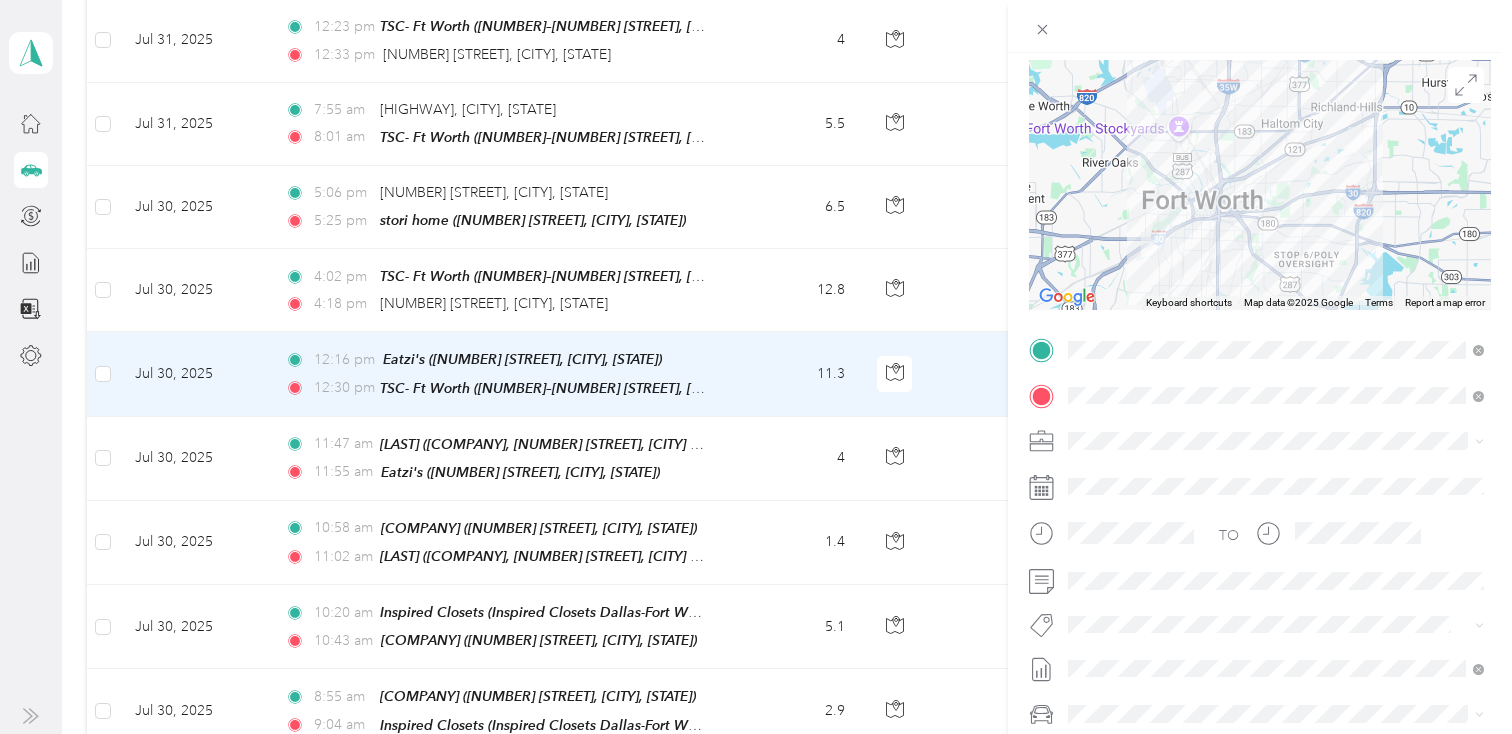 scroll, scrollTop: 0, scrollLeft: 0, axis: both 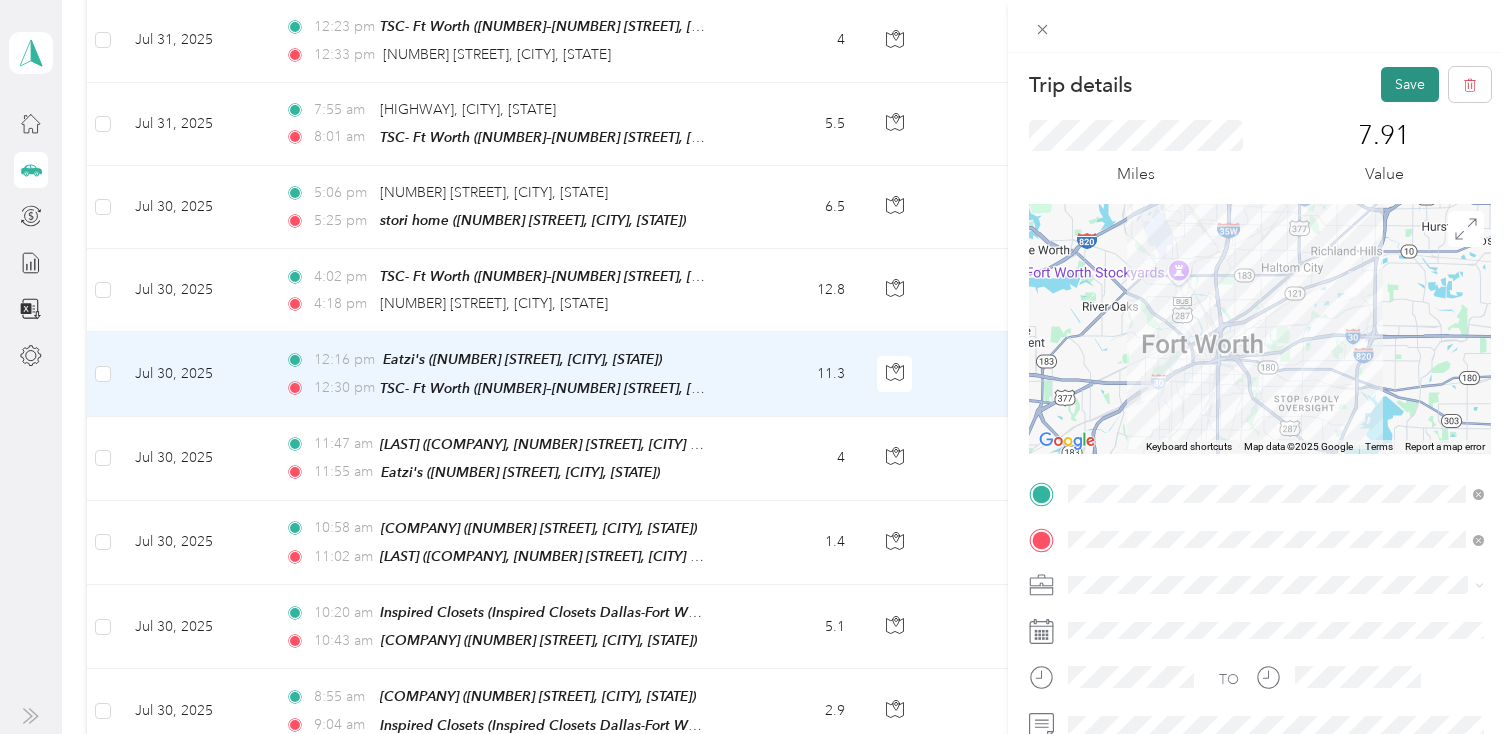 click on "Save" at bounding box center [1410, 84] 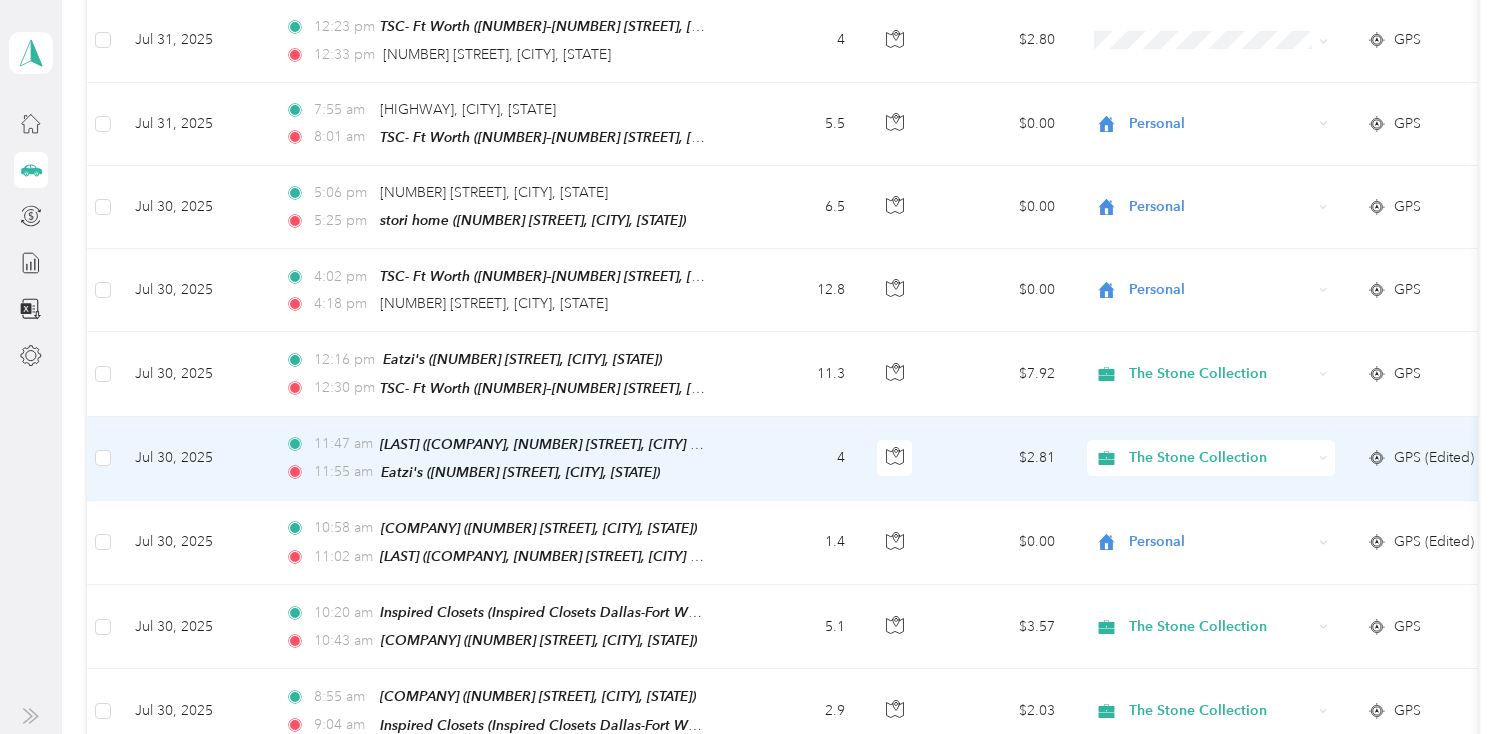 click on "[TIME] [COMPANY] ([COMPANY] [CITY]-[CITY], [NUMBER] [STREET], [CITY], [STATE] , [STREET], [CITY], [STATE]) [TIME] [COMPANY] ([NUMBER] [STREET], [CITY])" at bounding box center [499, 459] 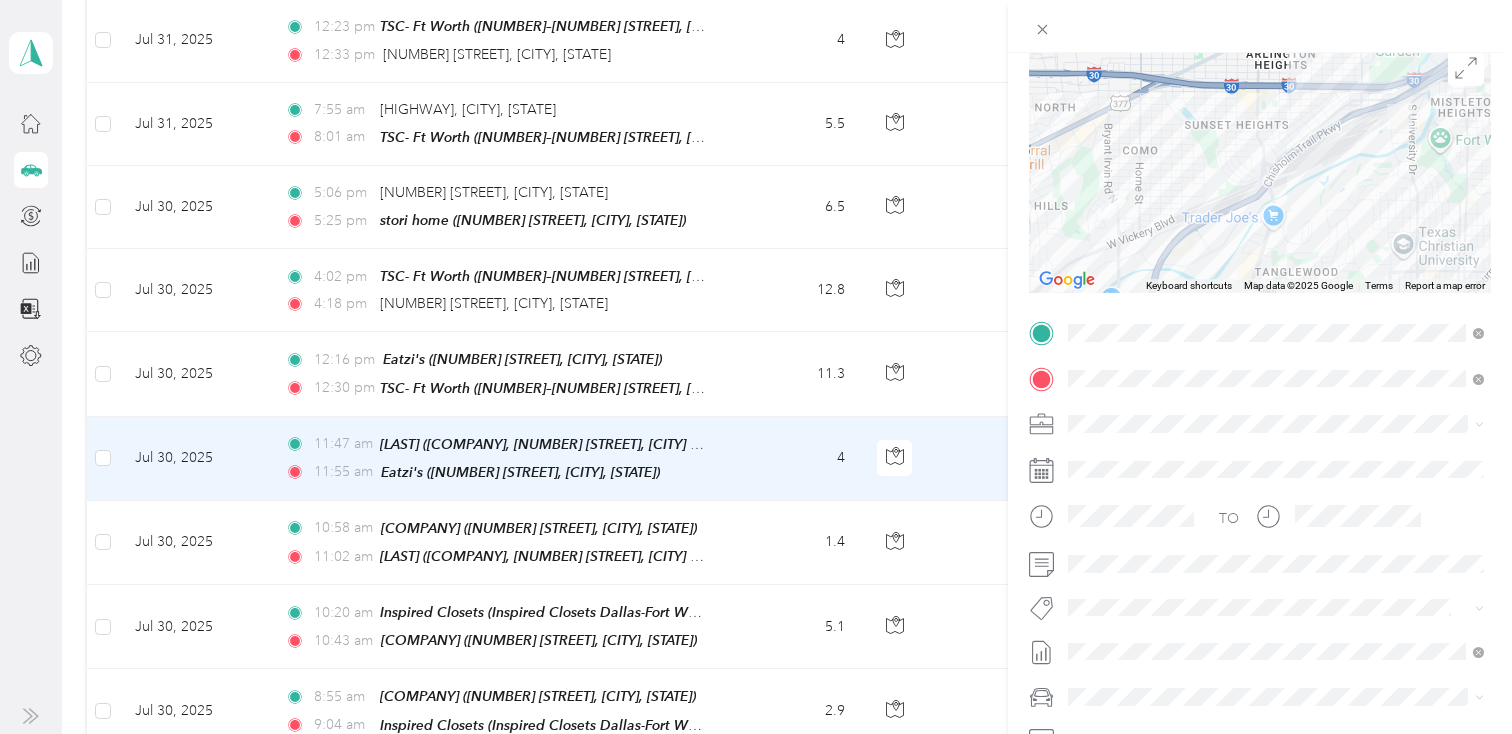 scroll, scrollTop: 163, scrollLeft: 0, axis: vertical 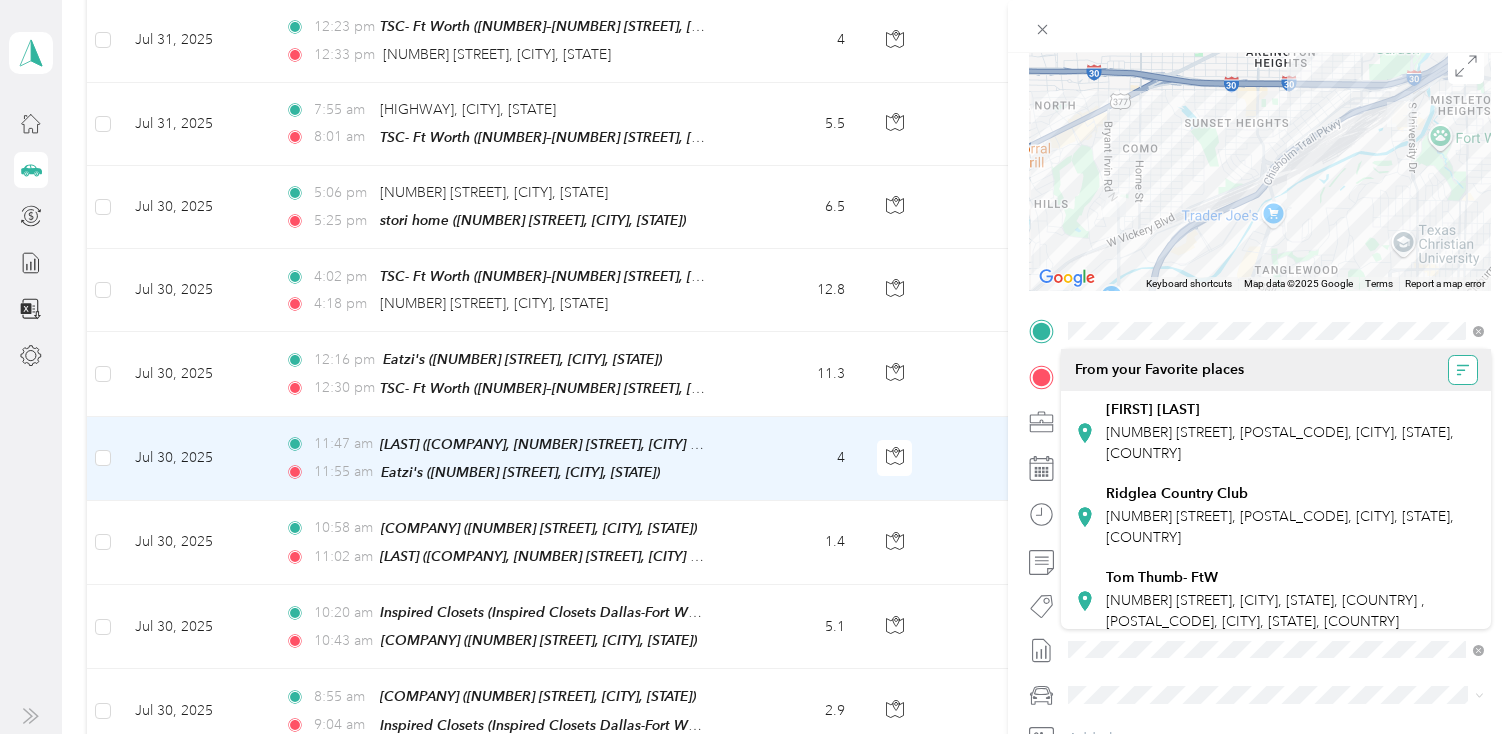 click at bounding box center (1463, 370) 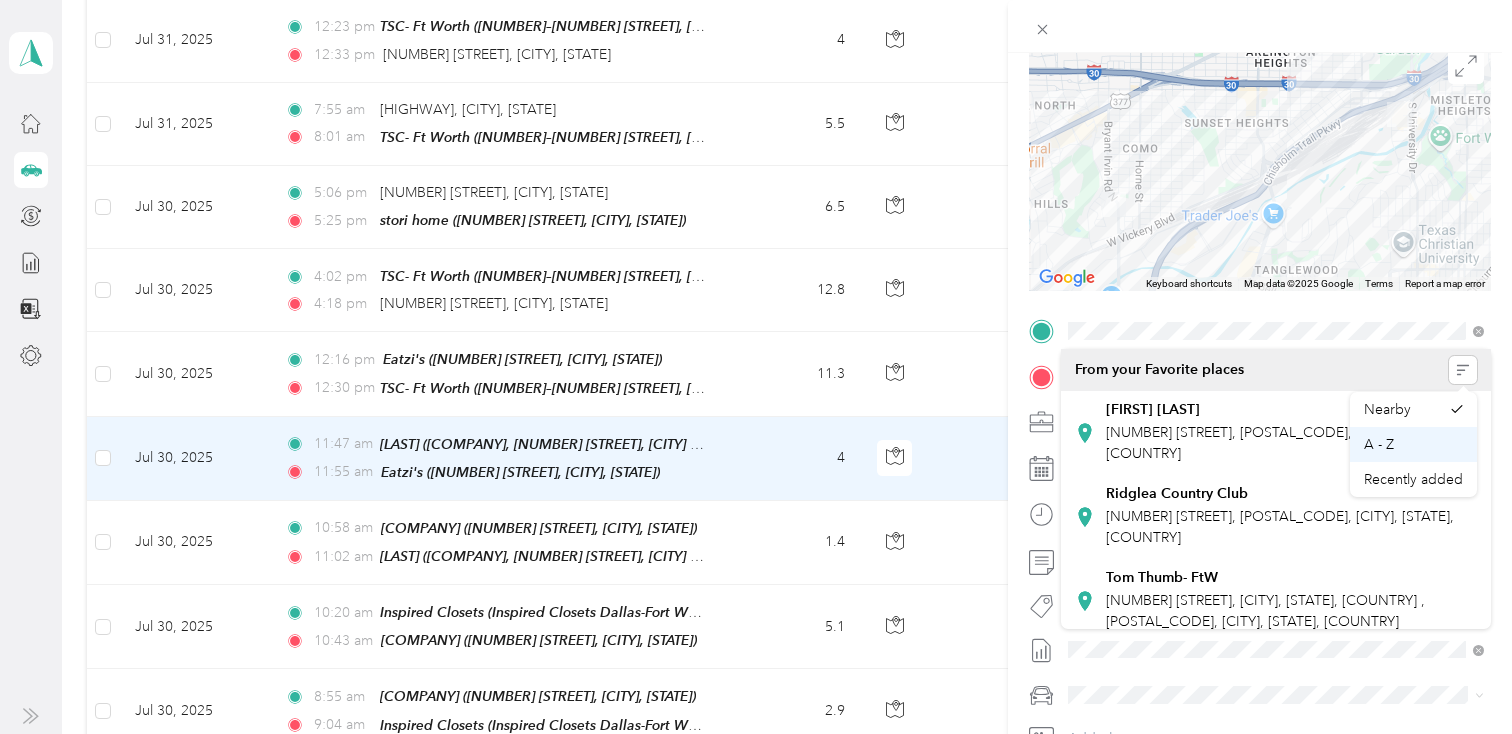 click on "A - Z" at bounding box center [1379, 444] 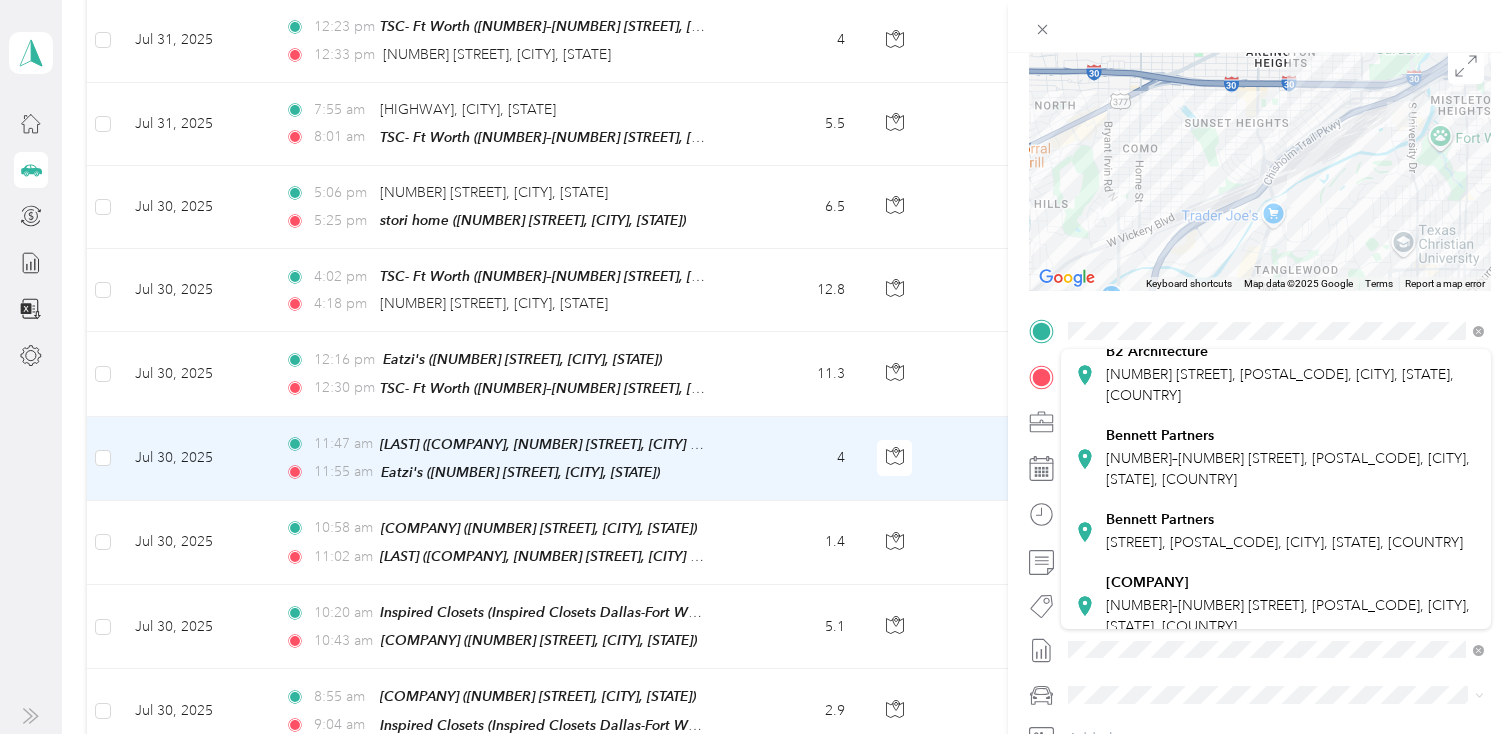 scroll, scrollTop: 567, scrollLeft: 0, axis: vertical 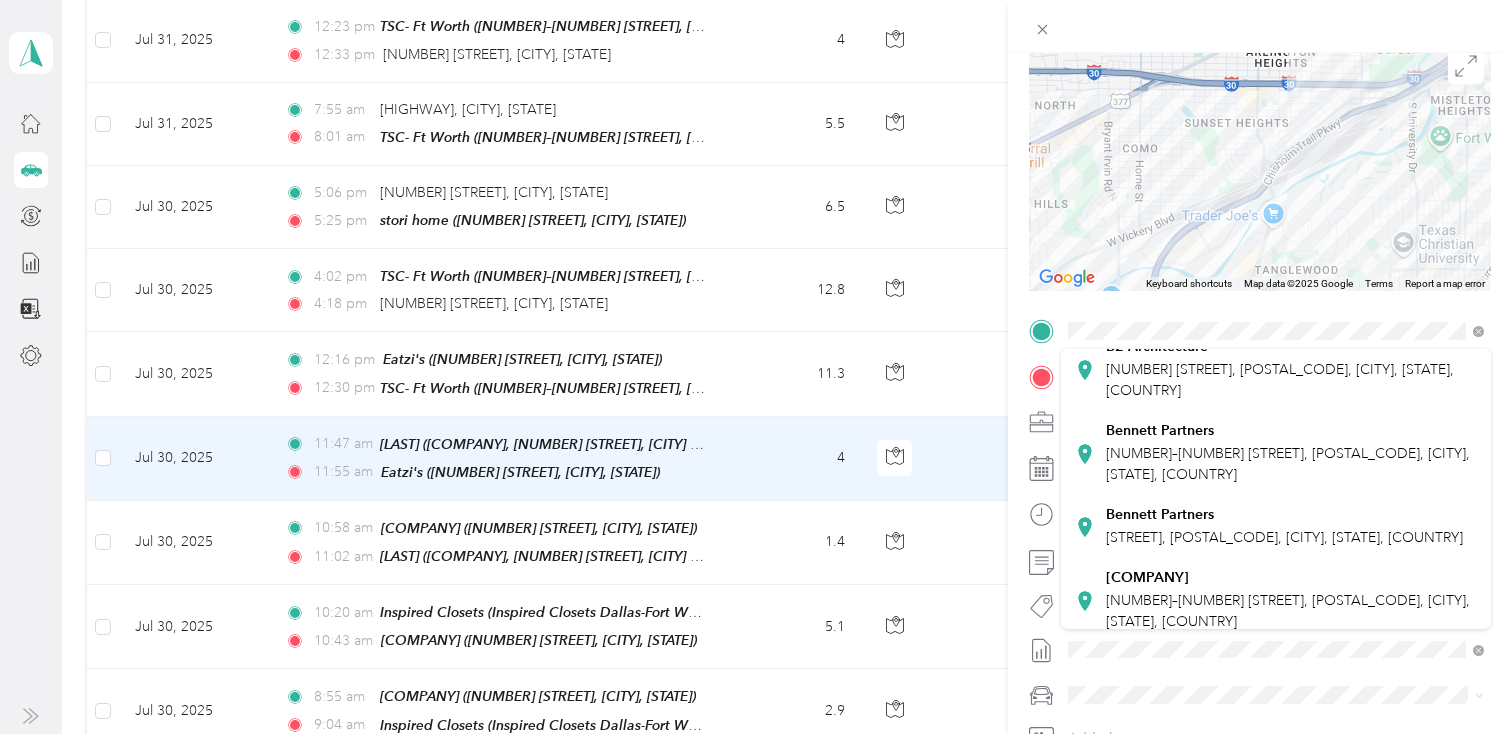 click on "[LAST] ([COMPANY], [NUMBER] [STREET], [CITY] [POSTAL_CODE], [COUNTRY] [STREET], [CITY], [STATE])" at bounding box center (1253, 706) 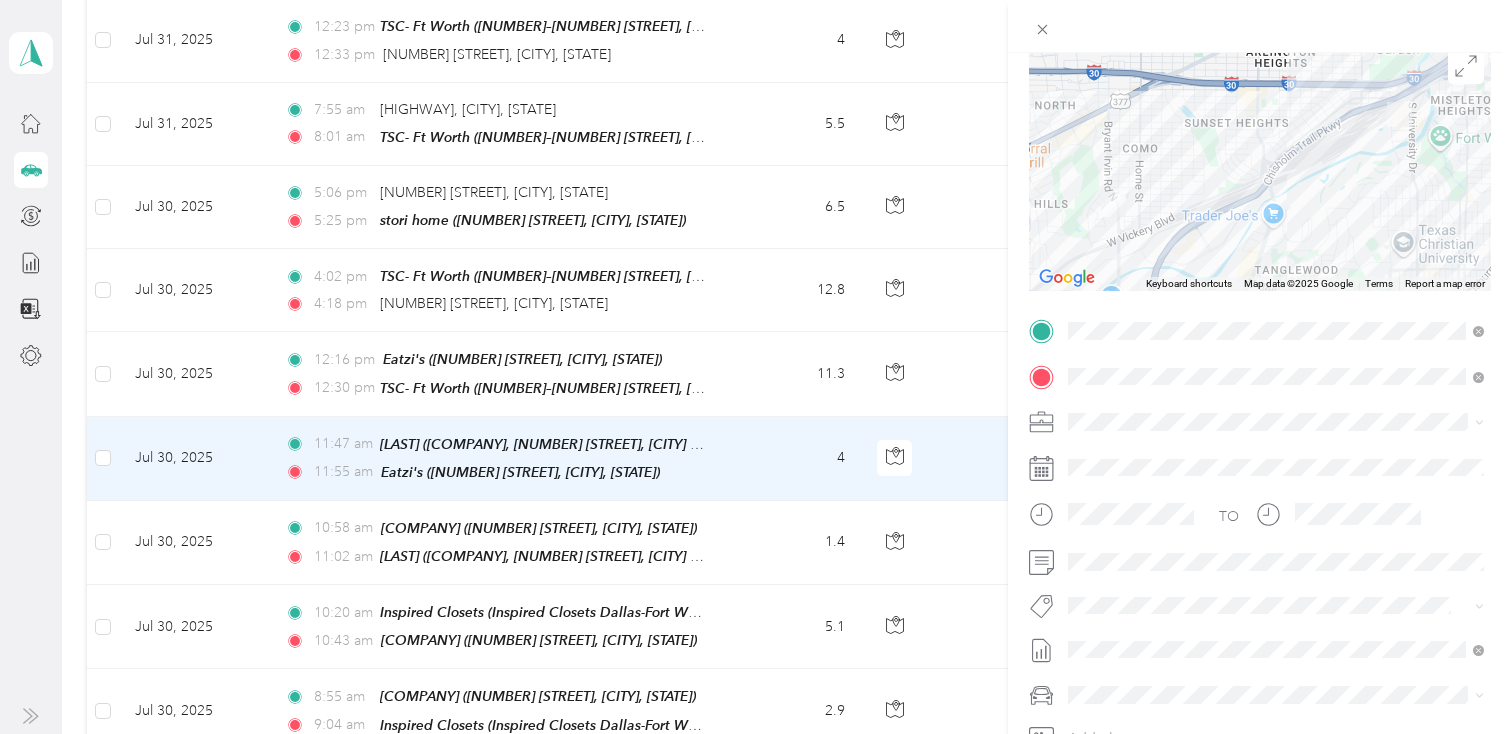 click on "Trip details Save This trip cannot be edited because it is either under review, approved, or paid. Contact your Team Manager to edit it. Miles [NUMBER] Value  ← Move left → Move right ↑ Move up ↓ Move down + Zoom in - Zoom out Home Jump left by [NUMBER]% End Jump right by [NUMBER]% Page Up Jump up by [NUMBER]% Page Down Jump down by [NUMBER]% Keyboard shortcuts Map Data Map data ©[YEAR] Google Map data ©[YEAR] Google [NUMBER] km  Click to toggle between metric and imperial units Terms Report a map error TO Add photo" at bounding box center (756, 367) 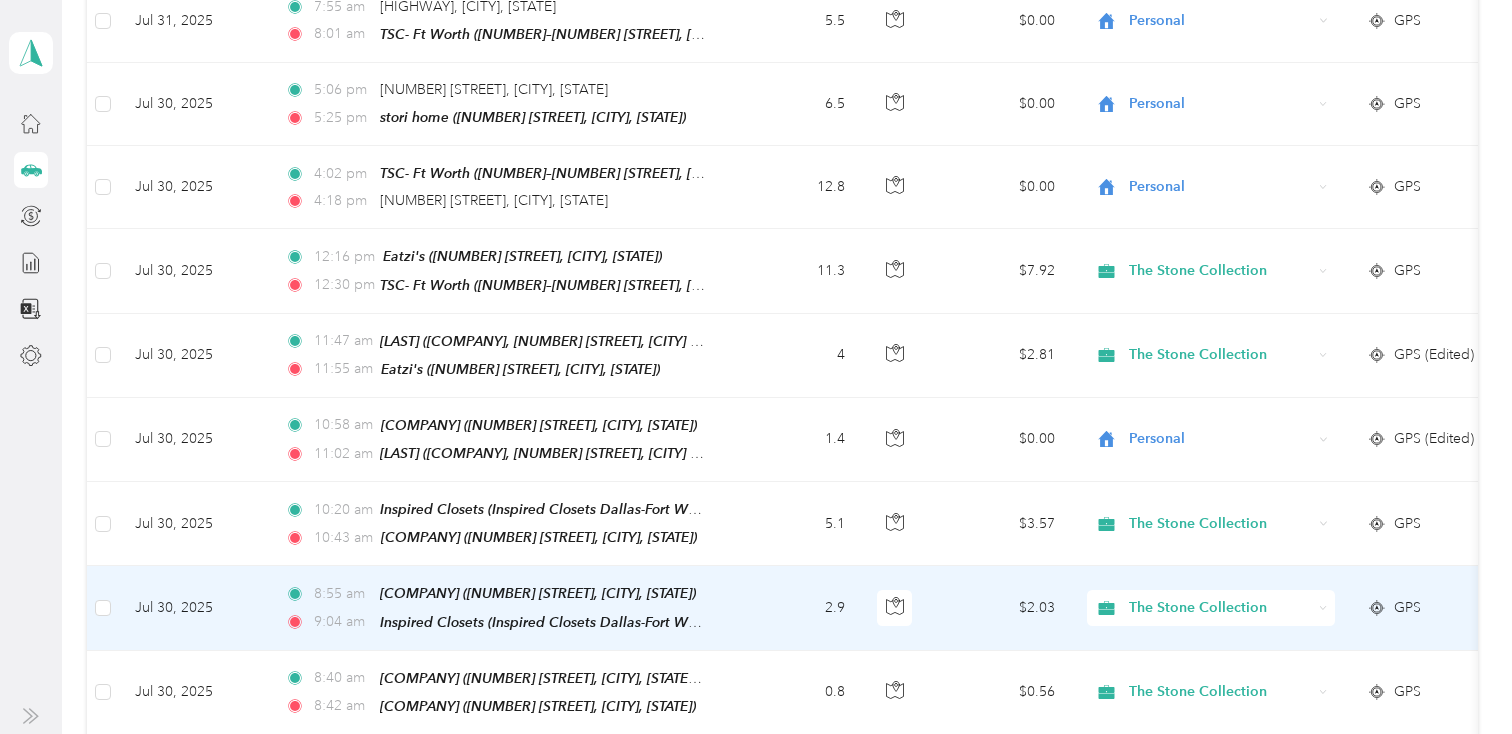 scroll, scrollTop: 858, scrollLeft: 0, axis: vertical 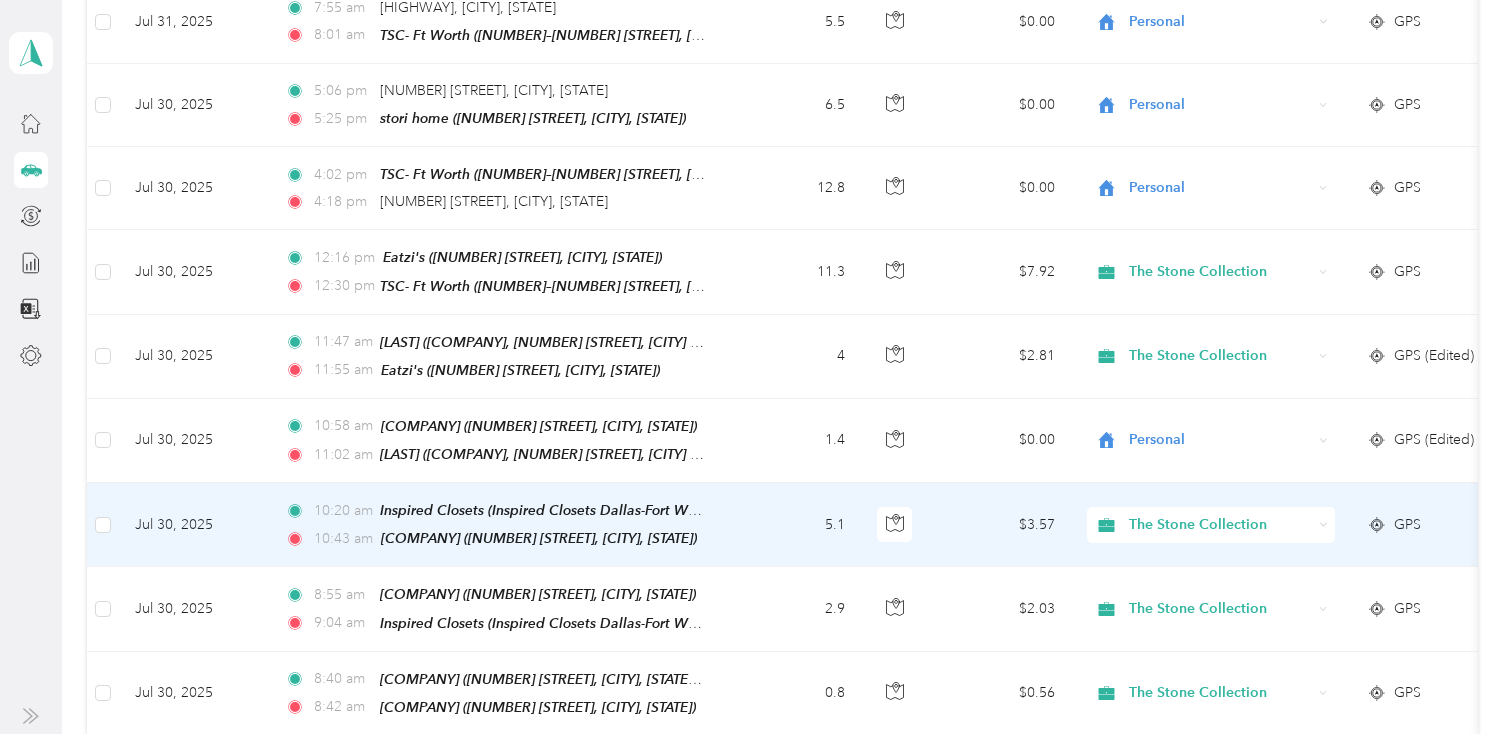click on "[TIME] [COMPANY] ([COMPANY] [CITY]-[CITY], [NUMBER] [STREET], [CITY], [STATE] , [STREET], [CITY], [STATE]) [TIME] [COMPANY] ([NUMBER] [STREET], [CITY])" at bounding box center [499, 525] 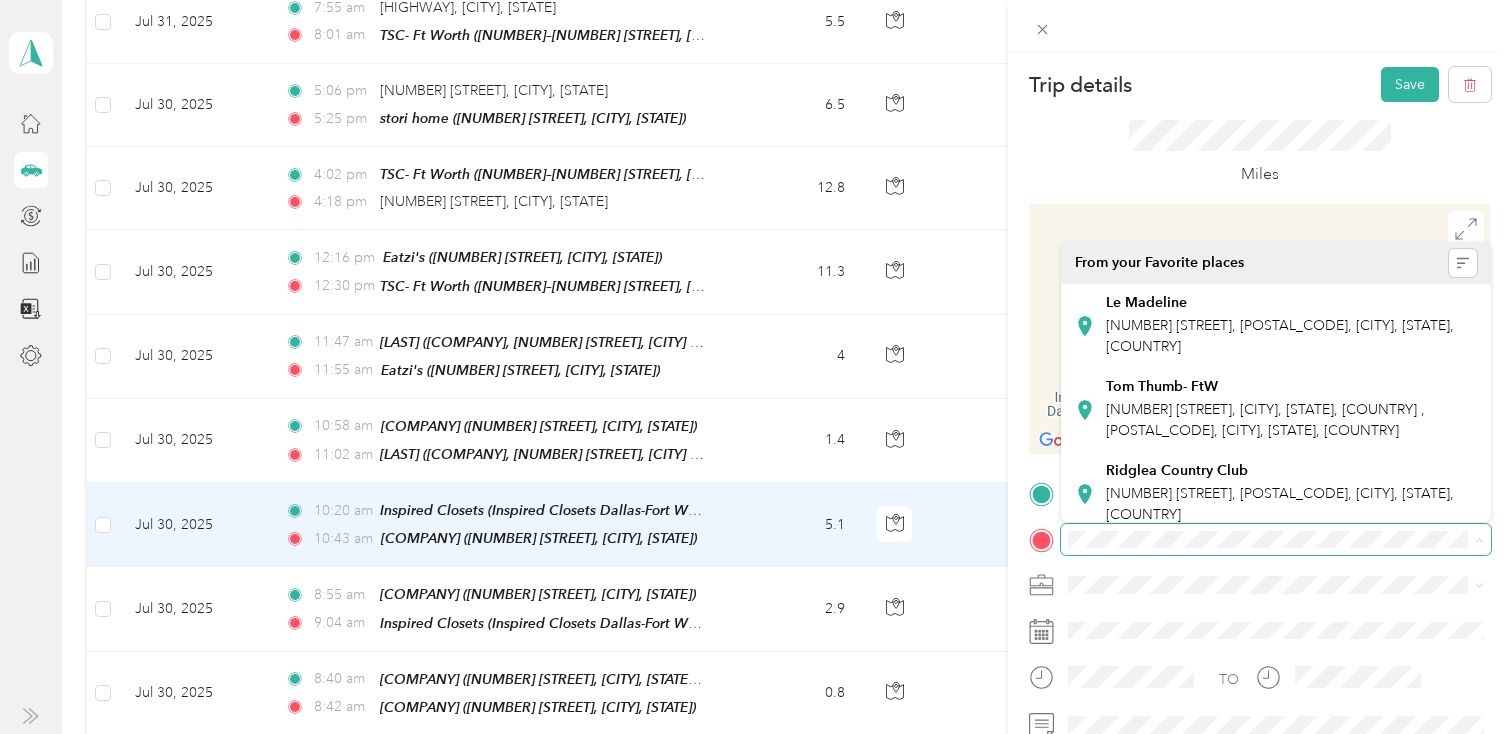 click at bounding box center (1276, 540) 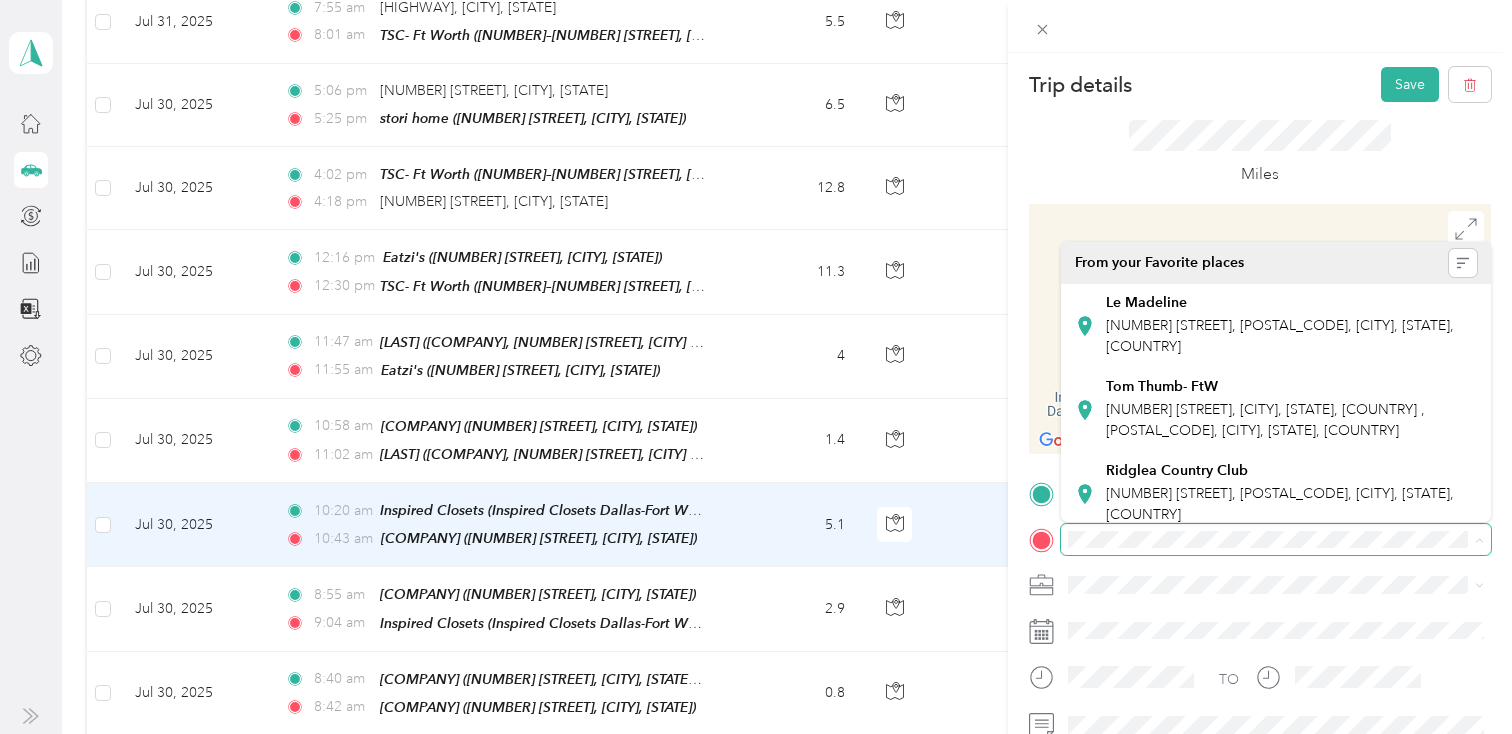 click at bounding box center (1276, 540) 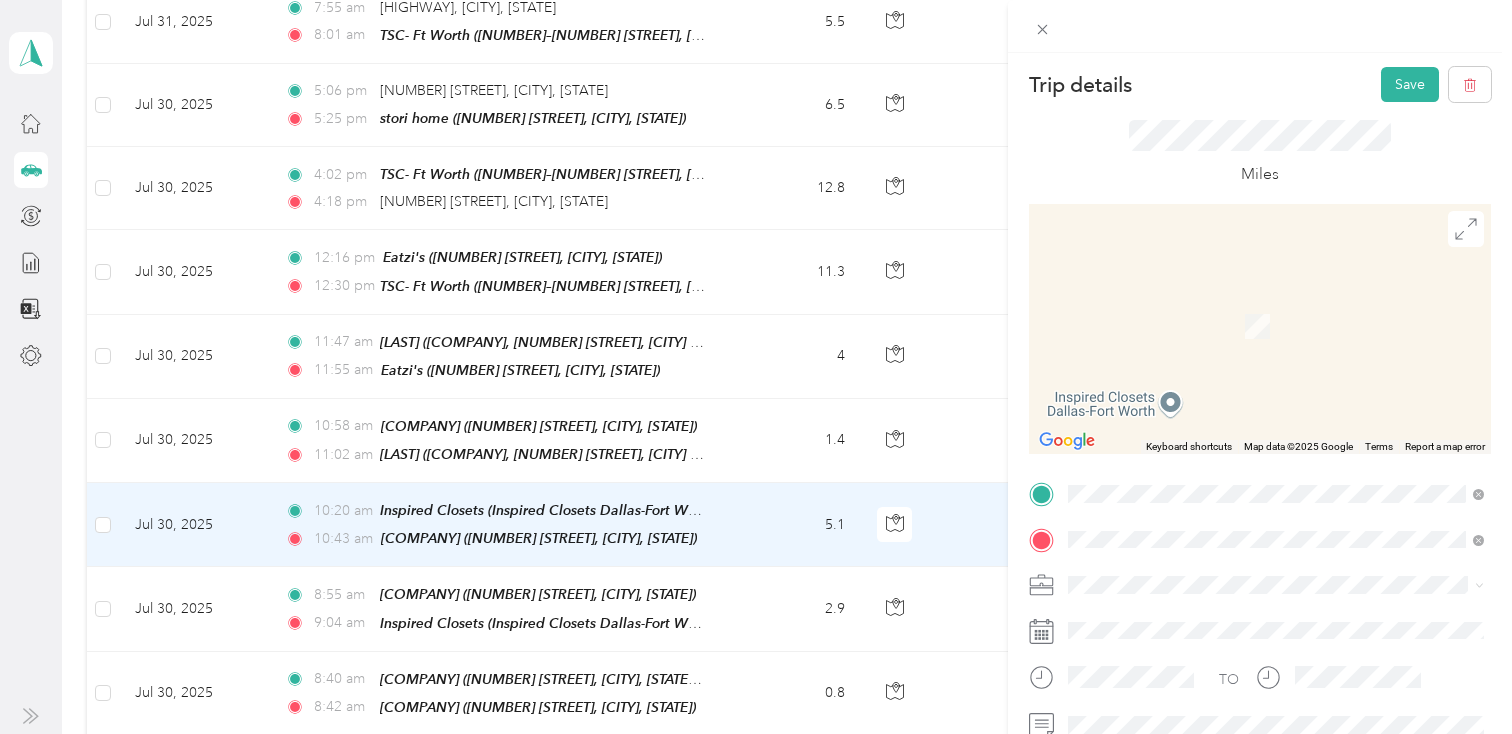 click on "[NUMBER] [STREET]
[CITY], [STATE] [POSTAL_CODE], [COUNTRY]" at bounding box center [1250, 304] 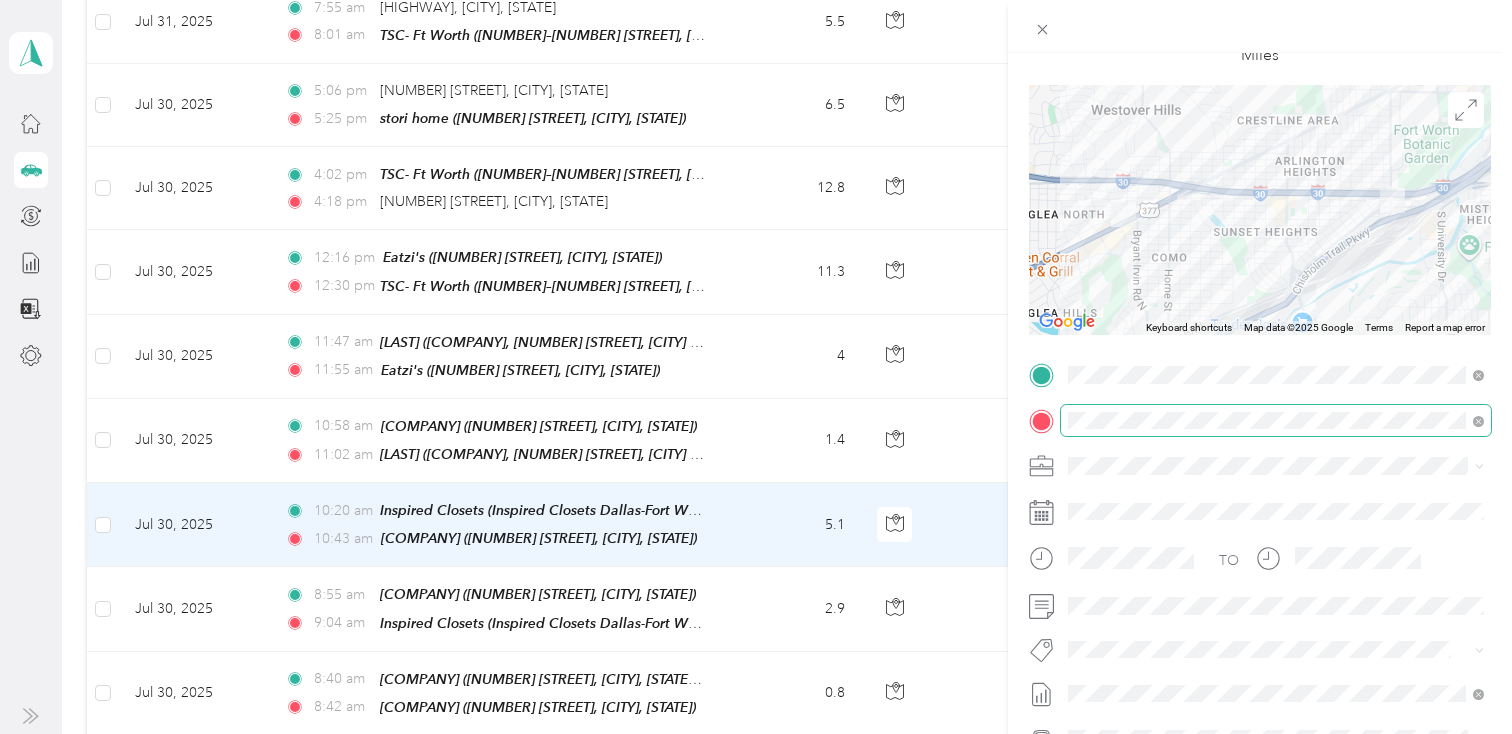 scroll, scrollTop: 120, scrollLeft: 0, axis: vertical 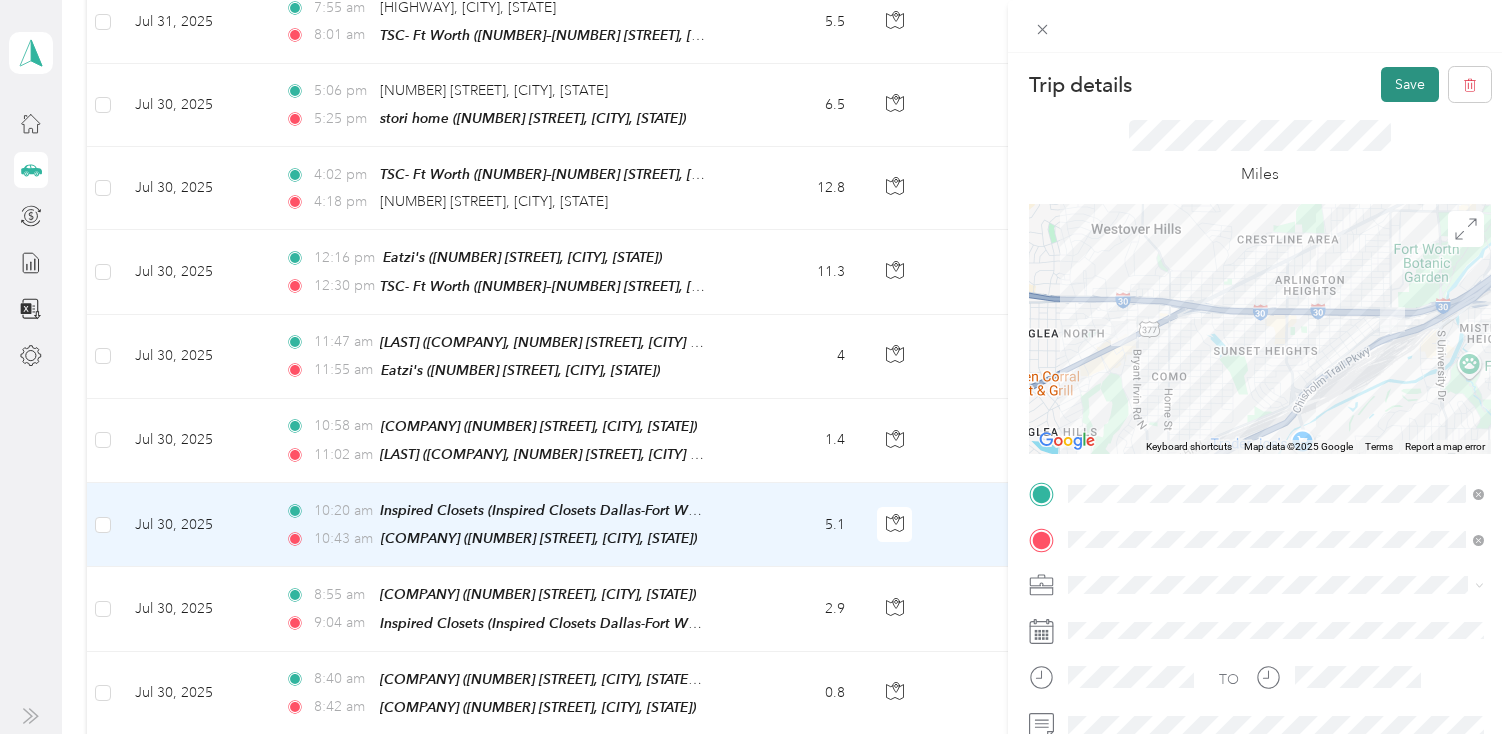 click on "Save" at bounding box center (1410, 84) 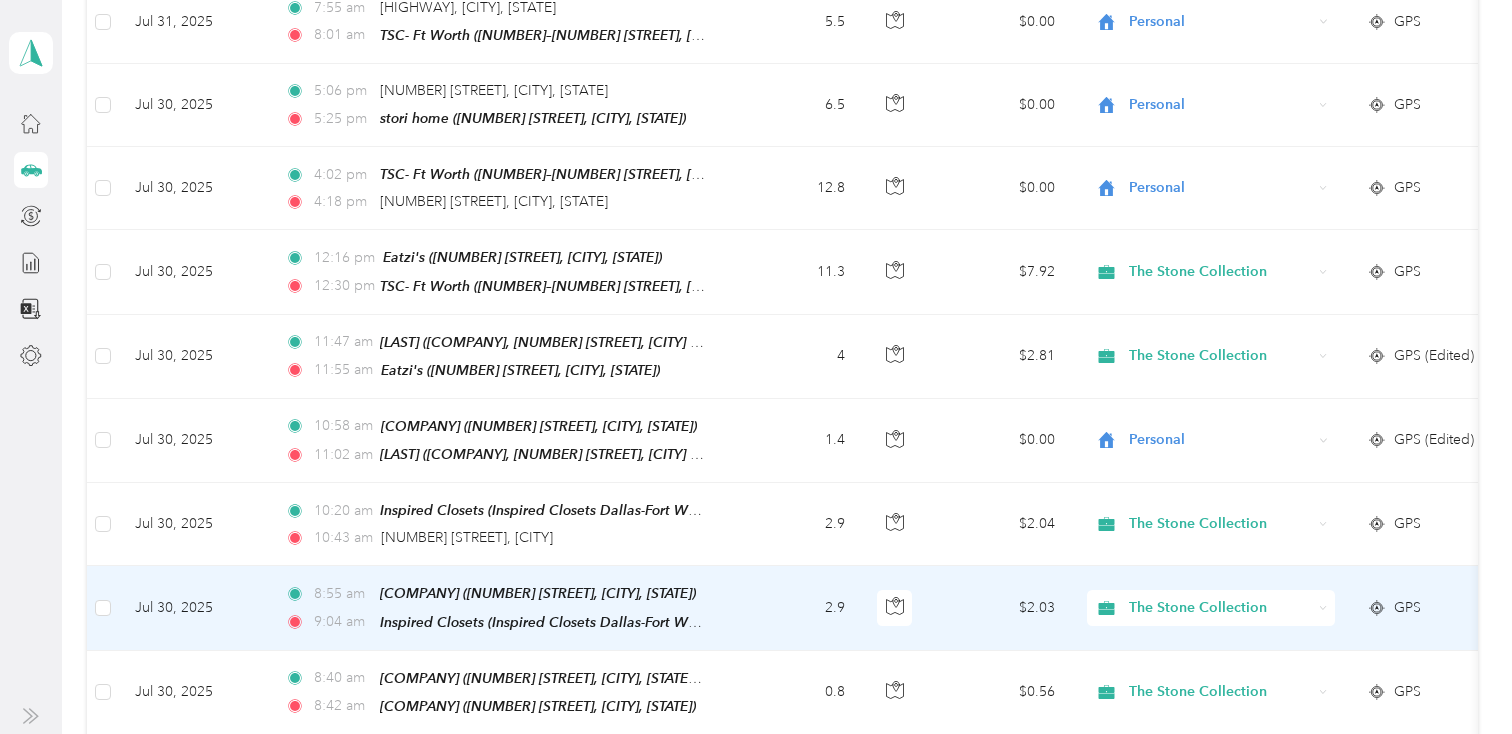 click on "2.9" at bounding box center [795, 608] 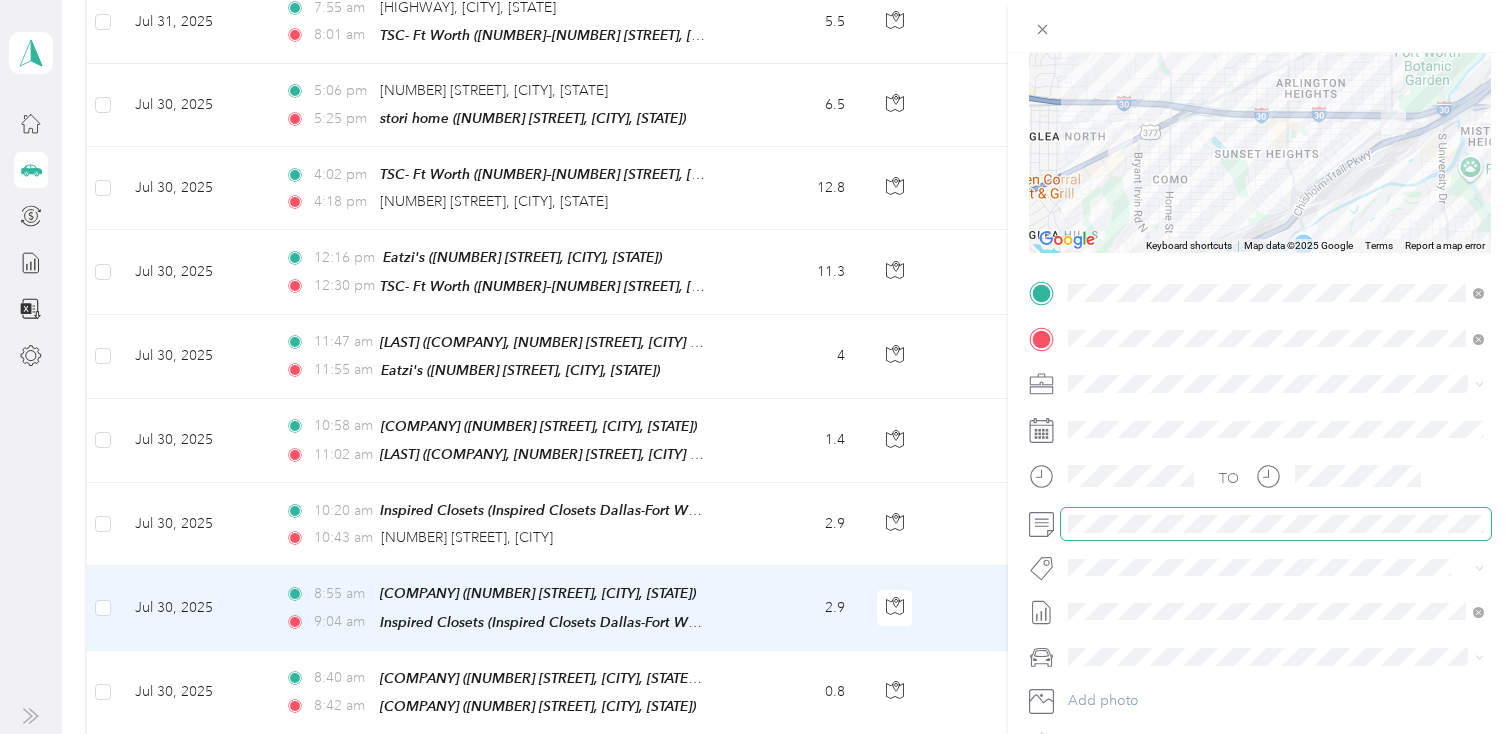 scroll, scrollTop: 205, scrollLeft: 0, axis: vertical 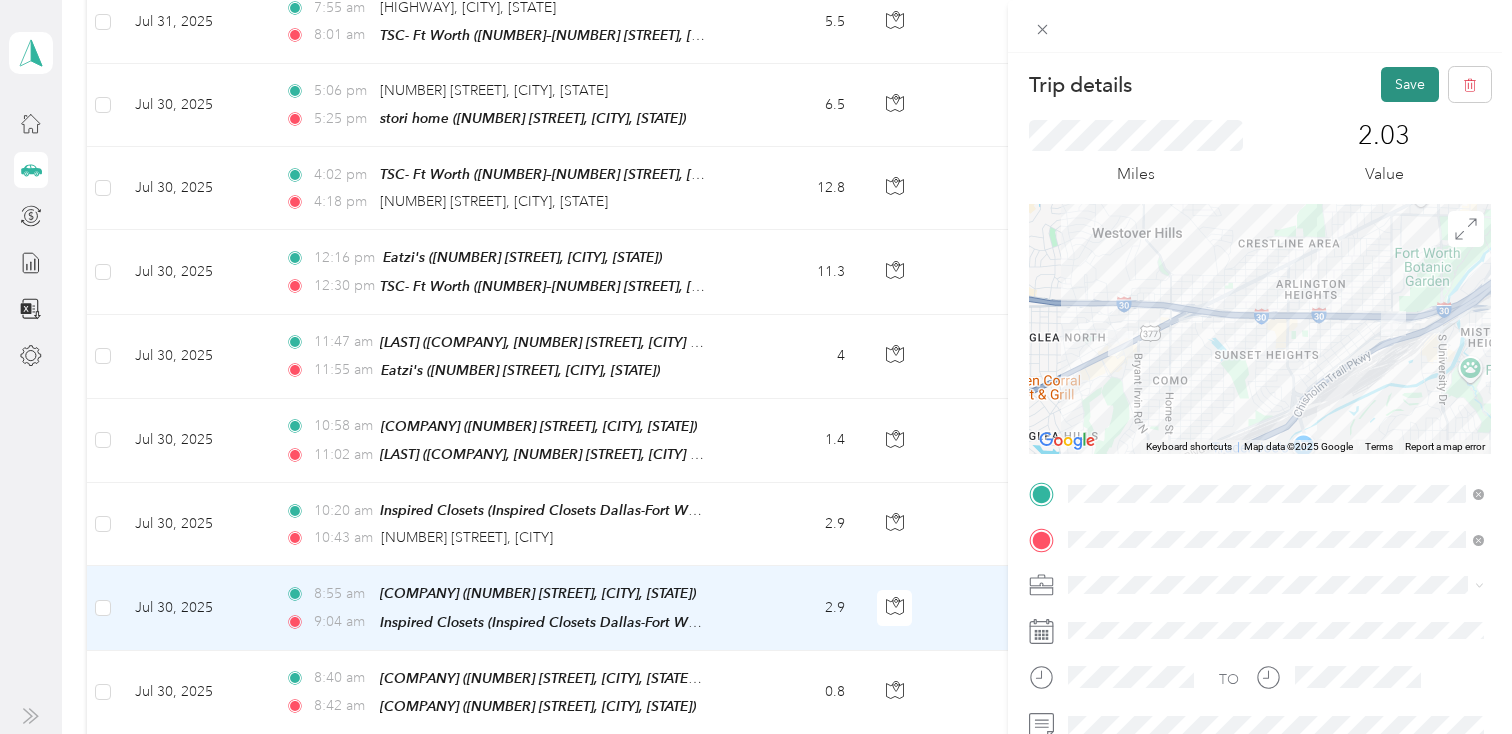 click on "Save" at bounding box center (1410, 84) 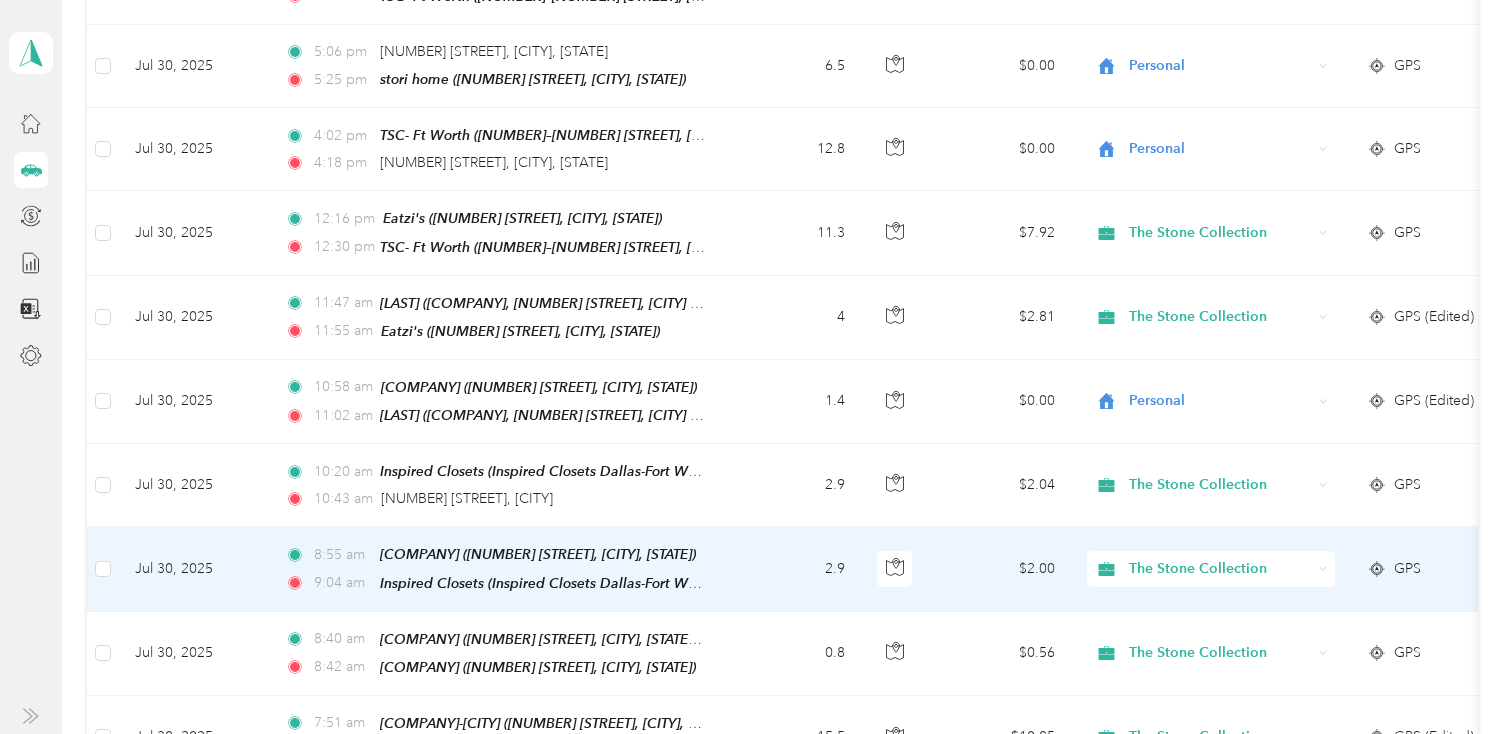 scroll, scrollTop: 896, scrollLeft: 0, axis: vertical 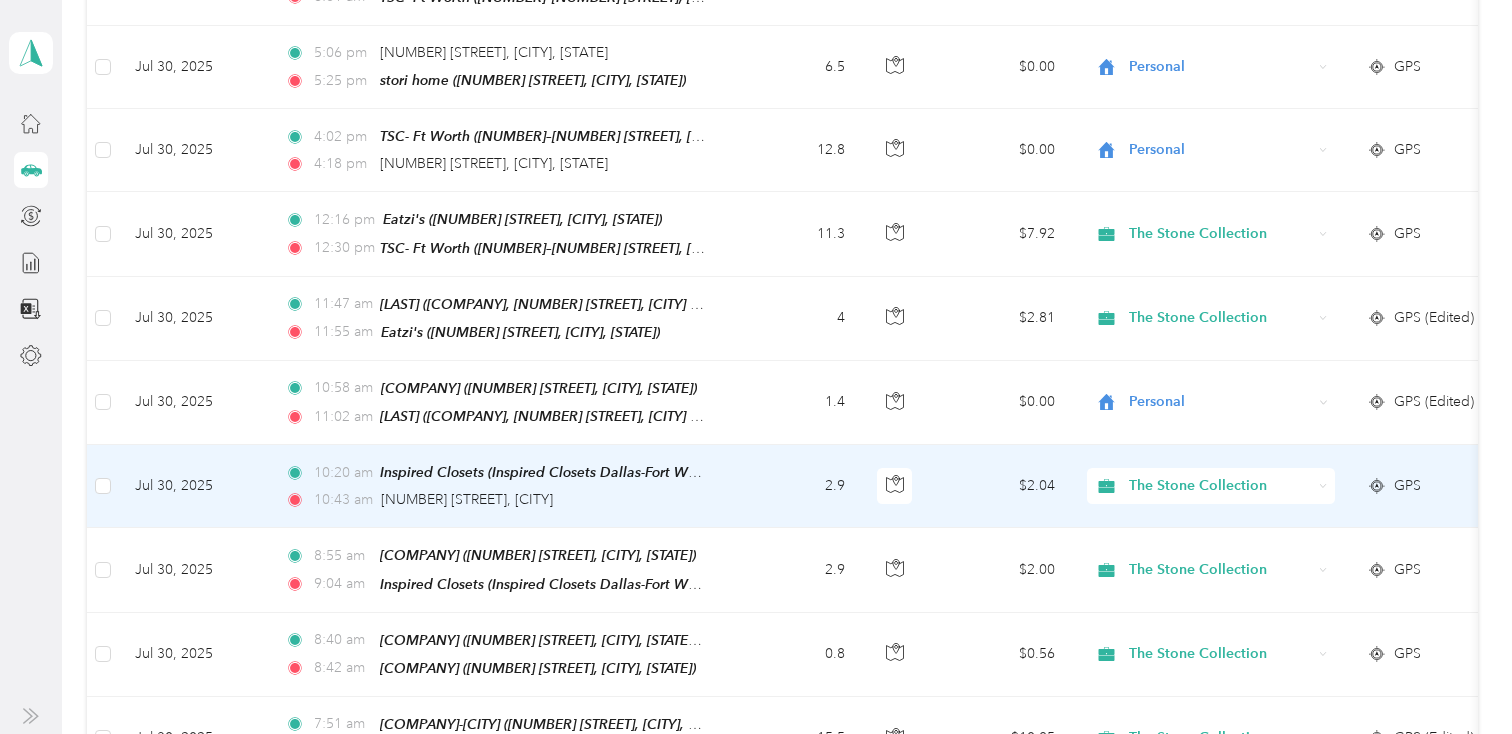 click on "[TIME] [NUMBER] [STREET], [CITY]" at bounding box center (495, 500) 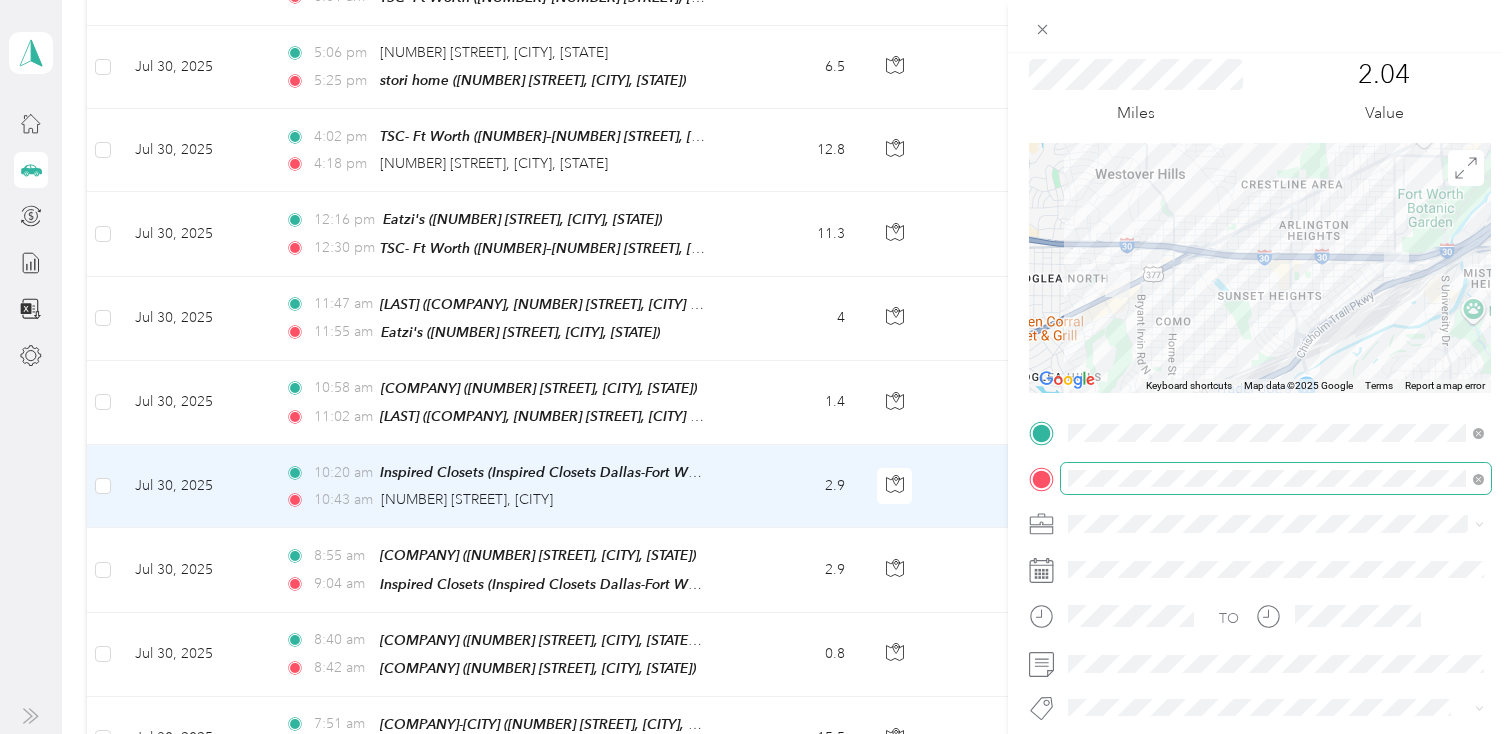 scroll, scrollTop: 60, scrollLeft: 0, axis: vertical 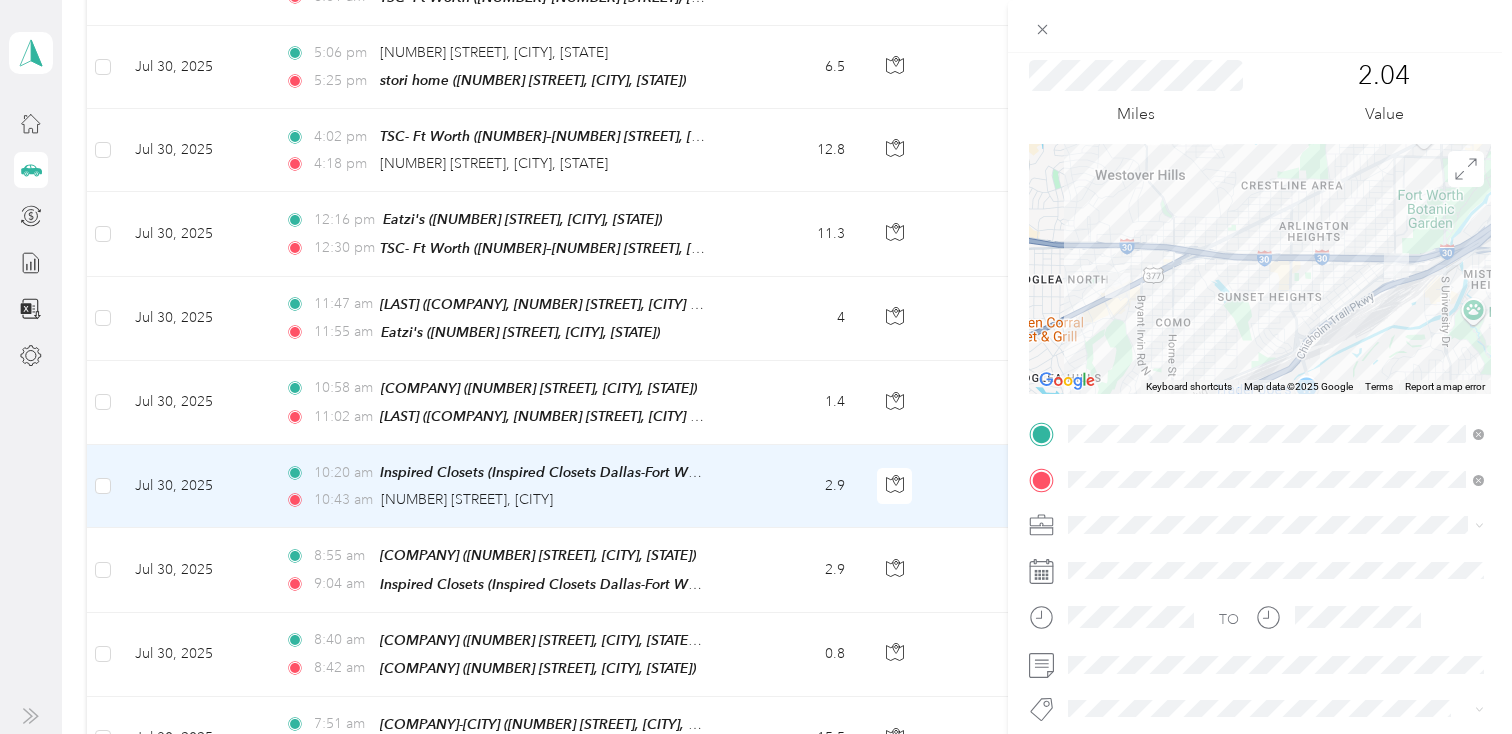 click on "Trip details Save This trip cannot be edited because it is either under review, approved, or paid. Contact your Team Manager to edit it. Miles [NUMBER] Value  ← Move left → Move right ↑ Move up ↓ Move down + Zoom in - Zoom out Home Jump left by 75% End Jump right by 75% Page Up Jump up by 75% Page Down Jump down by 75% Keyboard shortcuts Map Data Map data ©2025 Google Map data ©2025 Google 1 km  Click to toggle between metric and imperial units Terms Report a map error TO Add photo From your Favorite places [COMPANY] [NUMBER] [STREET], [POSTAL_CODE], [CITY], [STATE], [COUNTRY] [COMPANY]-[CITY] [NUMBER] [STREET], [CITY], [STATE] , [POSTAL_CODE], [CITY], [STATE] [COMPANY] [NUMBER] [STREET], [POSTAL_CODE], [CITY], [STATE] [COMPANY] [NUMBER] [STREET], [CITY], [STATE] , [POSTAL_CODE], [CITY], [STATE] [COMPANY] [NUMBER] [STREET], [CITY], [STATE] , [POSTAL_CODE], [CITY], [STATE] [LAST] [FIRST] [LAST] Selected" at bounding box center (751, 734) 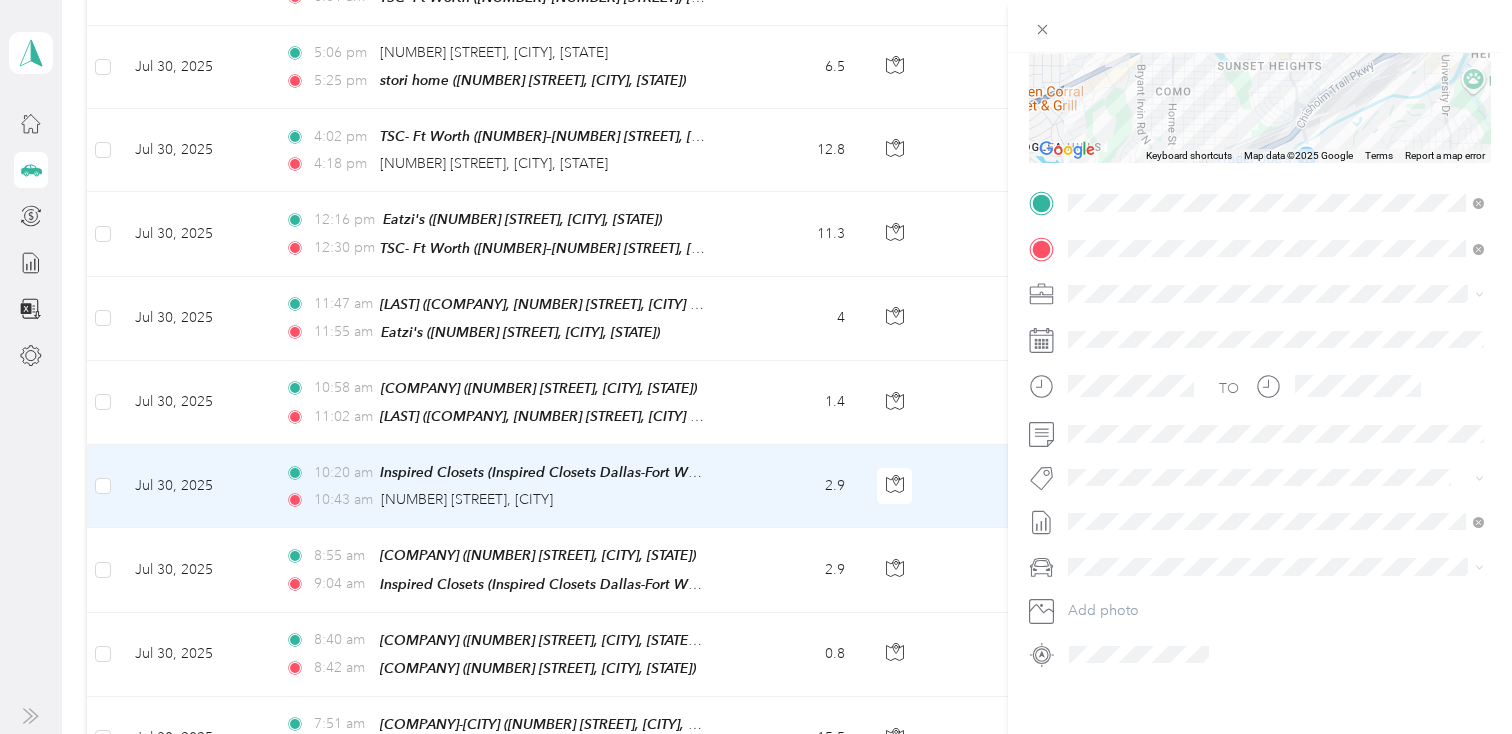 scroll, scrollTop: 293, scrollLeft: 0, axis: vertical 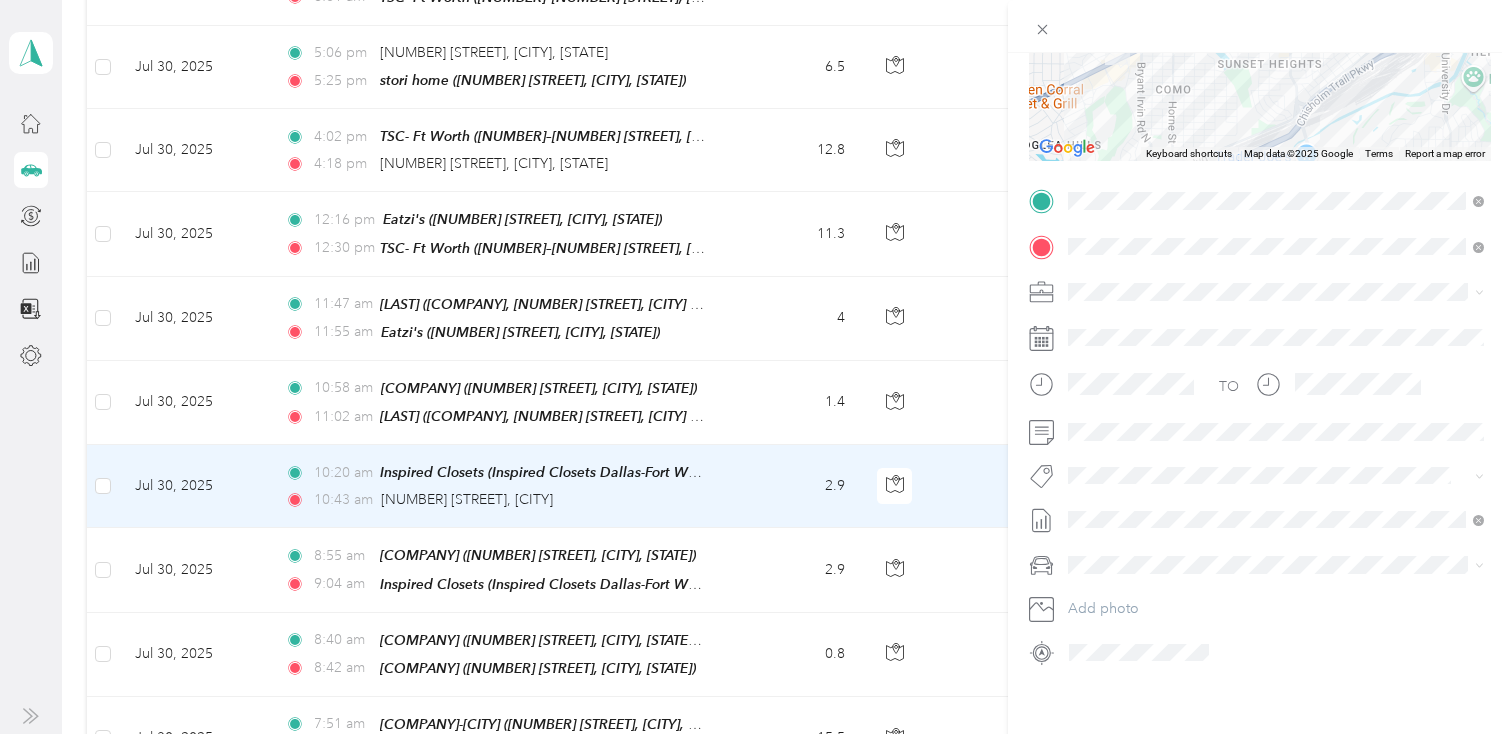 click on "Trip details Save This trip cannot be edited because it is either under review, approved, or paid. Contact your Team Manager to edit it. Miles [NUMBER] Value  ← Move left → Move right ↑ Move up ↓ Move down + Zoom in - Zoom out Home Jump left by 75% End Jump right by 75% Page Up Jump up by 75% Page Down Jump down by 75% Keyboard shortcuts Map Data Map data ©2025 Google Map data ©2025 Google 1 km  Click to toggle between metric and imperial units Terms Report a map error TO Add photo" at bounding box center [756, 367] 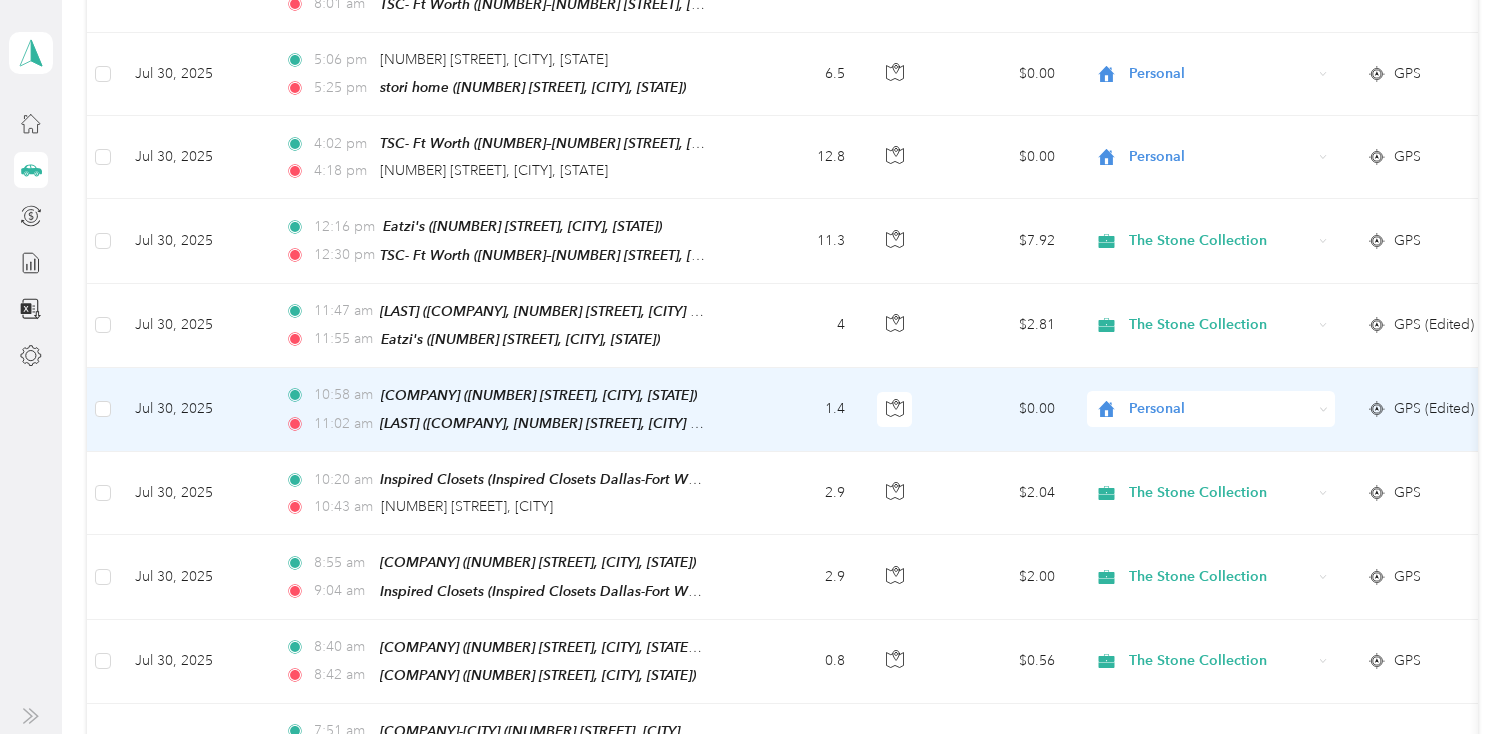 scroll, scrollTop: 887, scrollLeft: 0, axis: vertical 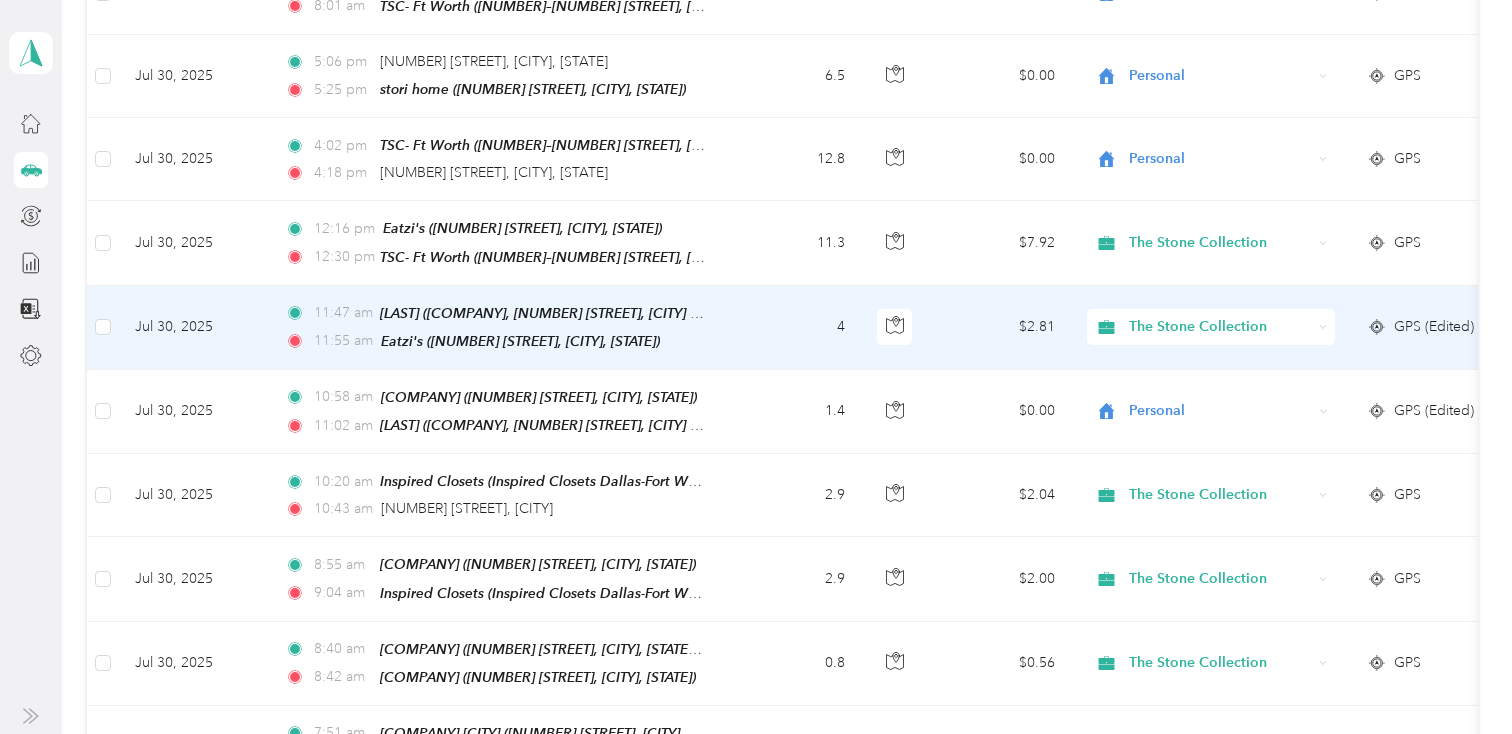 click on "4" at bounding box center [795, 328] 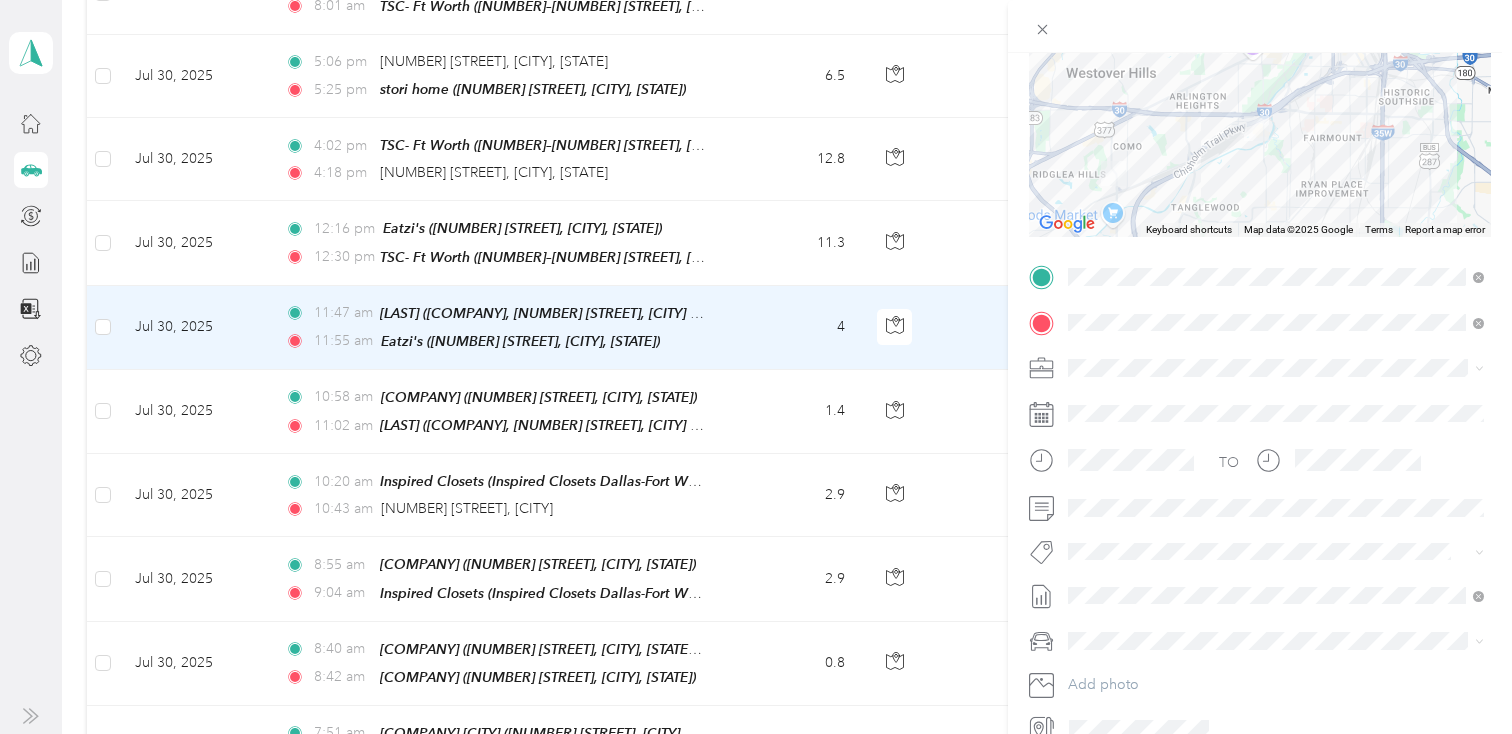 scroll, scrollTop: 225, scrollLeft: 0, axis: vertical 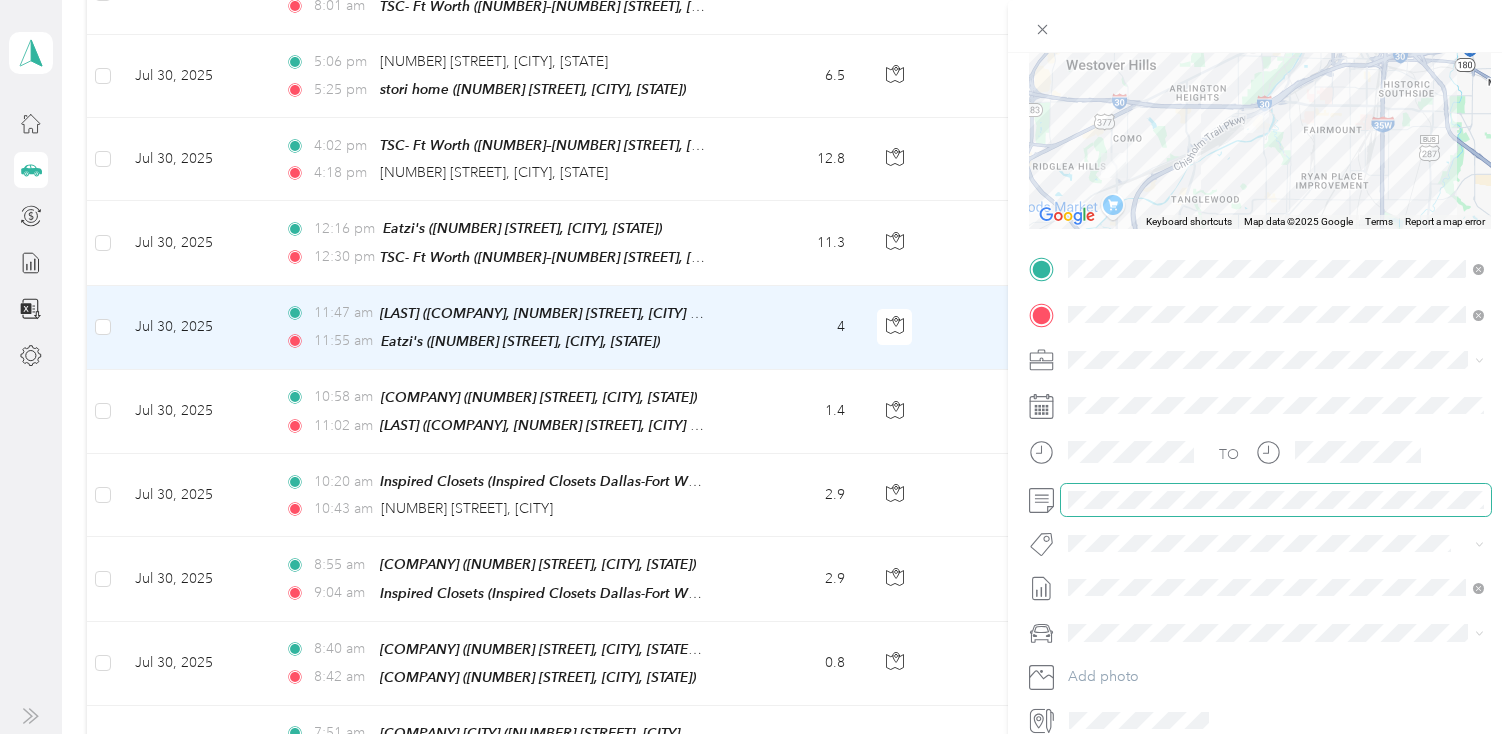 click at bounding box center [1276, 500] 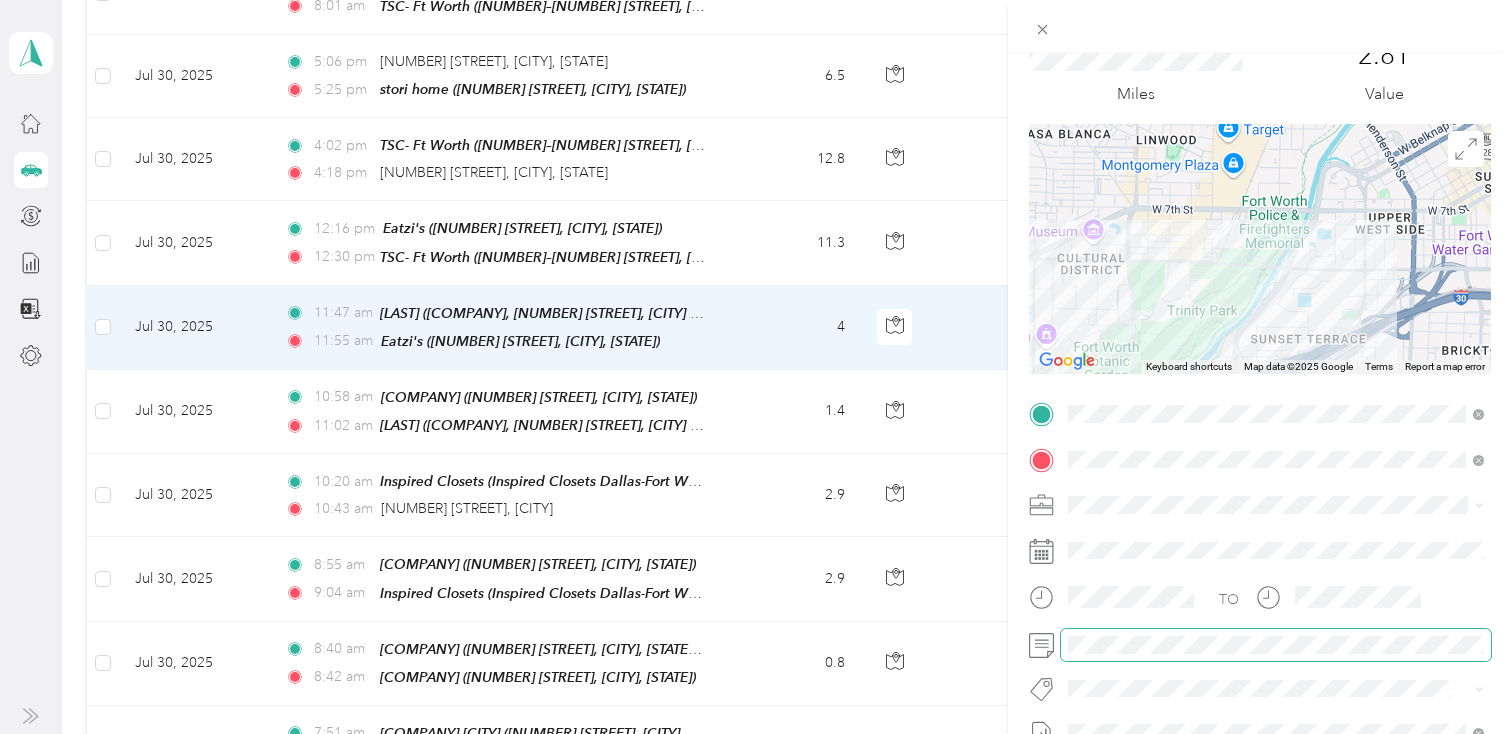 scroll, scrollTop: 0, scrollLeft: 0, axis: both 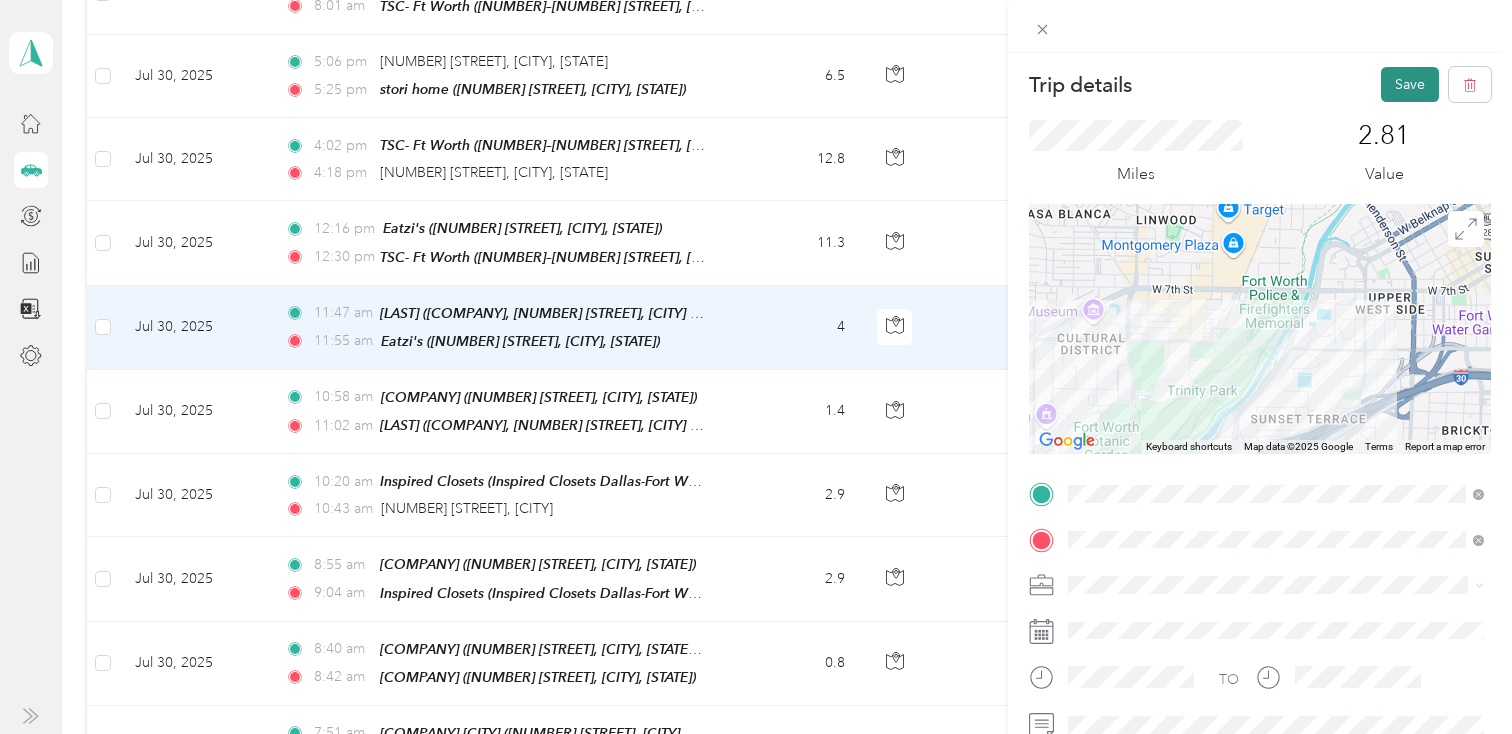 click on "Save" at bounding box center [1410, 84] 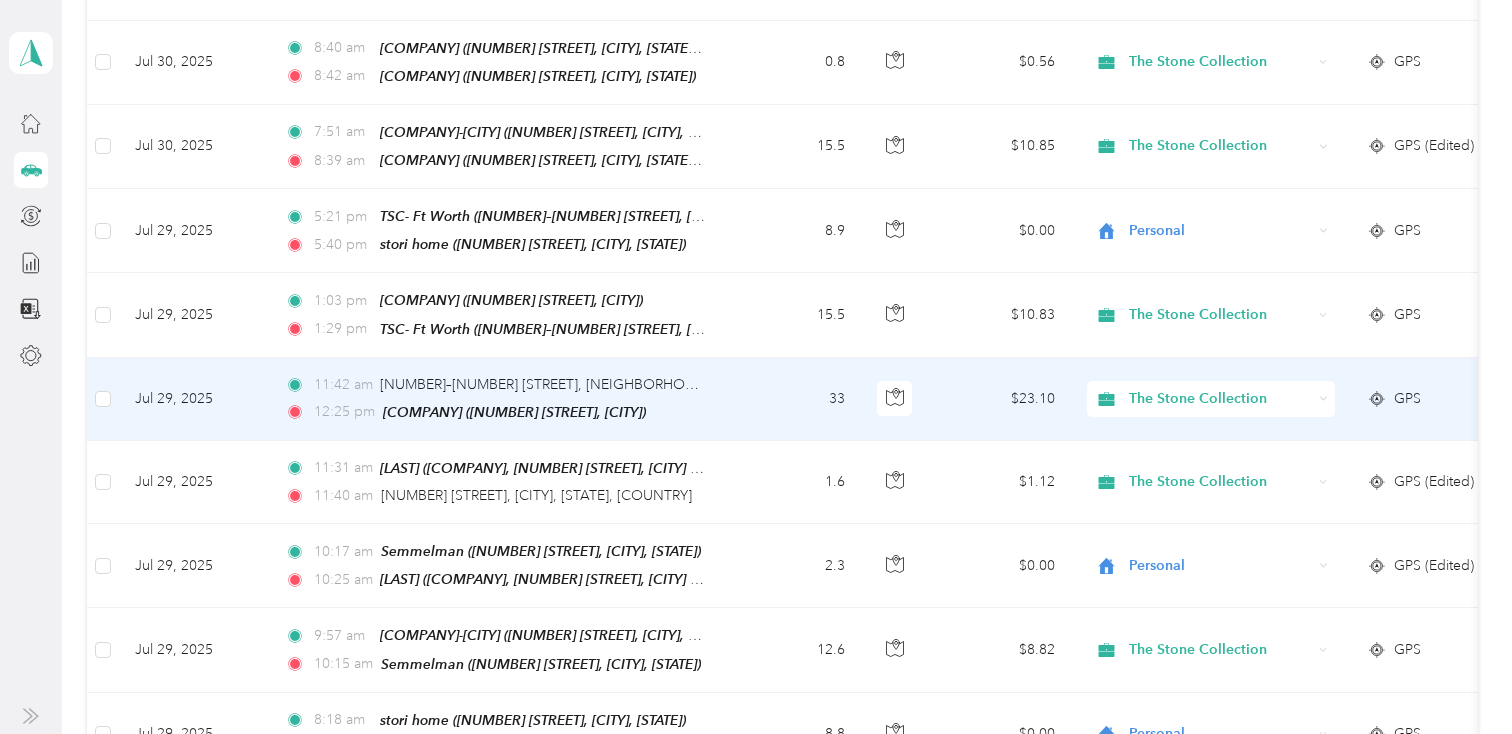 scroll, scrollTop: 1485, scrollLeft: 0, axis: vertical 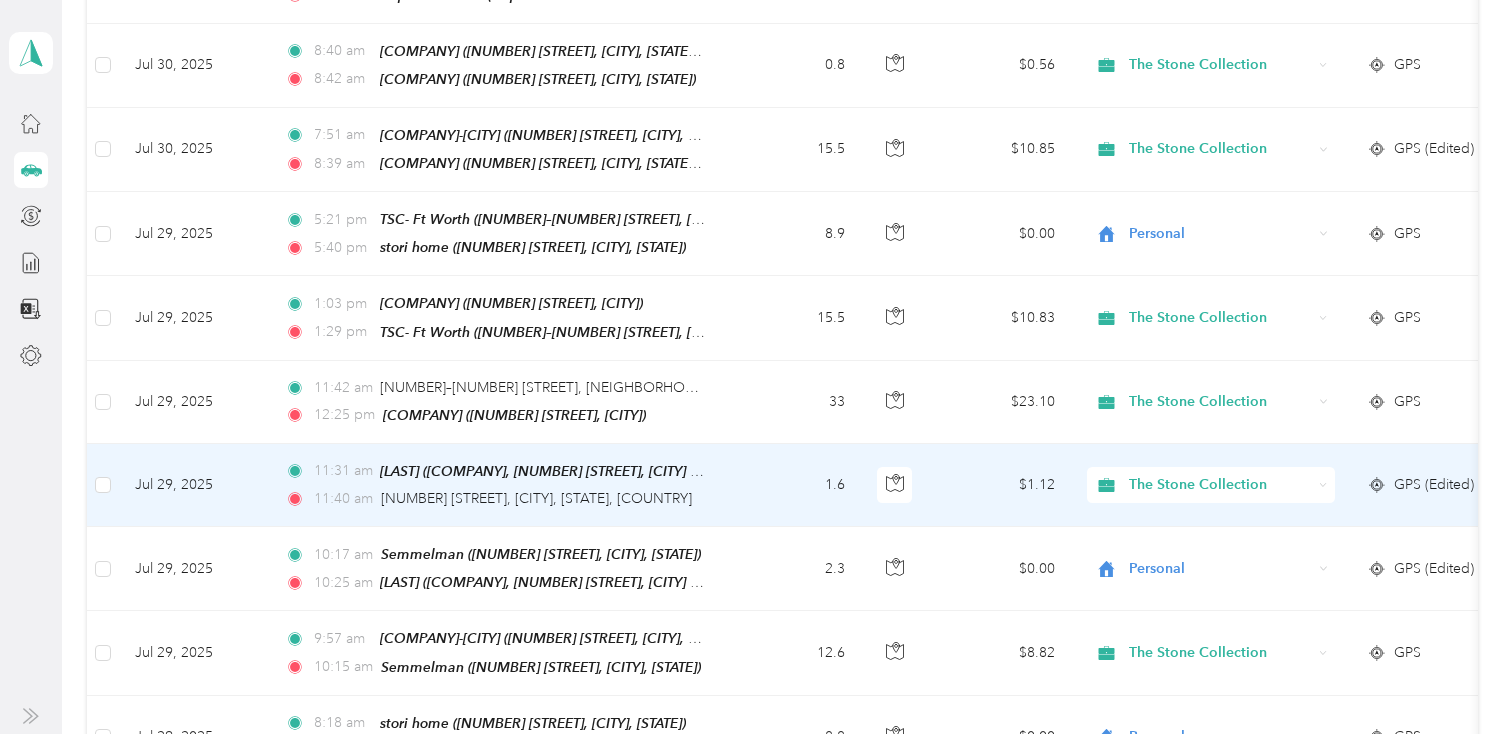 click on "The Stone Collection" at bounding box center [1220, 485] 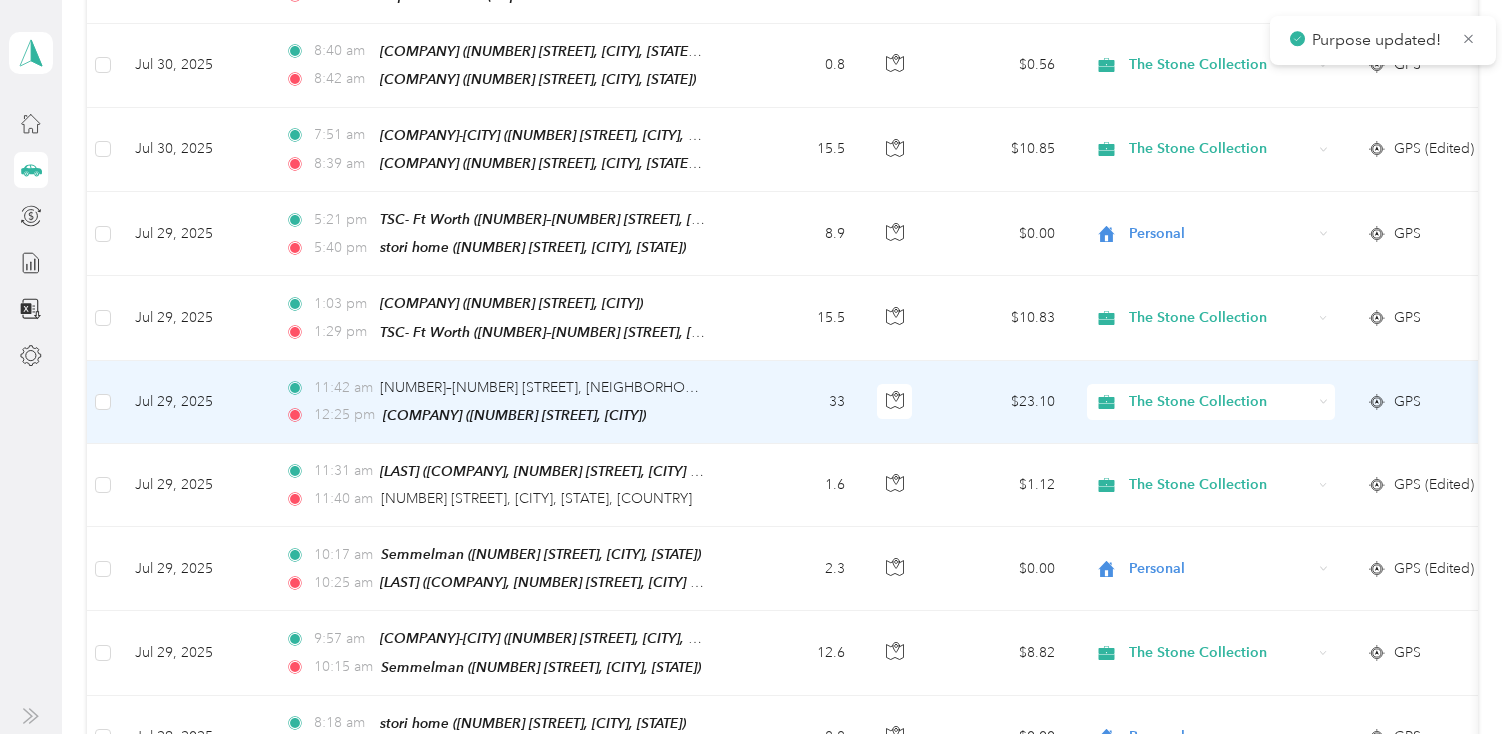 click on "33" at bounding box center (795, 402) 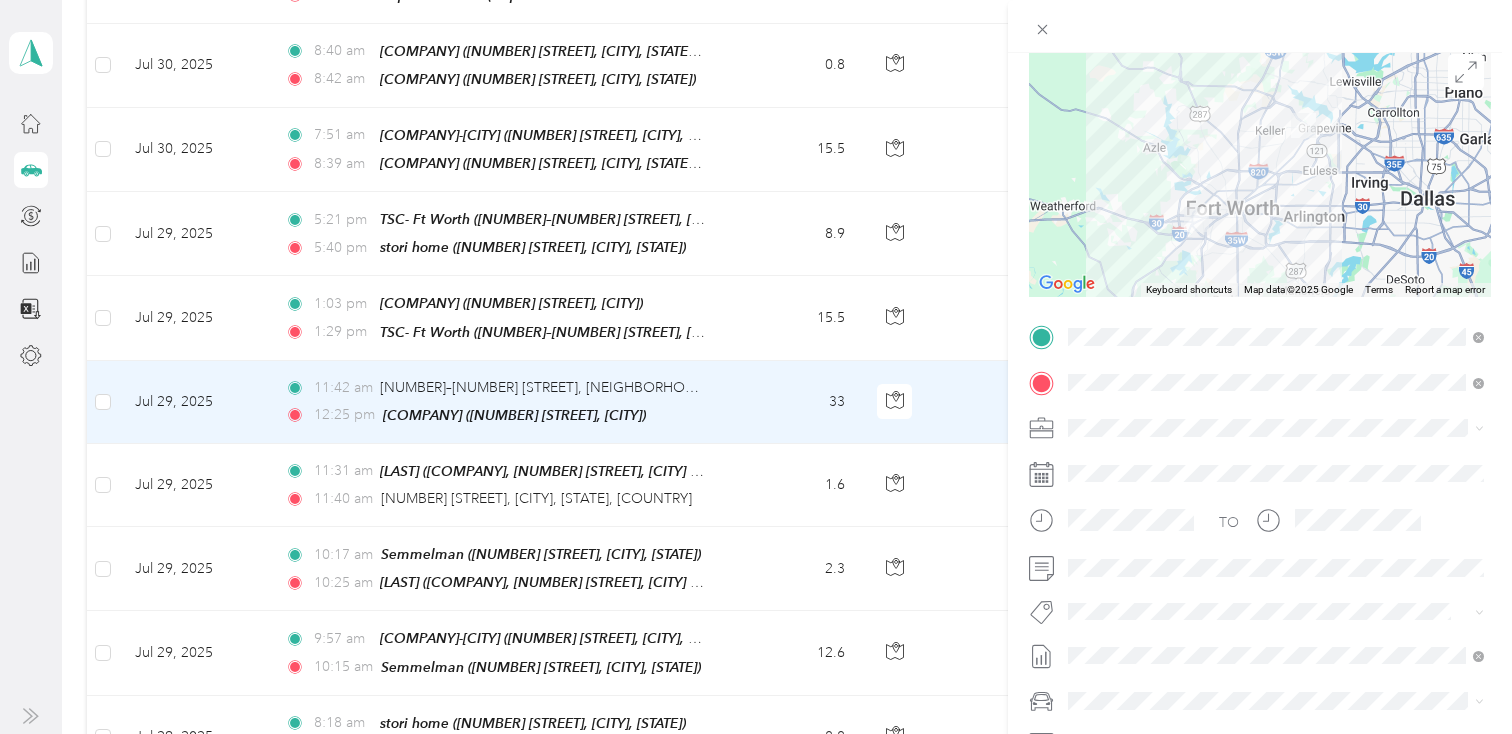 scroll, scrollTop: 161, scrollLeft: 0, axis: vertical 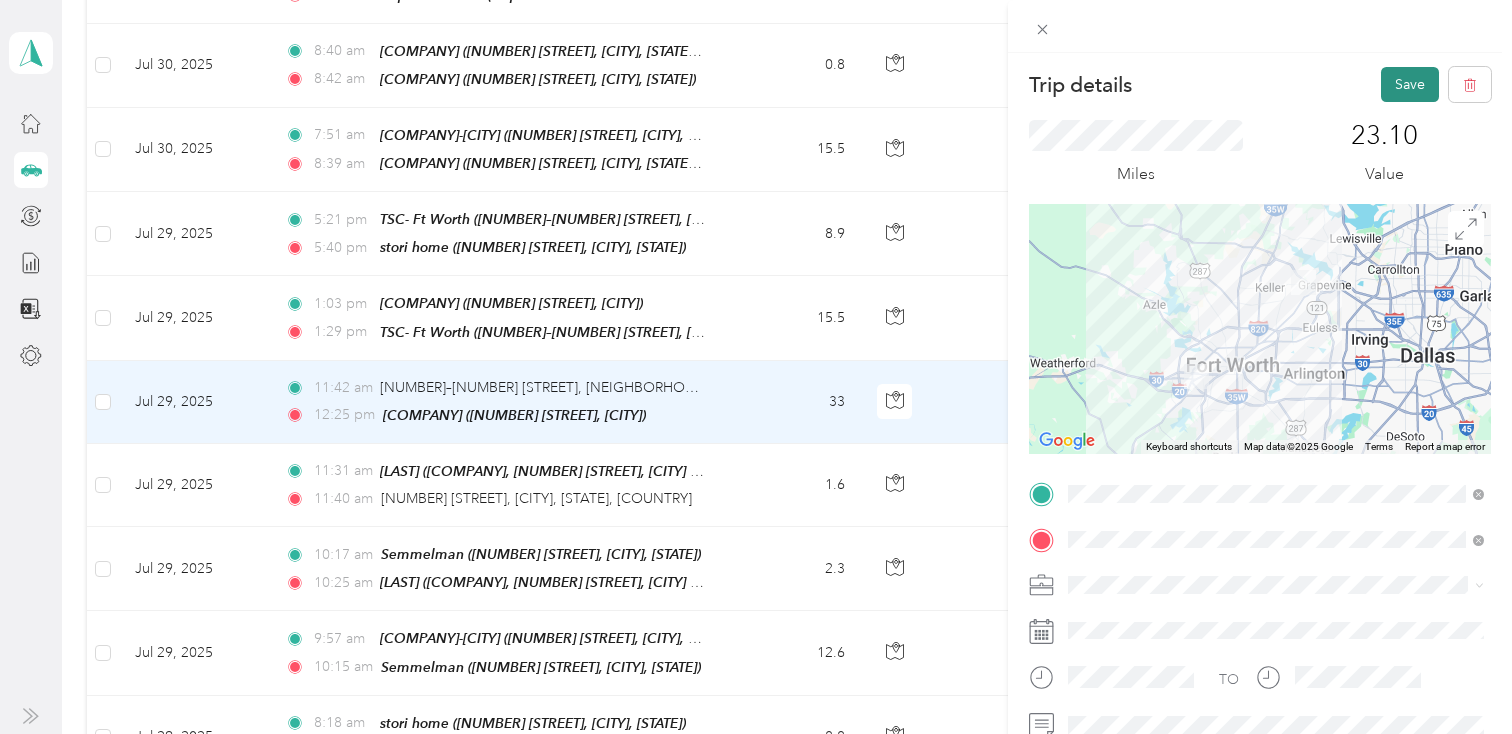 click on "Save" at bounding box center (1410, 84) 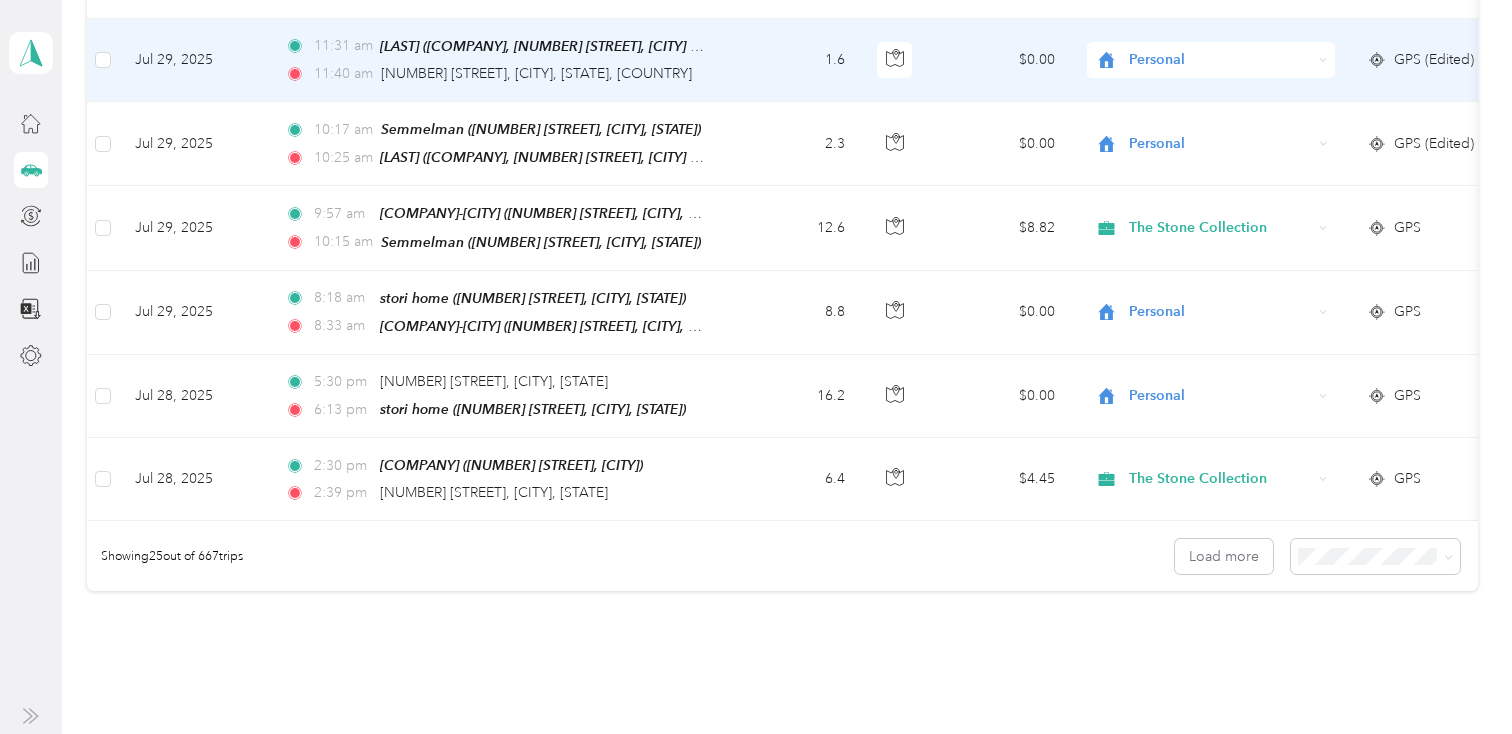 scroll, scrollTop: 1917, scrollLeft: 0, axis: vertical 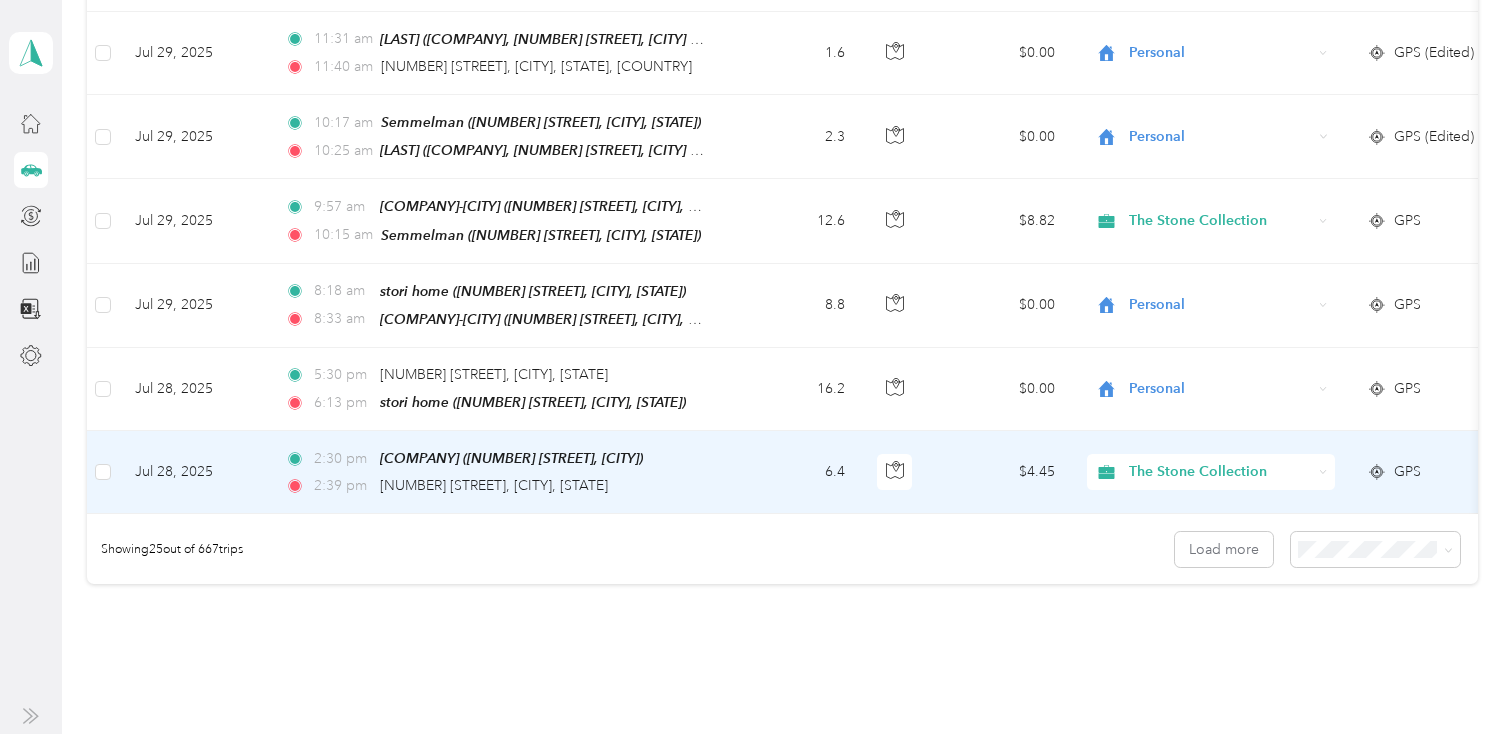 click on "[TIME] [MERIDIEM] [BUSINESS_NAME] ([NUMBER] [STREET], [CITY], [STATE]) [TIME] [MERIDIEM] [NUMBER] [STREET], [CITY], [STATE]" at bounding box center [499, 472] 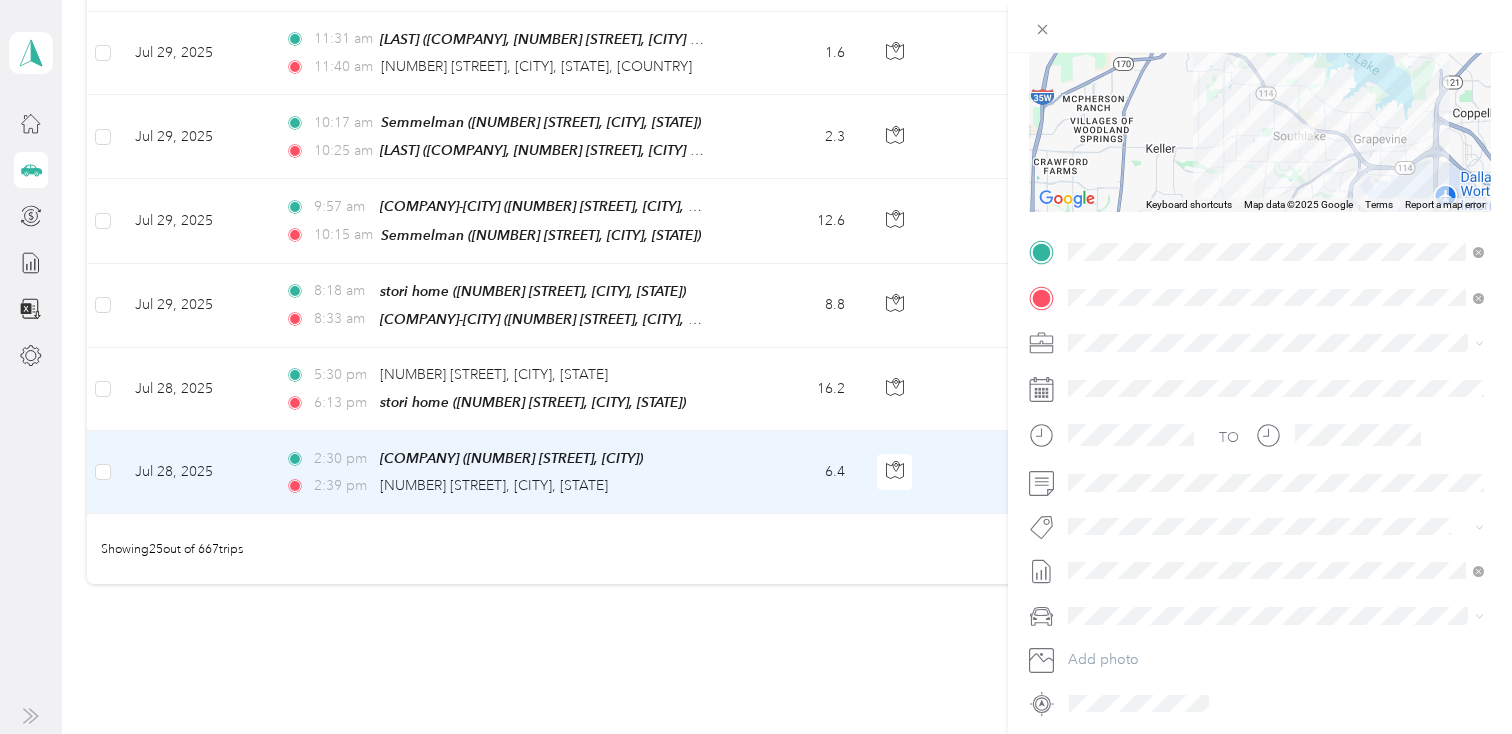 scroll, scrollTop: 261, scrollLeft: 0, axis: vertical 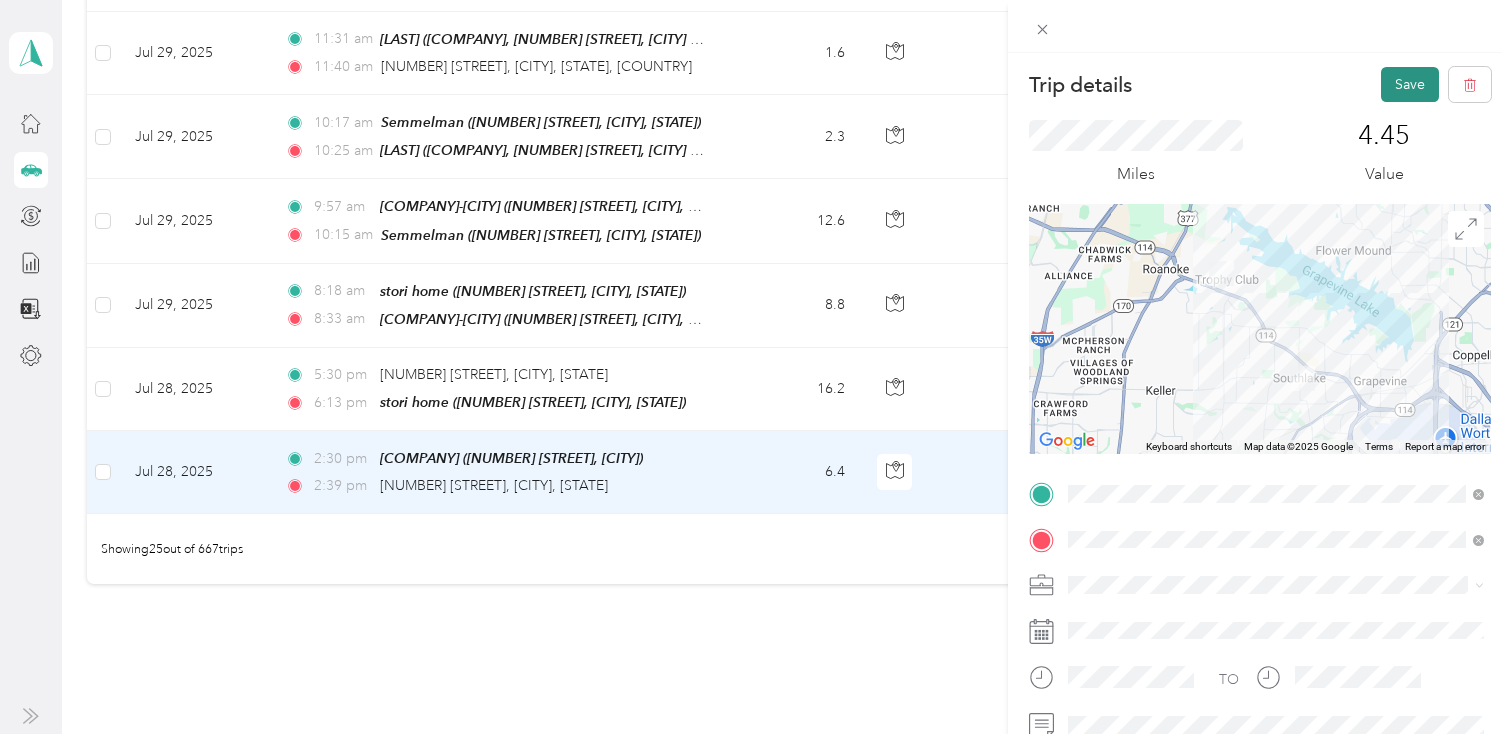 click on "Save" at bounding box center (1410, 84) 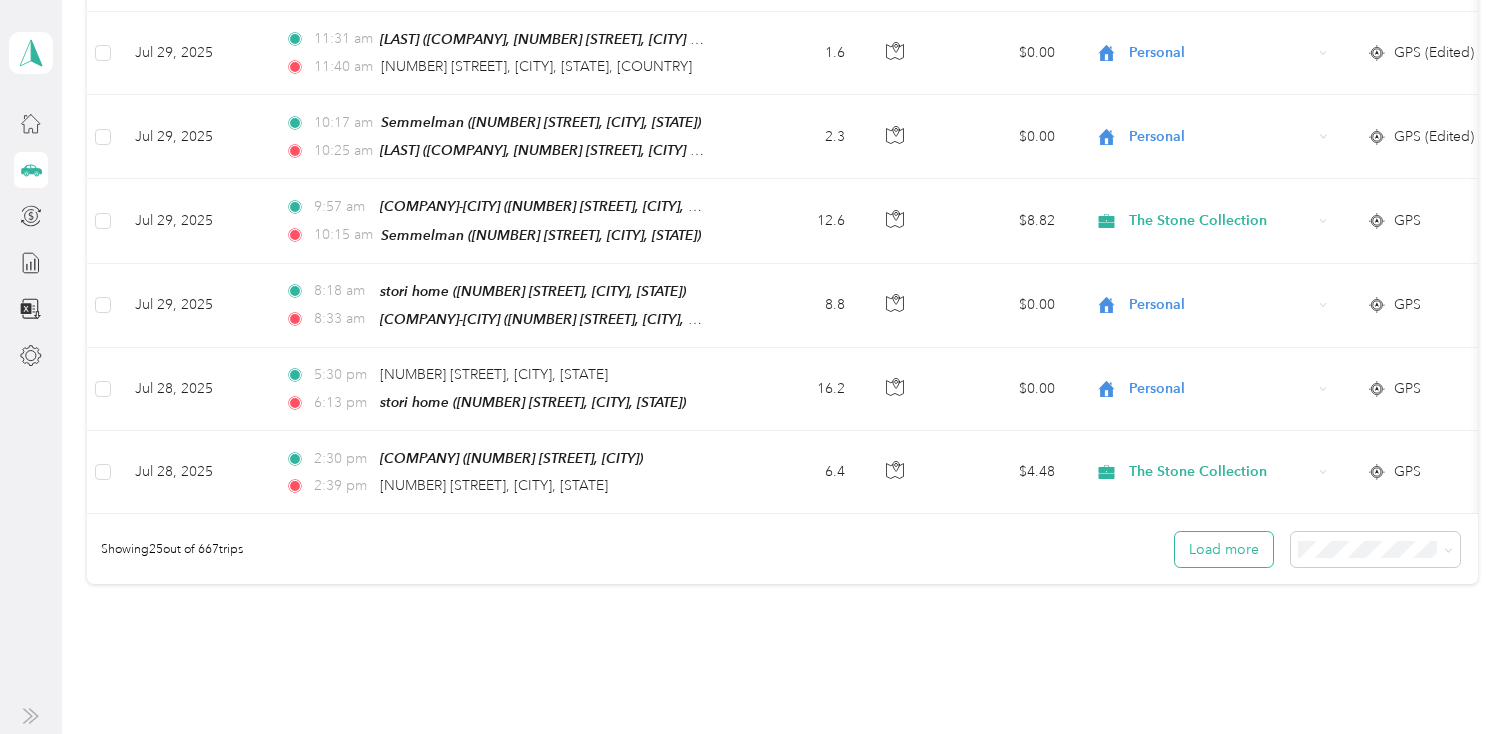 click on "Load more" at bounding box center (1224, 549) 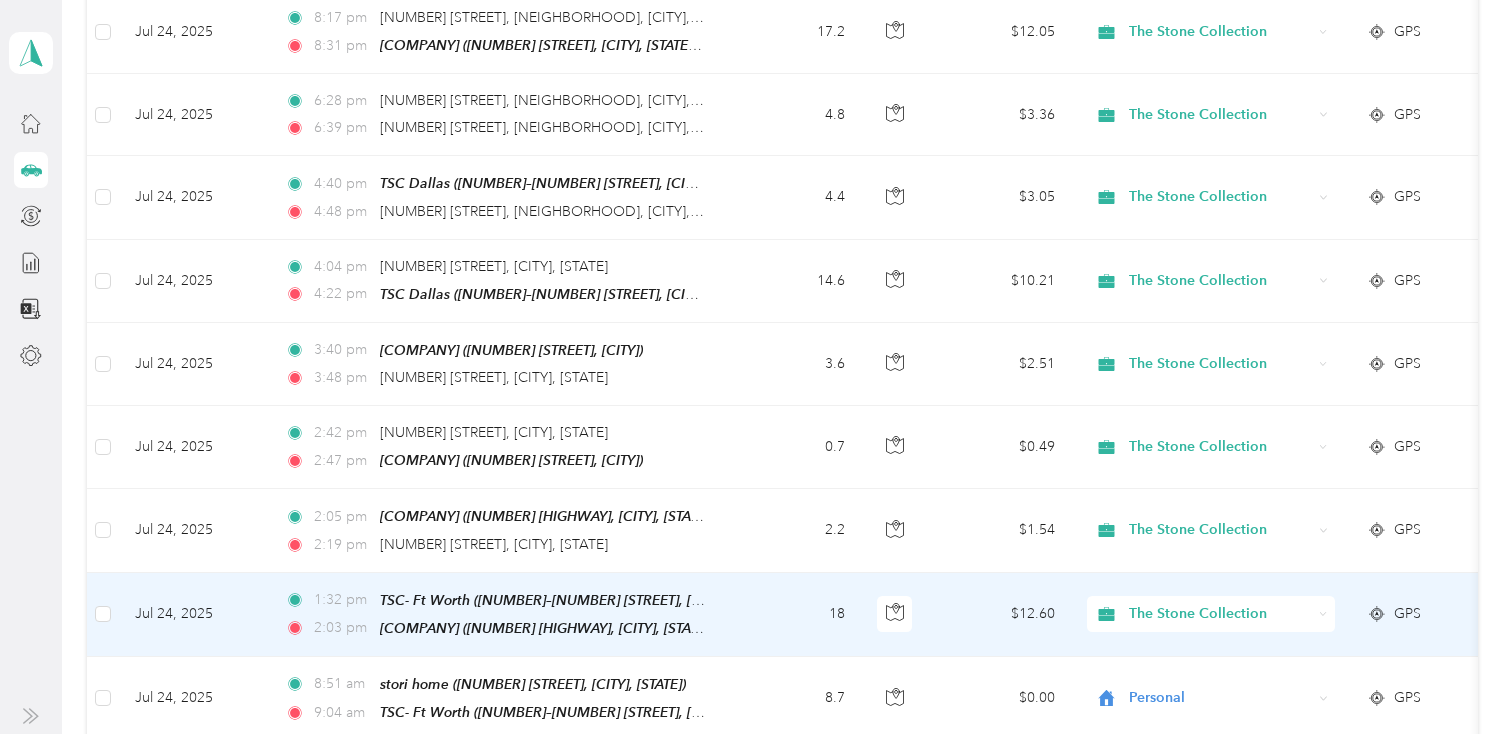 scroll, scrollTop: 3274, scrollLeft: 0, axis: vertical 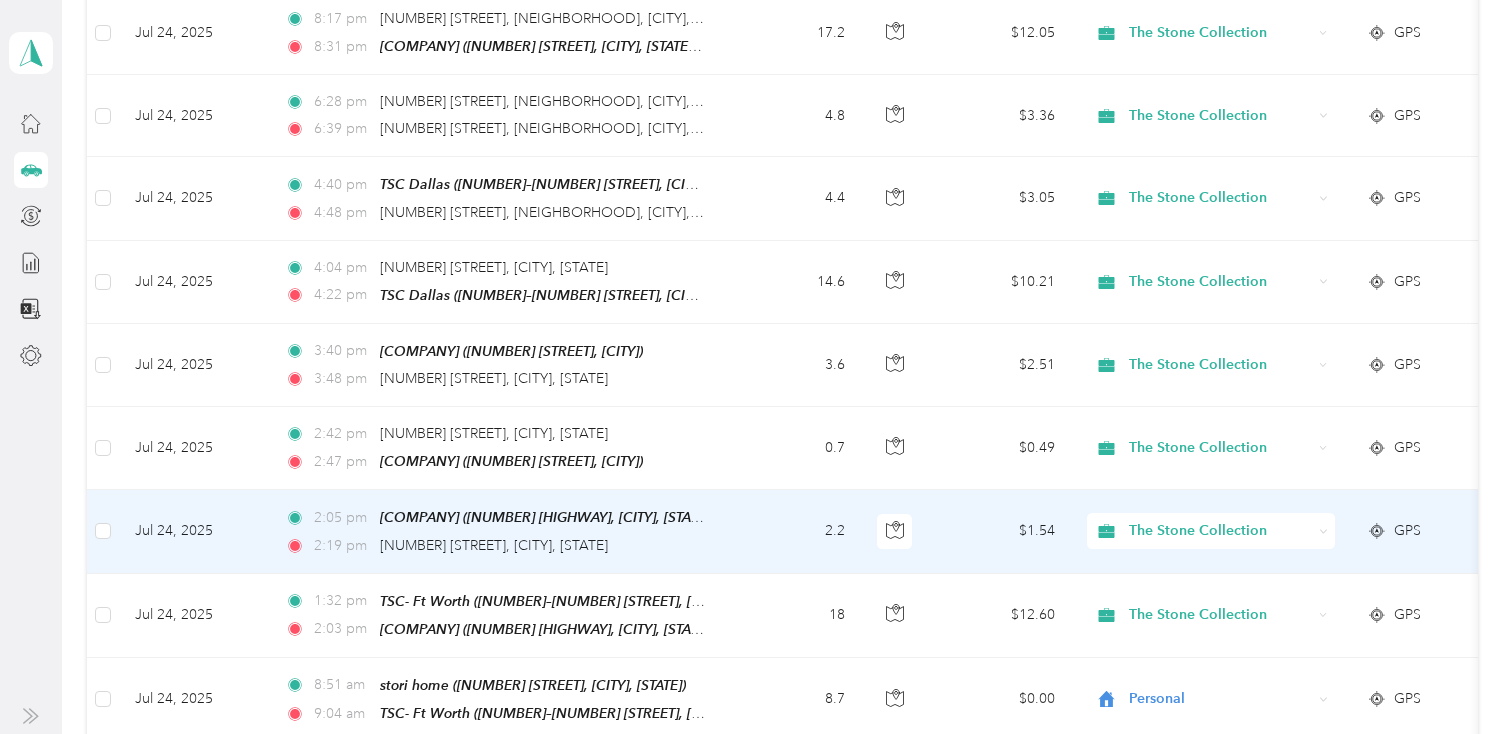 click on "2.2" at bounding box center [795, 531] 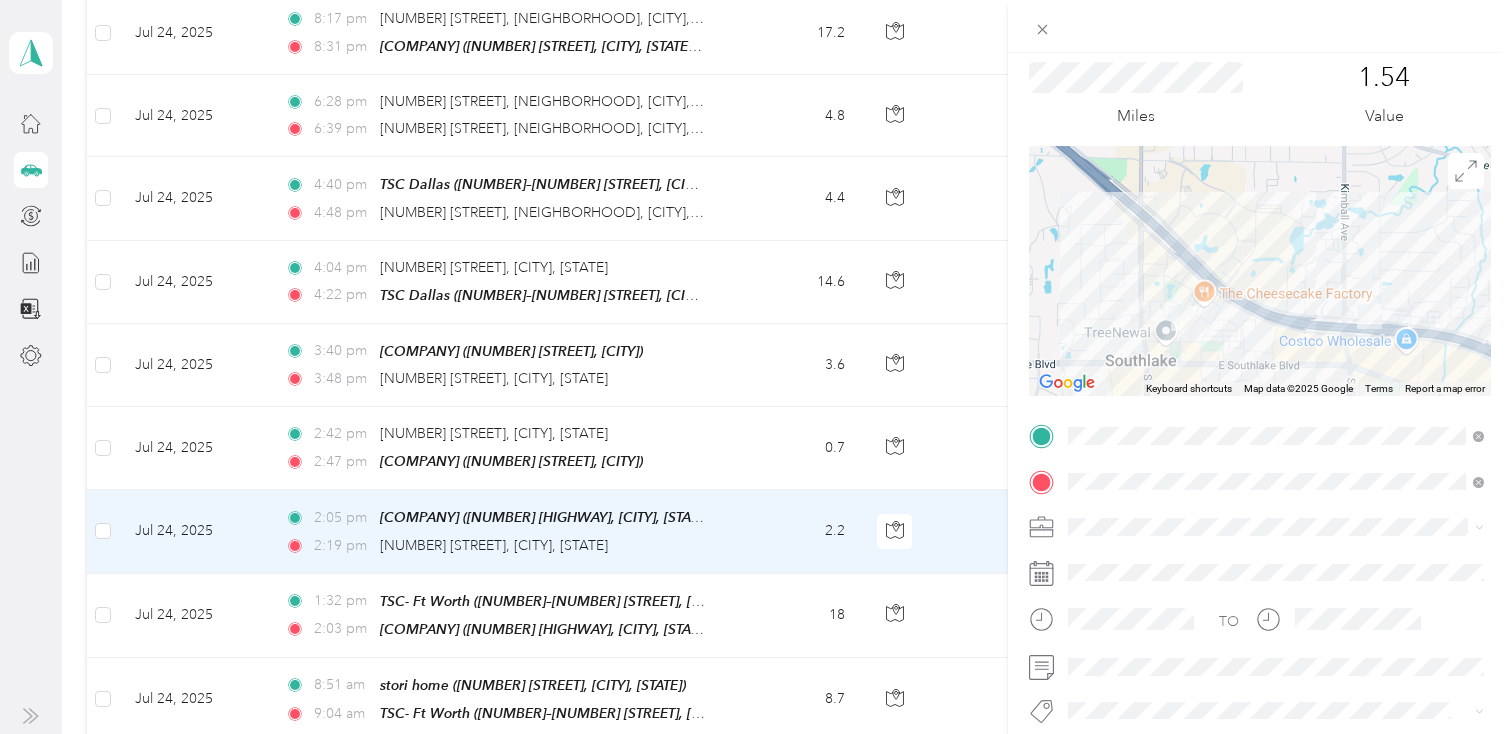 scroll, scrollTop: 64, scrollLeft: 0, axis: vertical 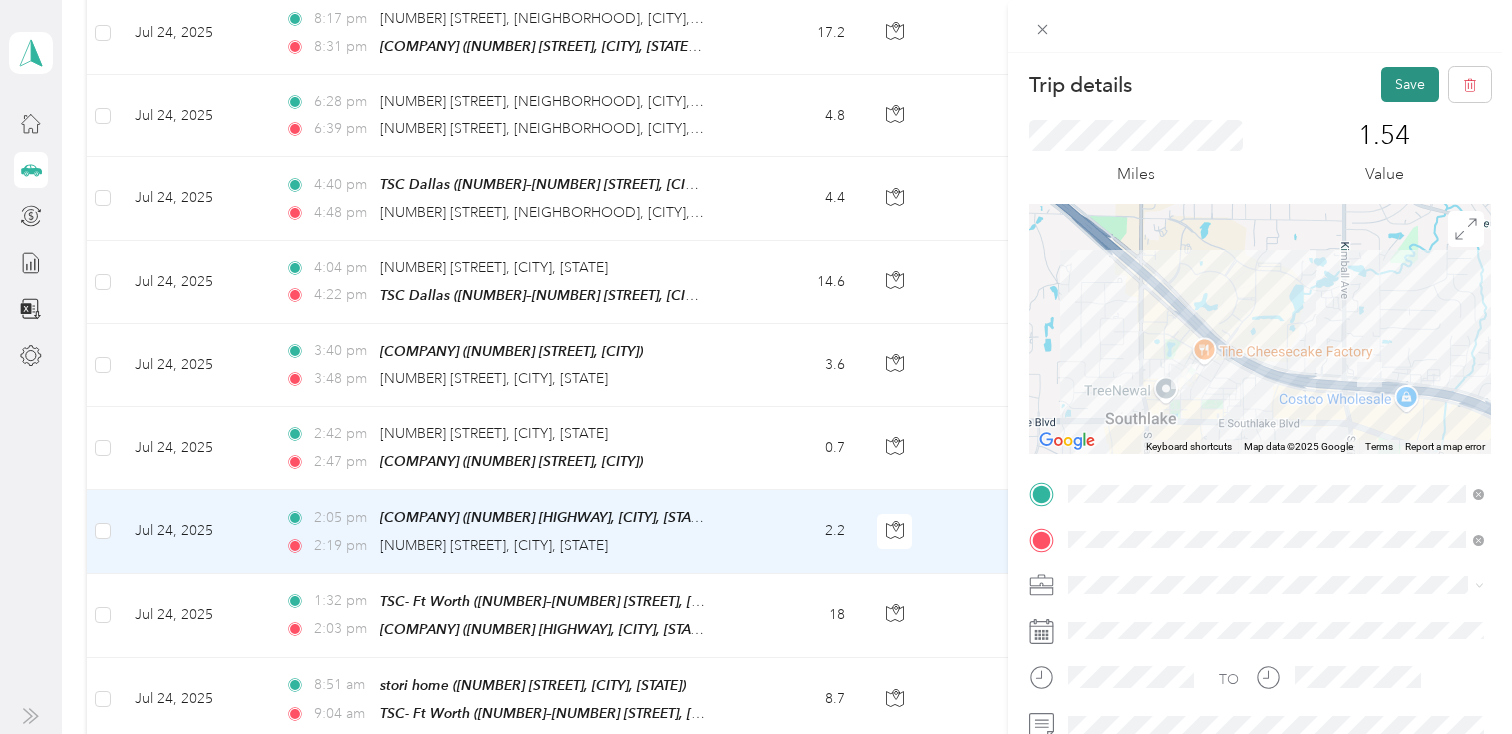 click on "Save" at bounding box center (1410, 84) 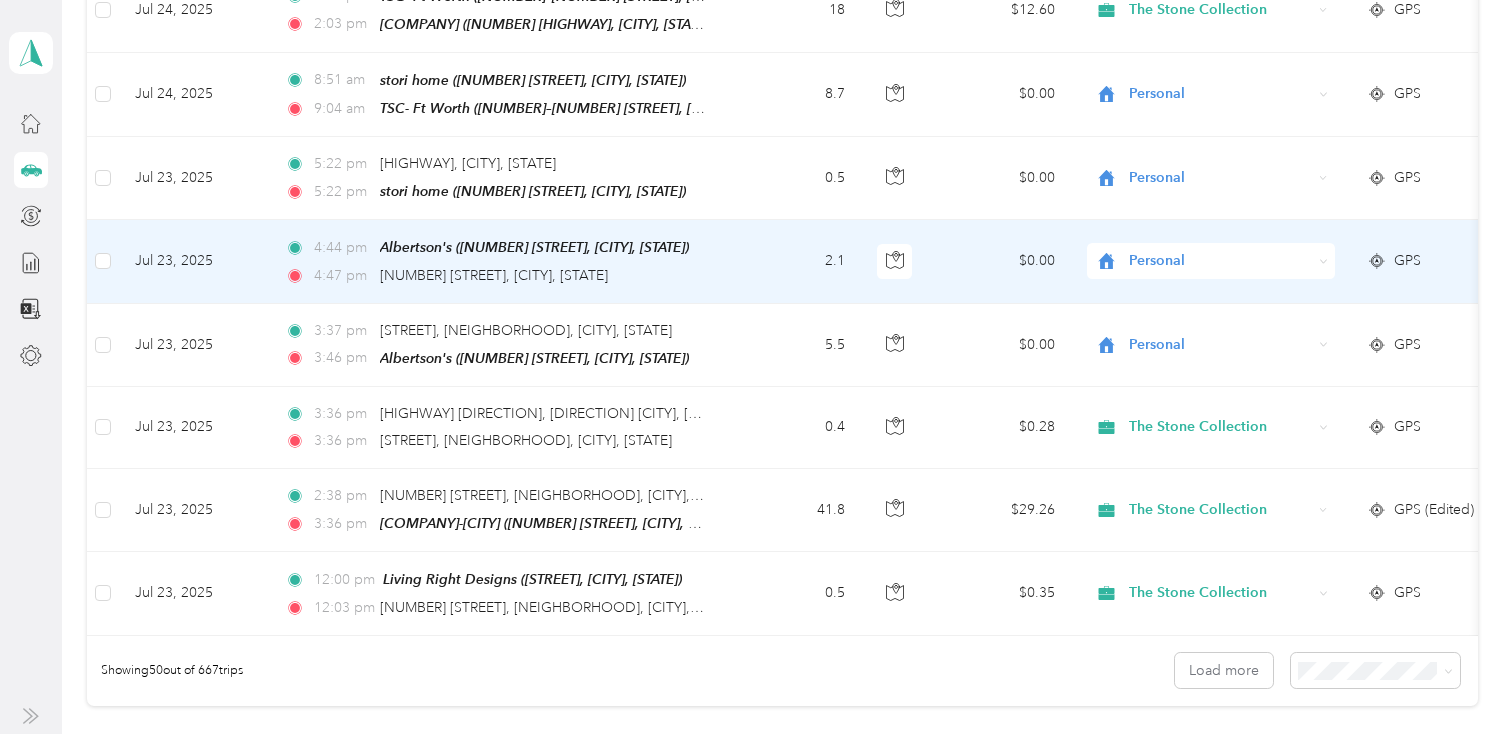 scroll, scrollTop: 3881, scrollLeft: 0, axis: vertical 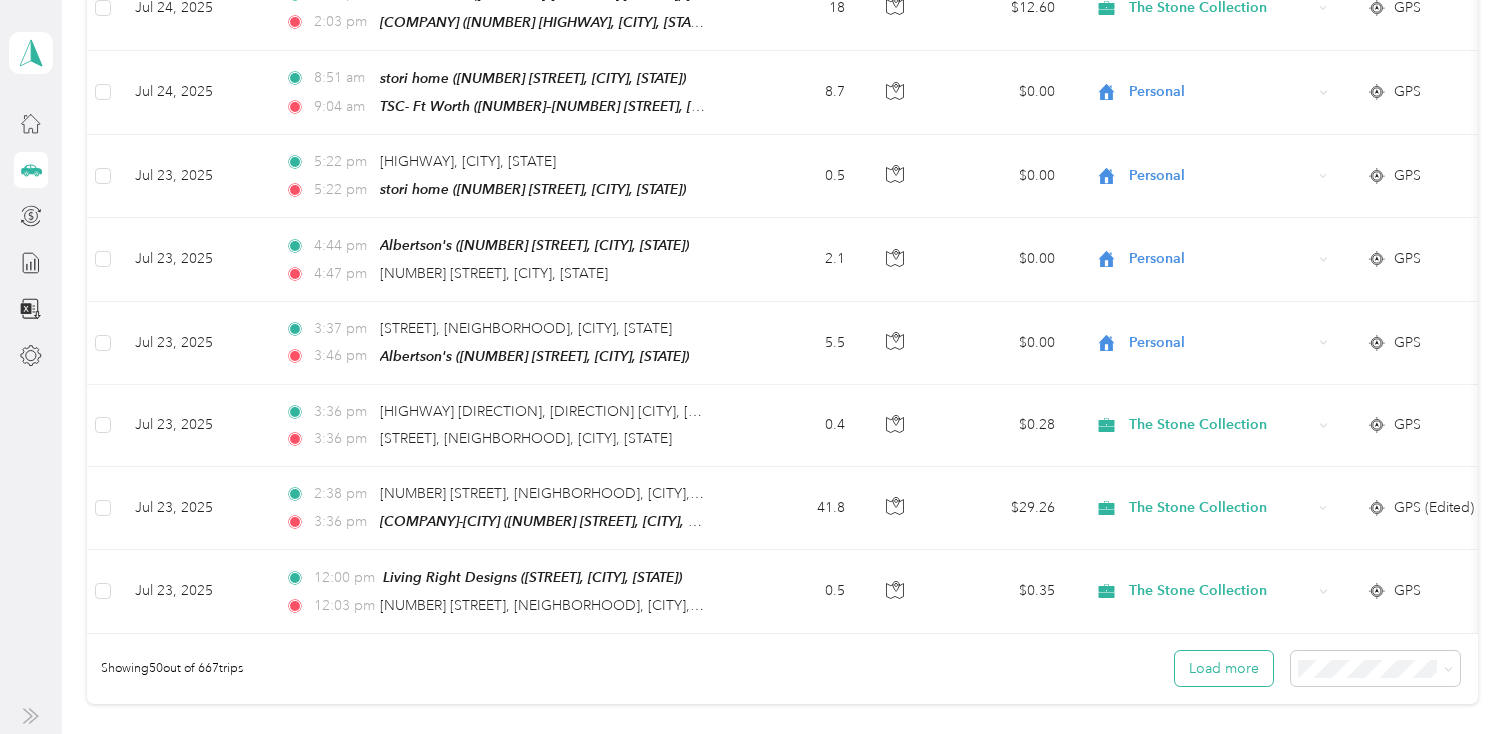 click on "Load more" at bounding box center (1224, 668) 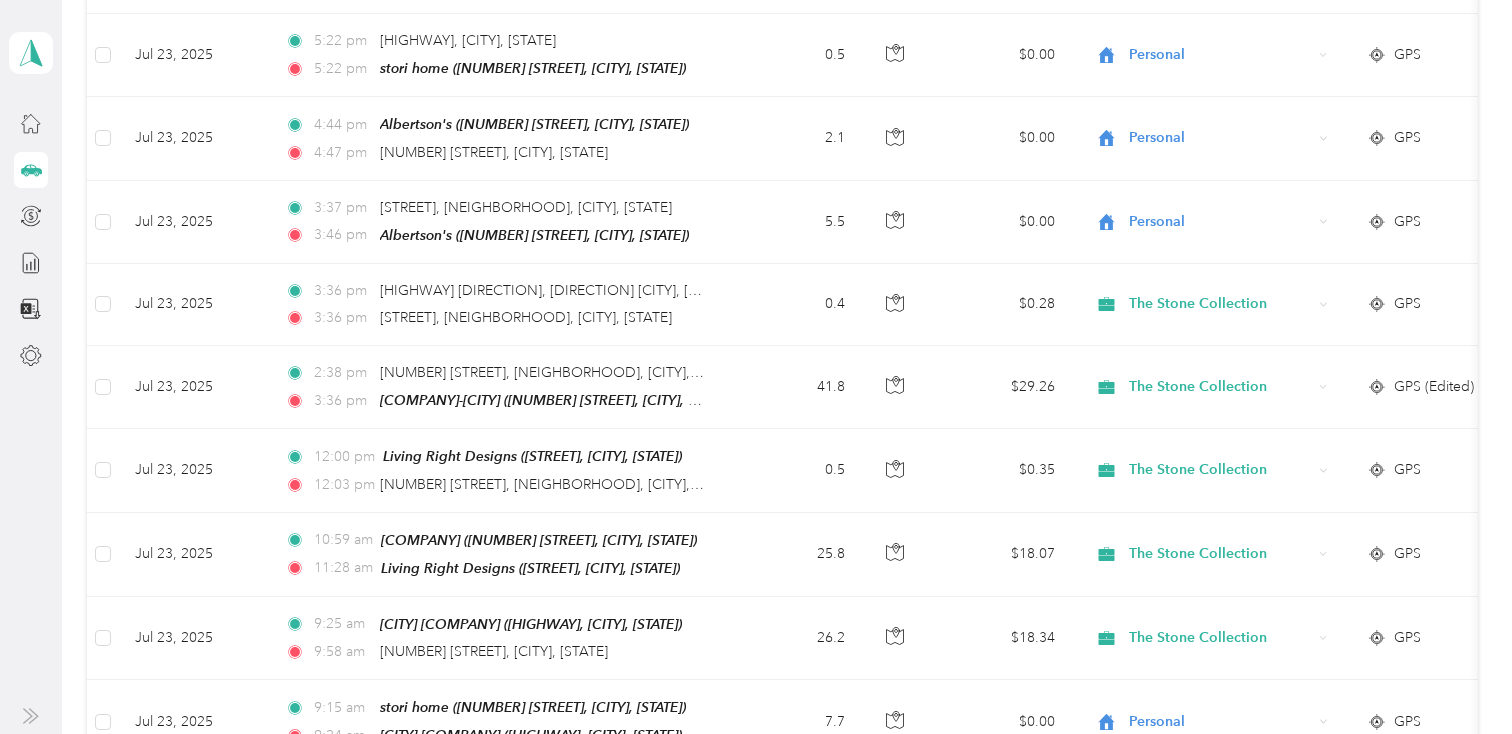 scroll, scrollTop: 3995, scrollLeft: 0, axis: vertical 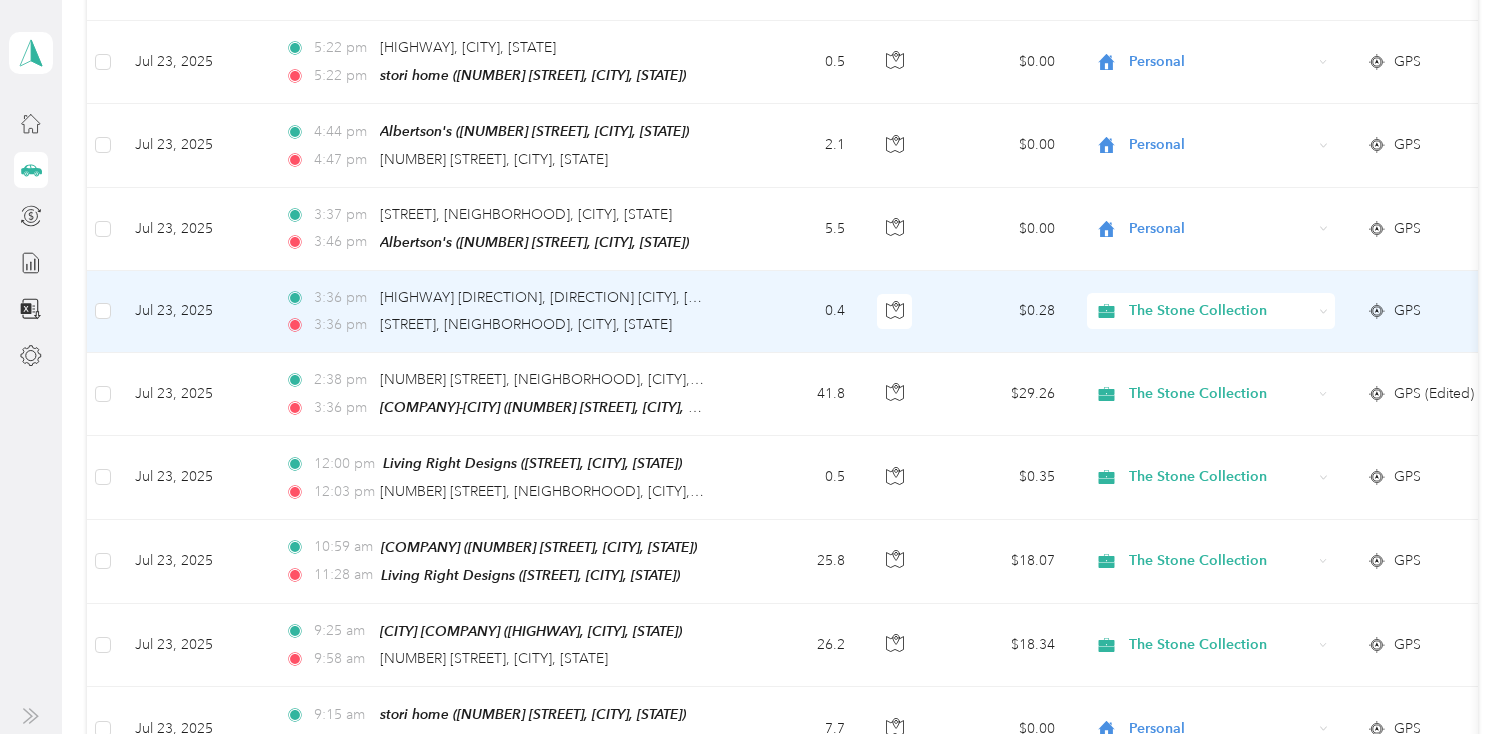 click on "The Stone Collection" at bounding box center [1220, 311] 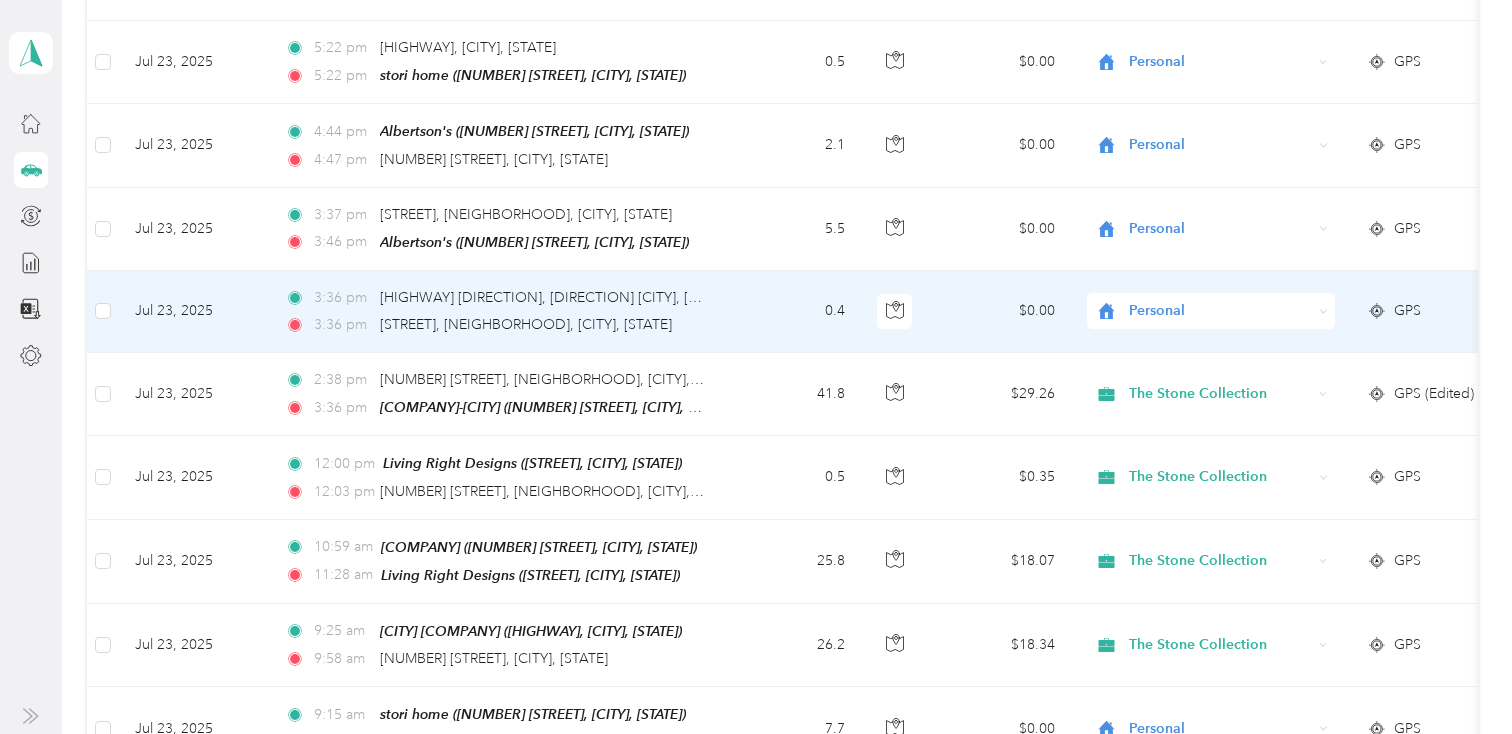 click on "Personal" at bounding box center [1228, 345] 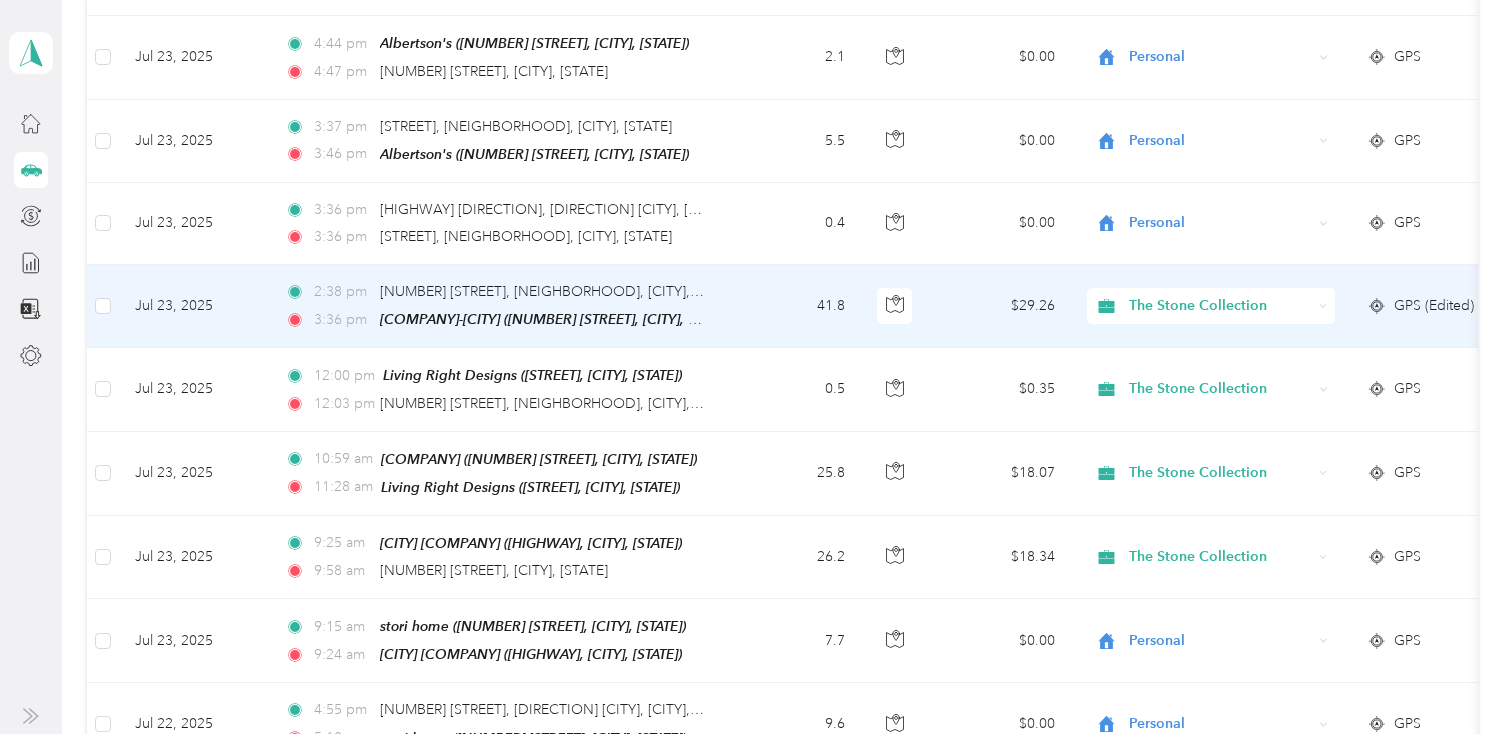 scroll, scrollTop: 4079, scrollLeft: 0, axis: vertical 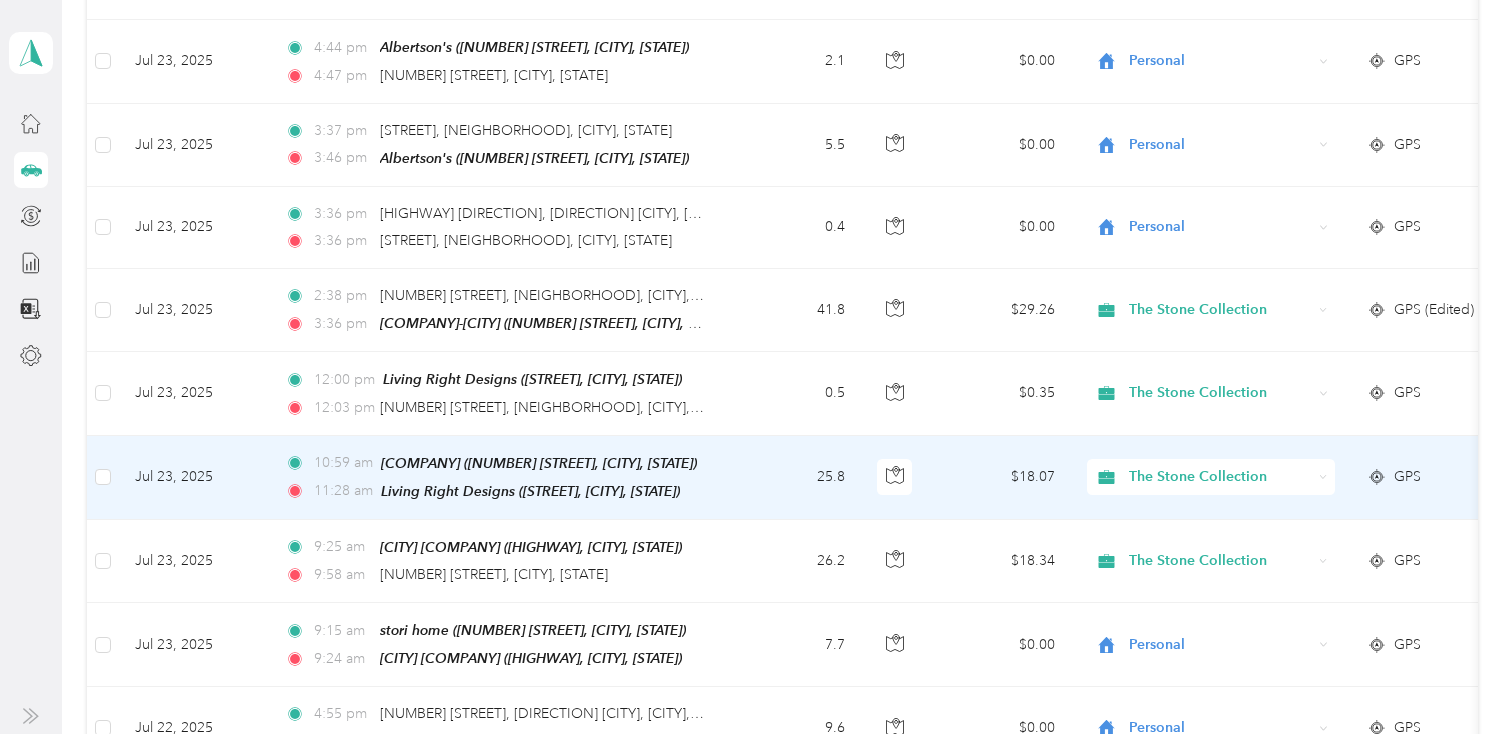 click on "25.8" at bounding box center [795, 478] 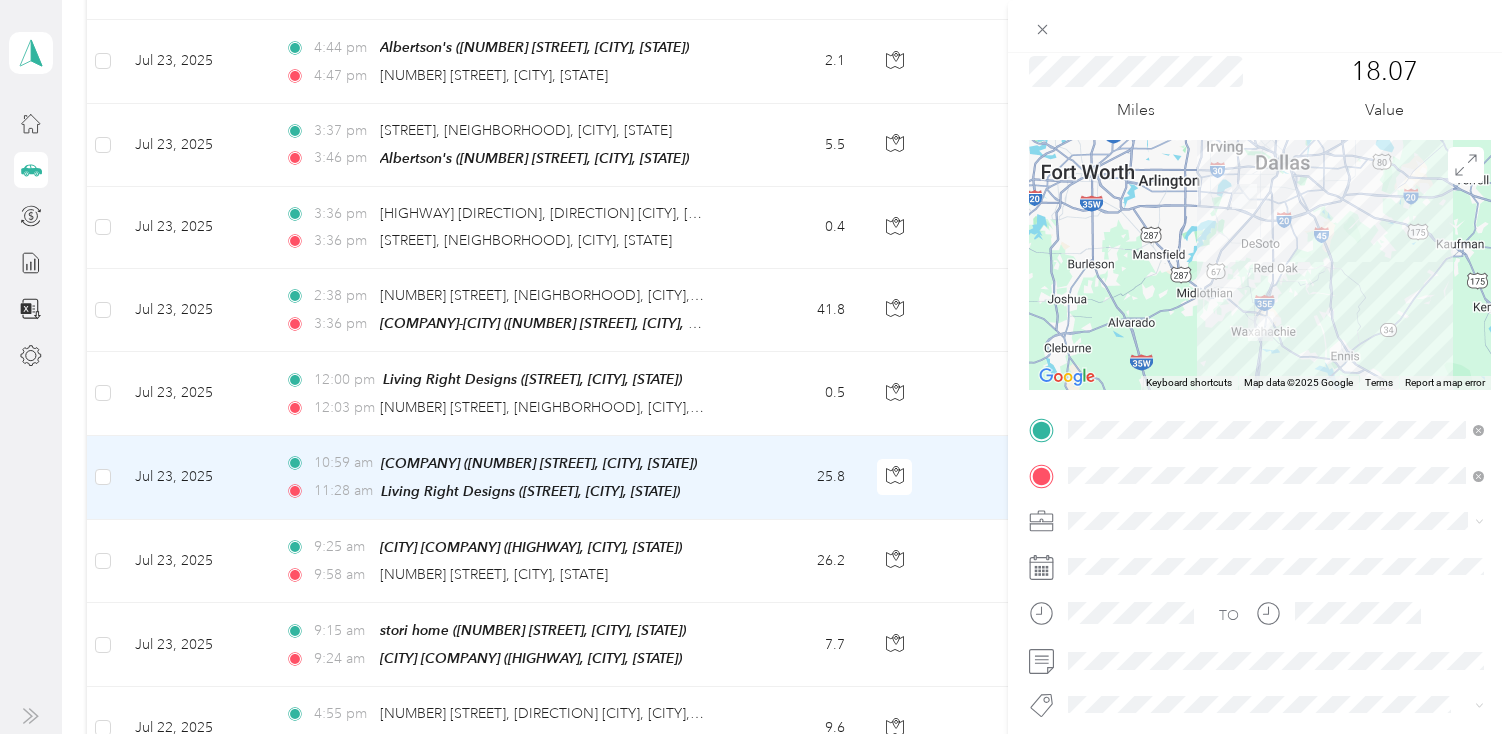 scroll, scrollTop: 77, scrollLeft: 0, axis: vertical 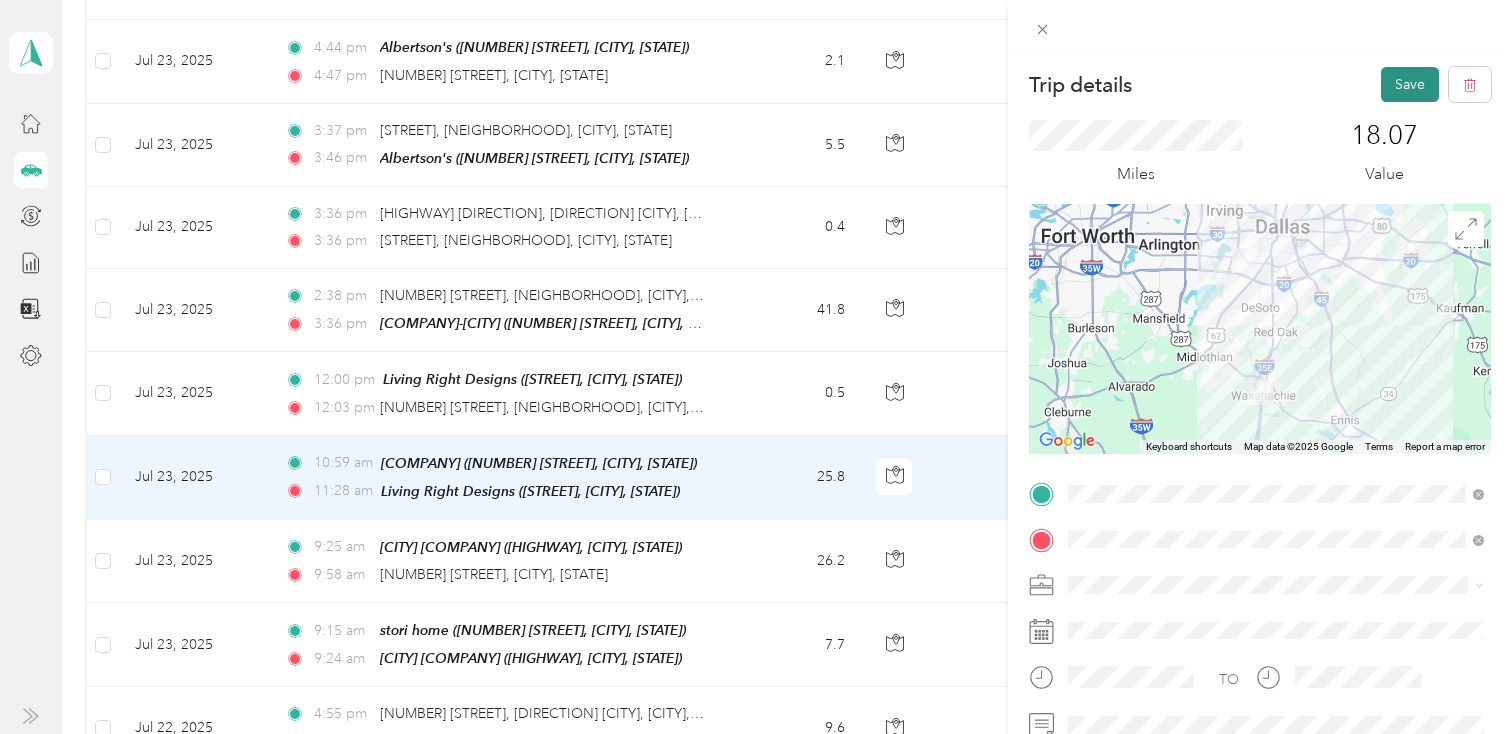 click on "Save" at bounding box center (1410, 84) 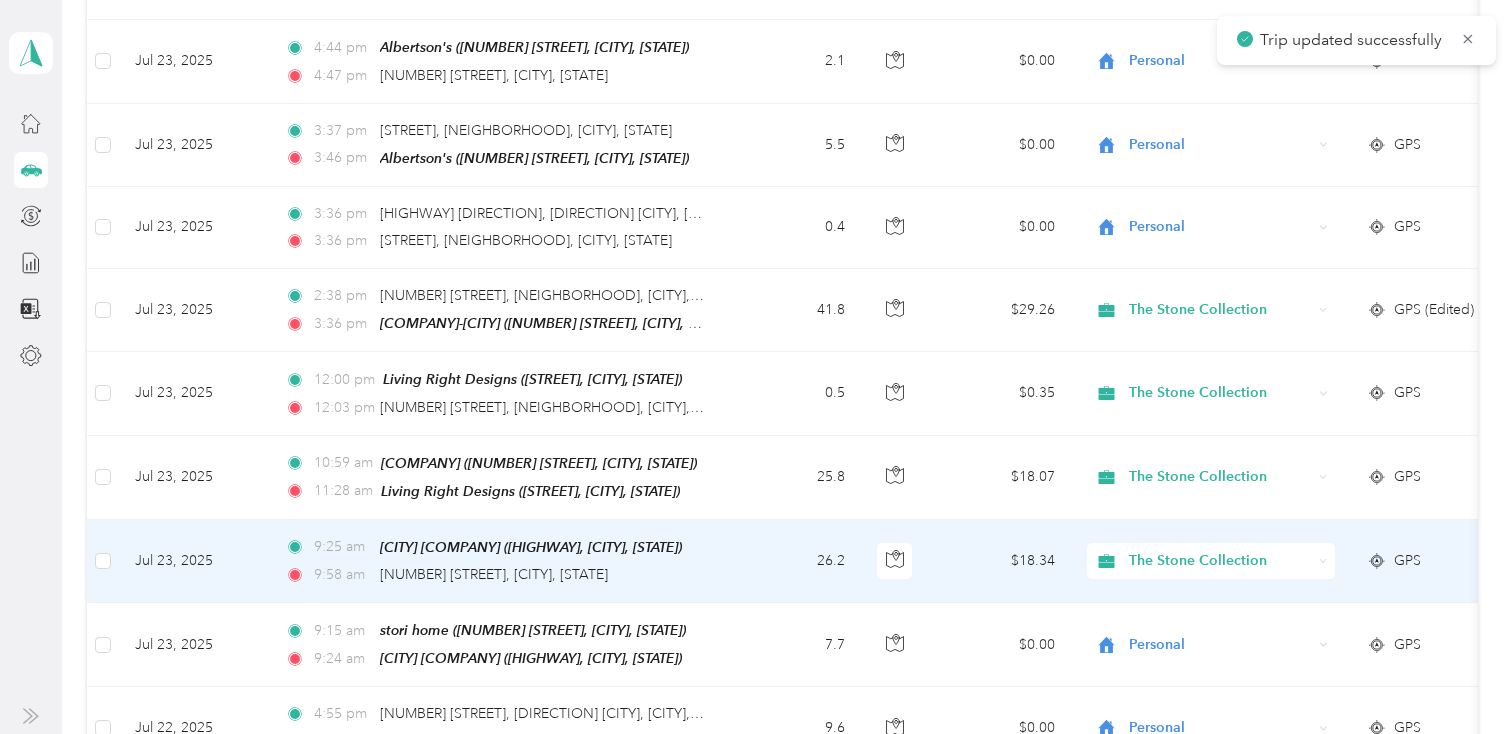 click on "[TIME] [NUMBER] [STREET], [CITY], [STATE]" at bounding box center (495, 575) 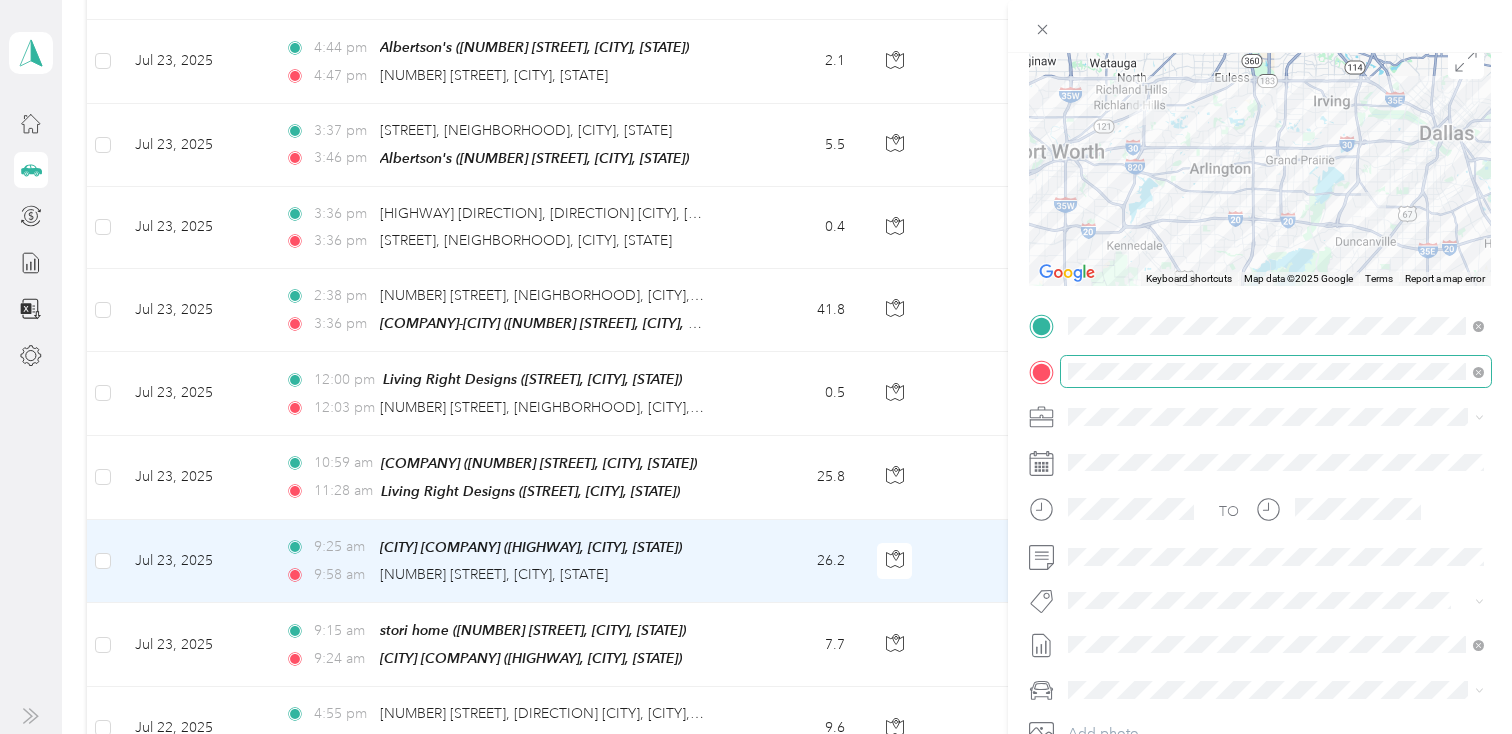 scroll, scrollTop: 252, scrollLeft: 0, axis: vertical 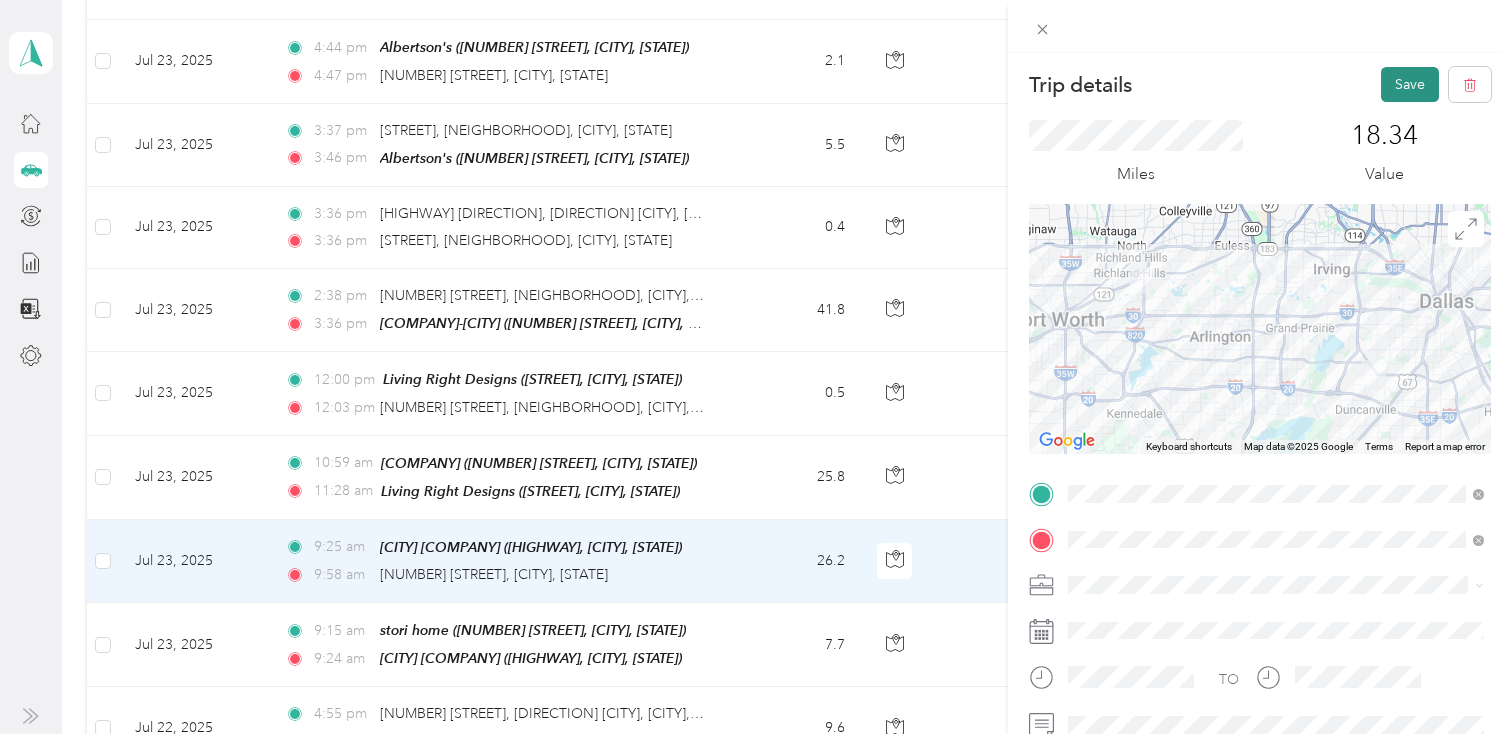 click on "Save" at bounding box center (1410, 84) 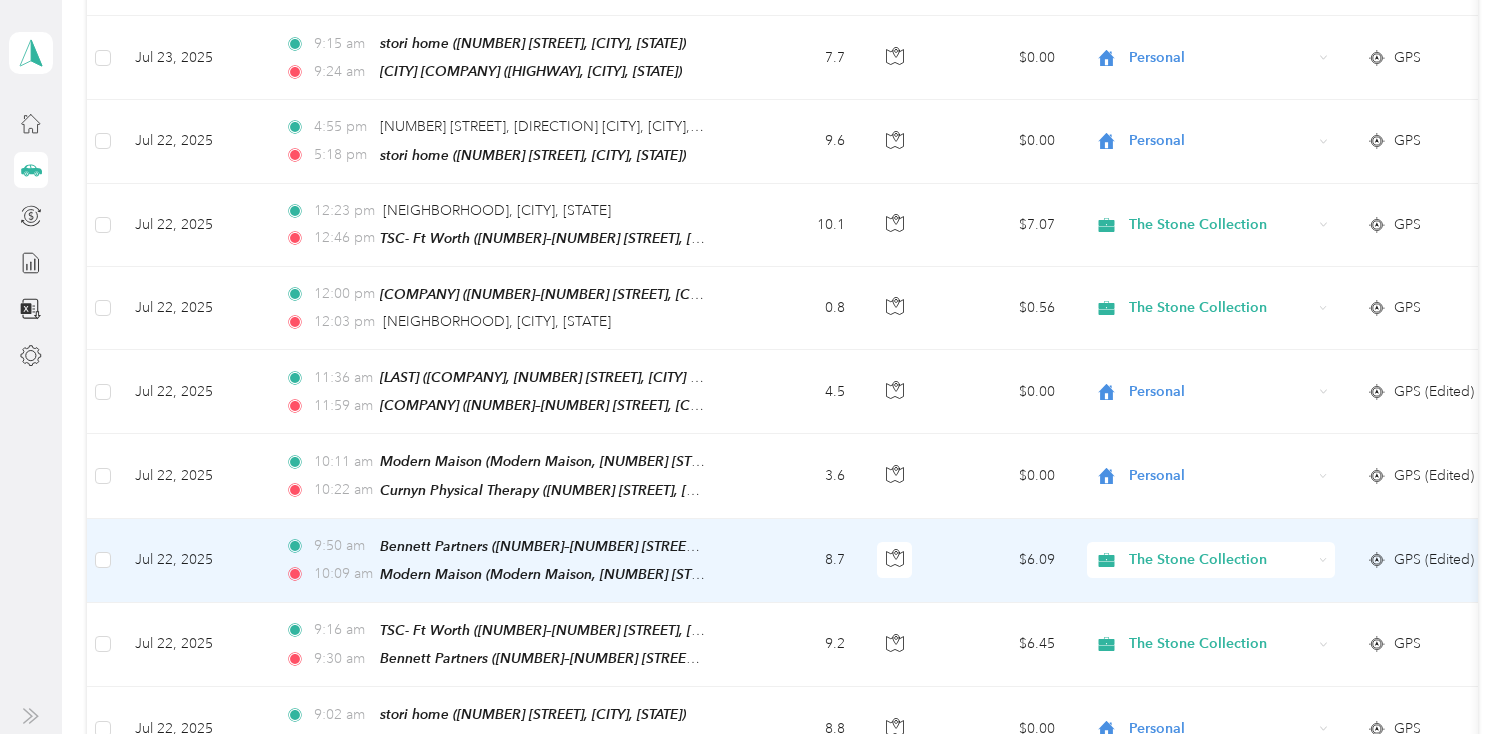 scroll, scrollTop: 4643, scrollLeft: 0, axis: vertical 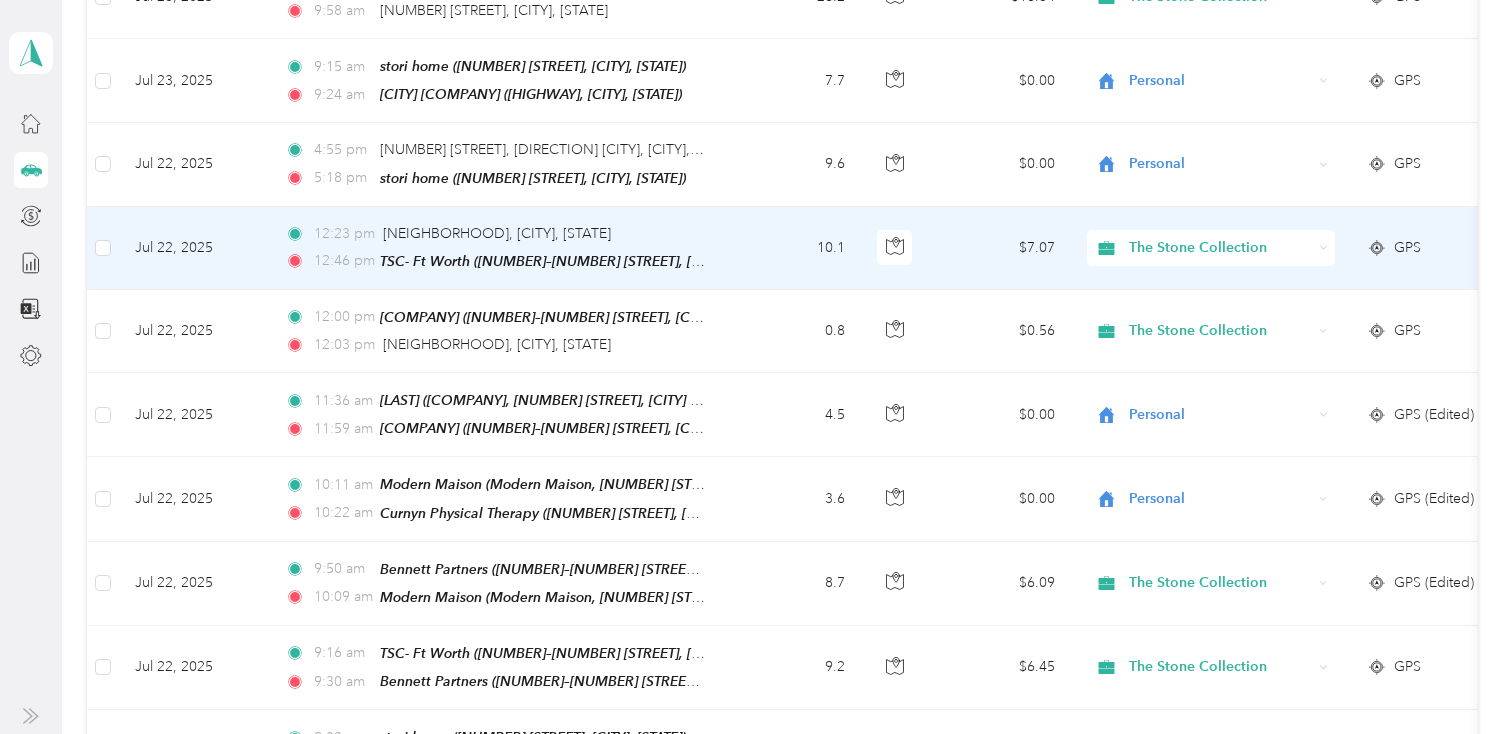 click on "10.1" at bounding box center (795, 248) 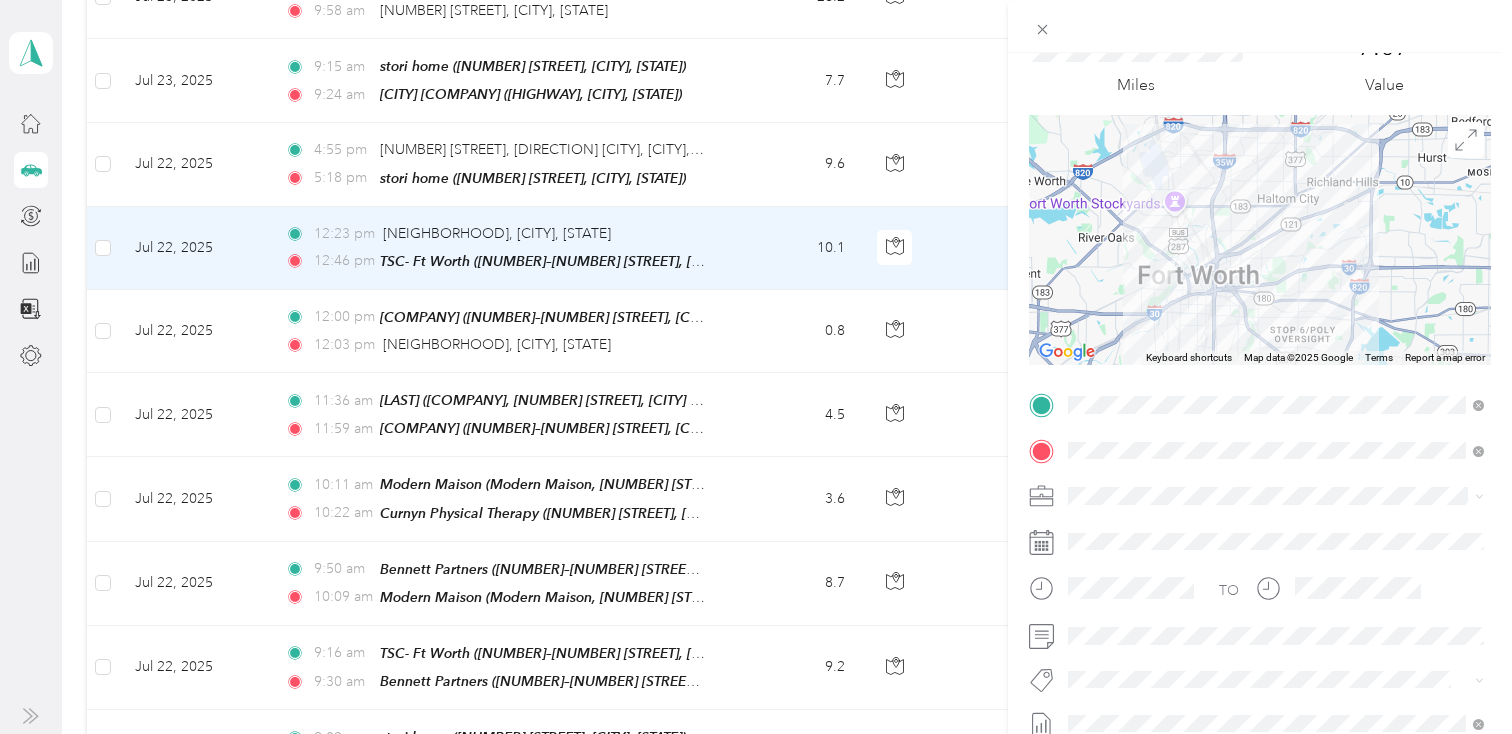 scroll, scrollTop: 101, scrollLeft: 0, axis: vertical 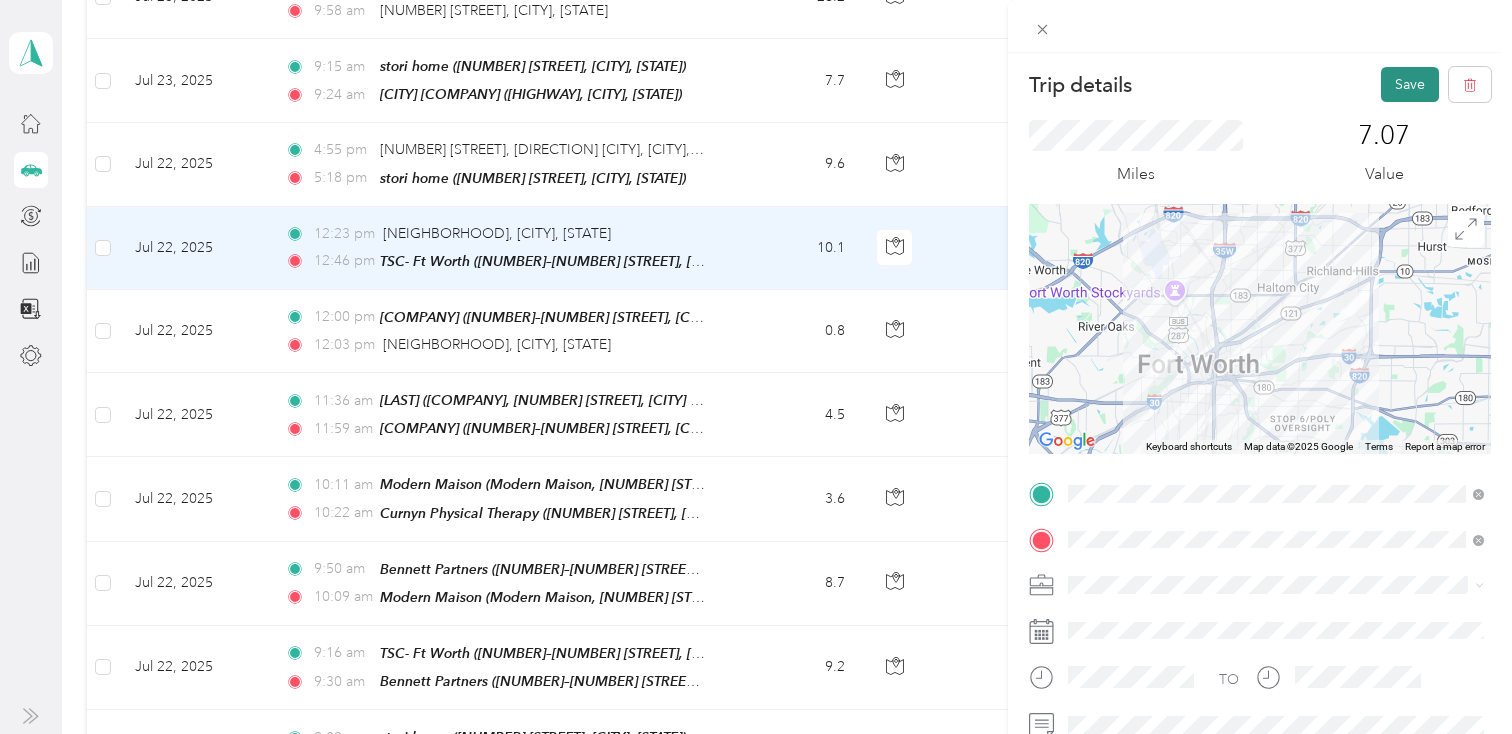 click on "Save" at bounding box center (1410, 84) 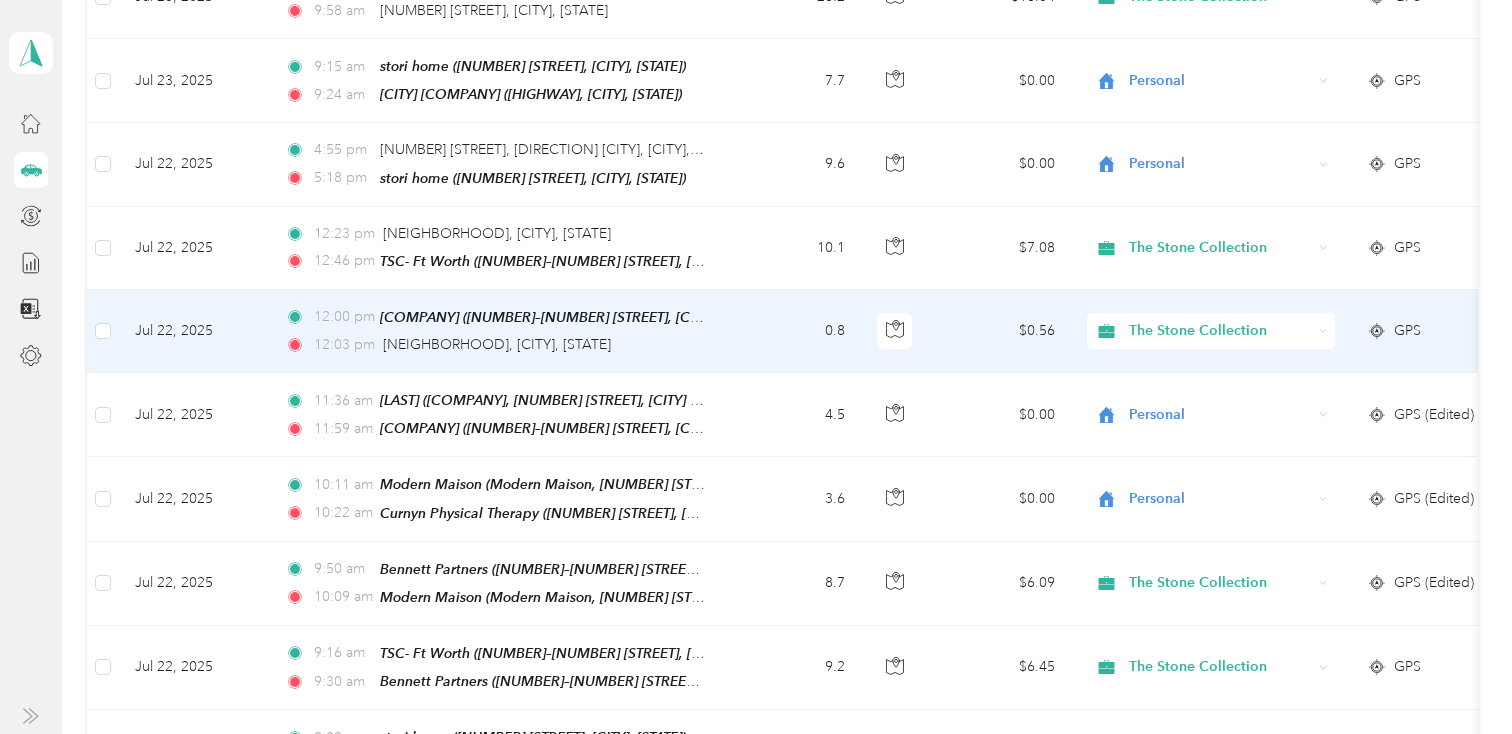 click on "The Stone Collection" at bounding box center (1220, 331) 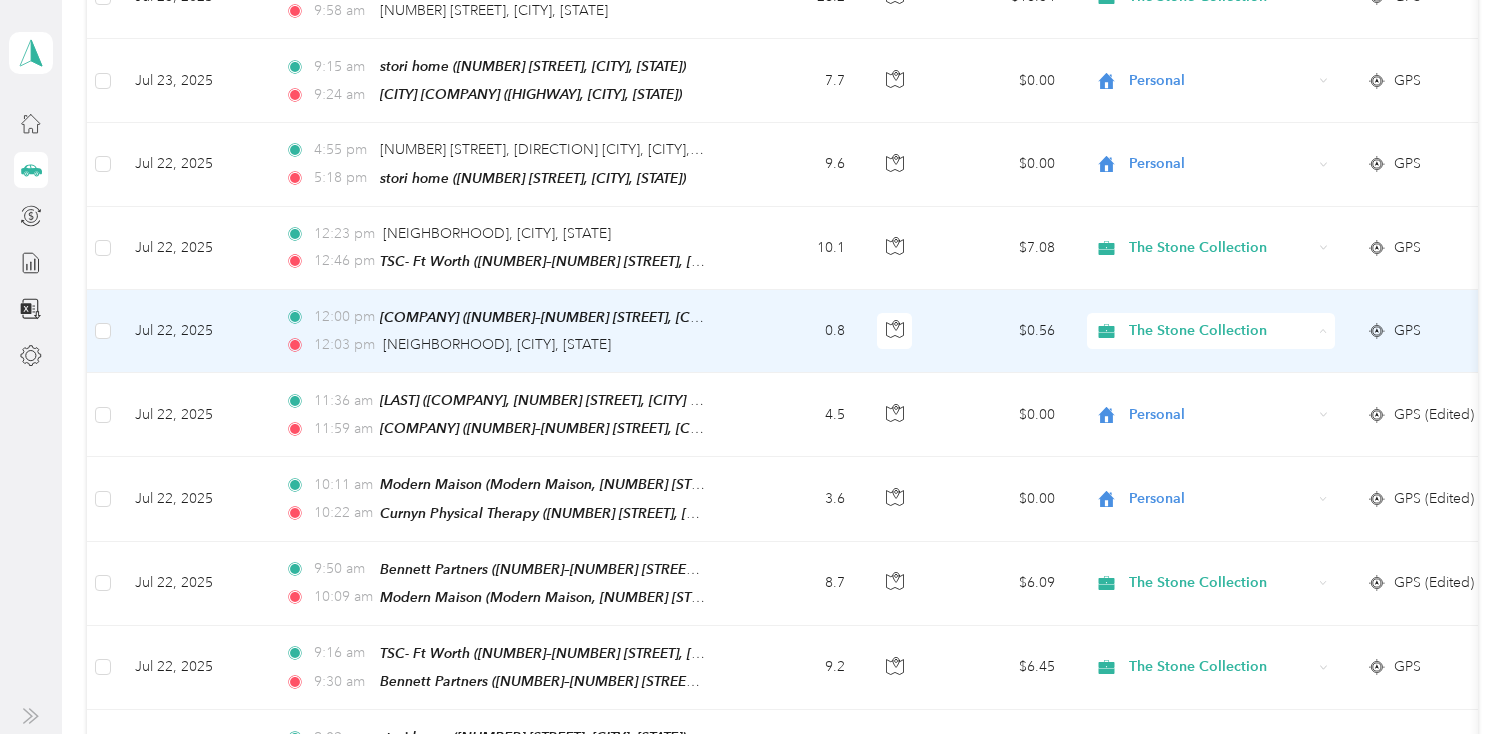 click on "Personal" at bounding box center [1228, 367] 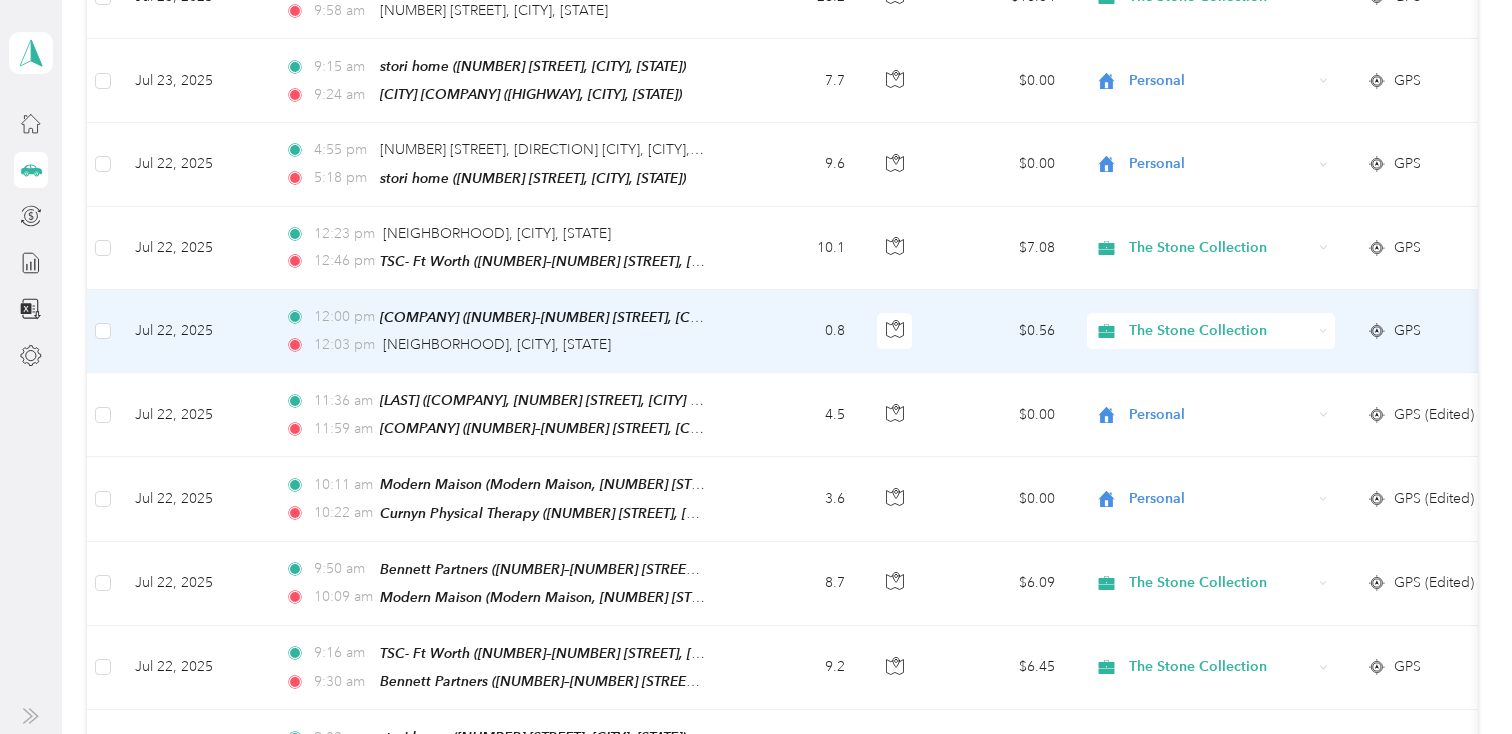 click on "The Stone Collection" at bounding box center [1220, 331] 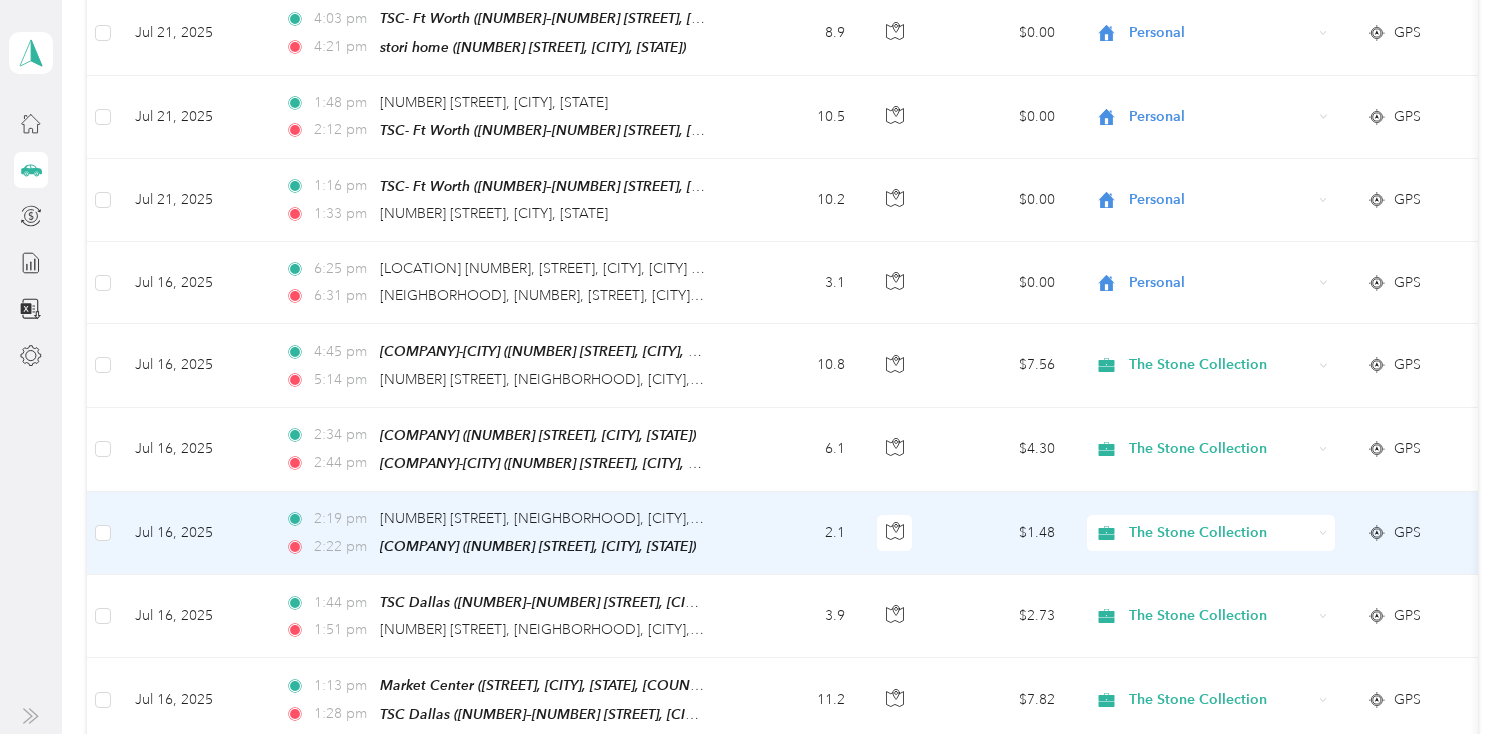 scroll, scrollTop: 5443, scrollLeft: 0, axis: vertical 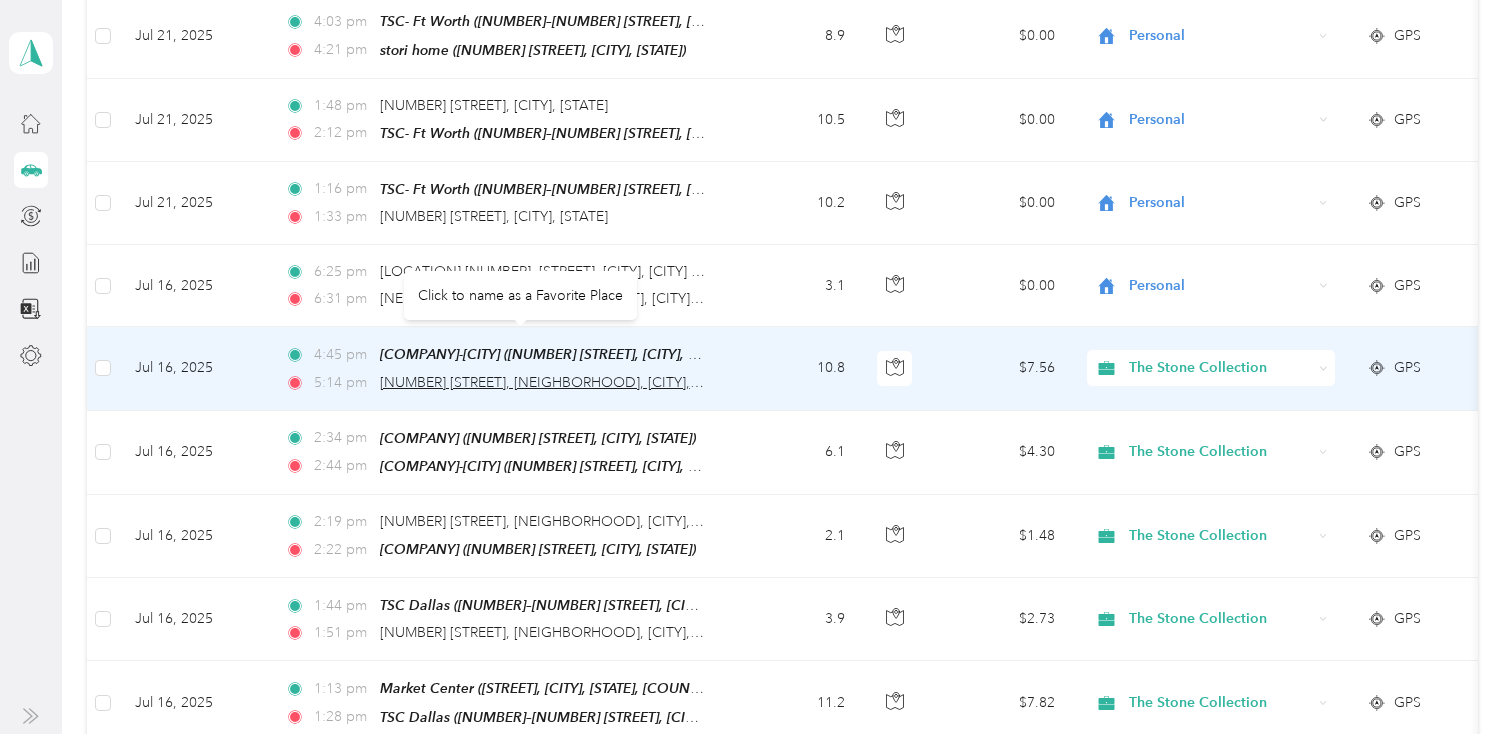 click on "[NUMBER] [STREET], [NEIGHBORHOOD], [CITY], [STATE]" at bounding box center [561, 382] 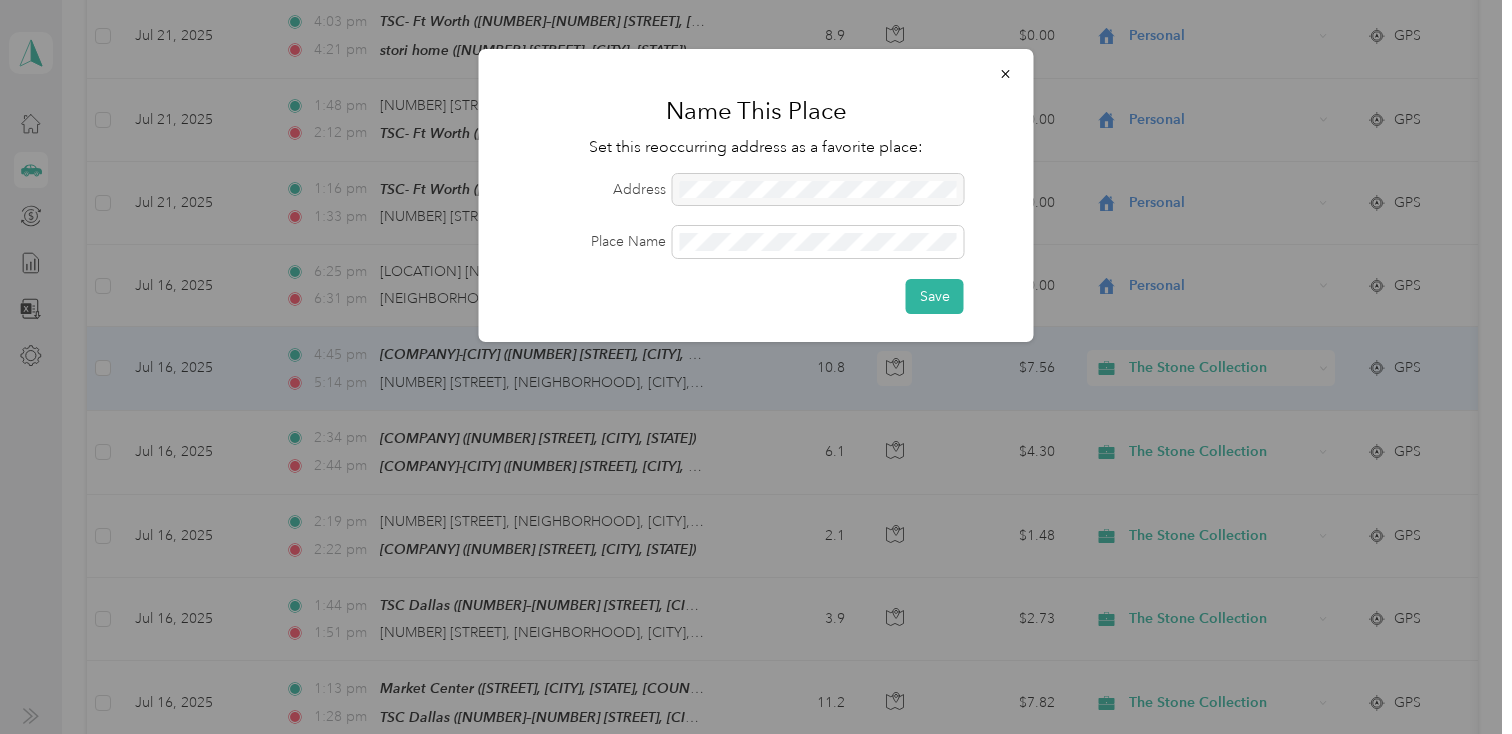 click at bounding box center (818, 190) 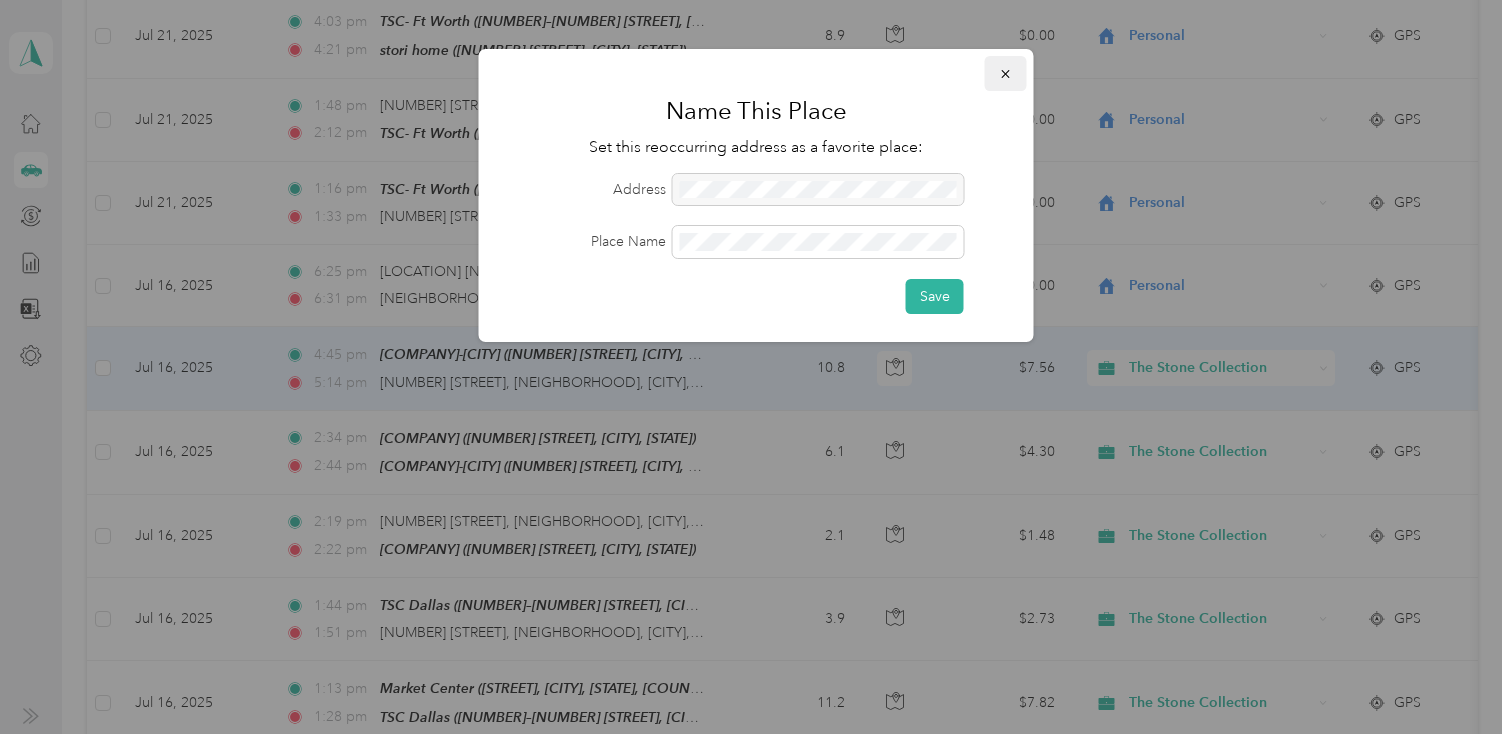 click 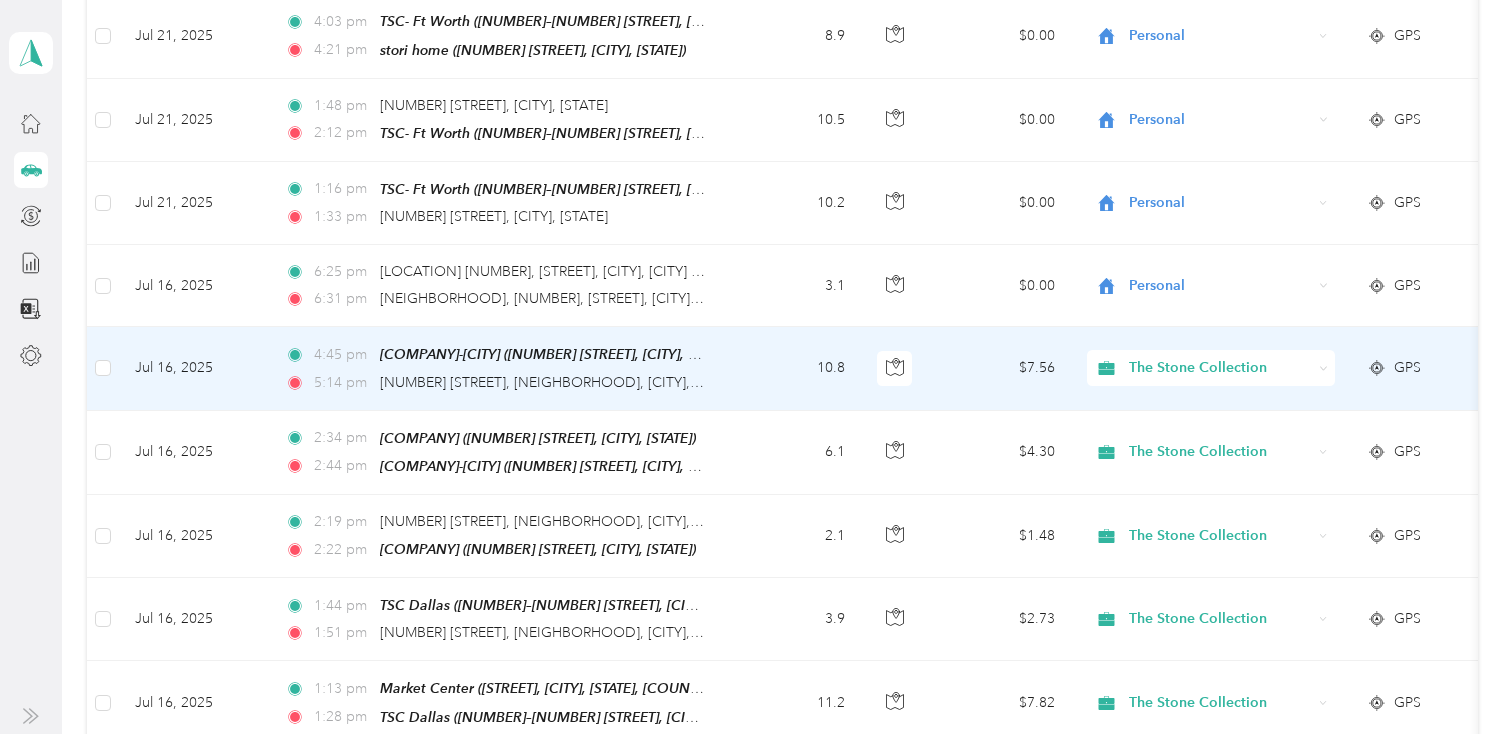 click on "10.8" at bounding box center (795, 368) 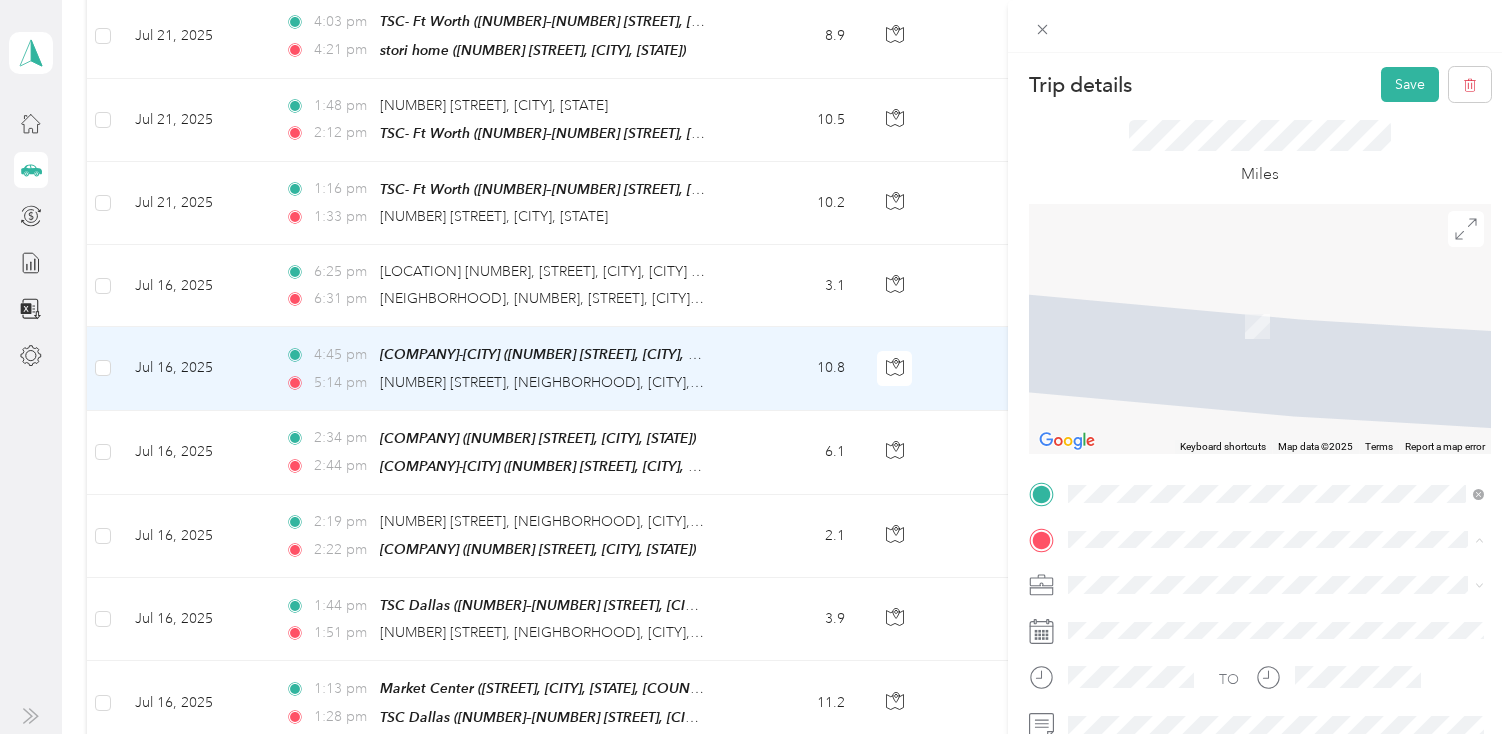 click on "[NUMBER] [STREET]
[CITY], [STATE] [POSTAL_CODE], [COUNTRY]" at bounding box center (1250, 304) 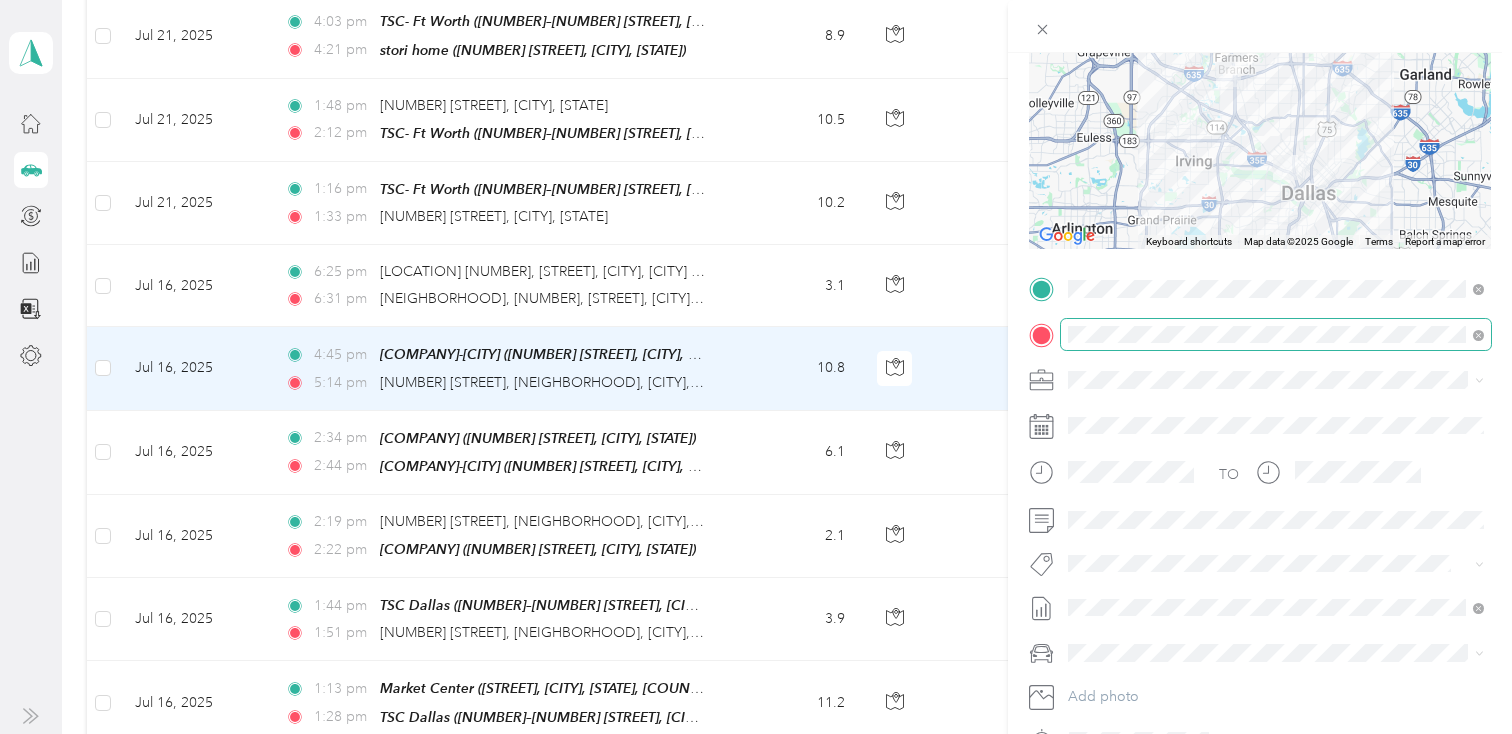 scroll, scrollTop: 213, scrollLeft: 0, axis: vertical 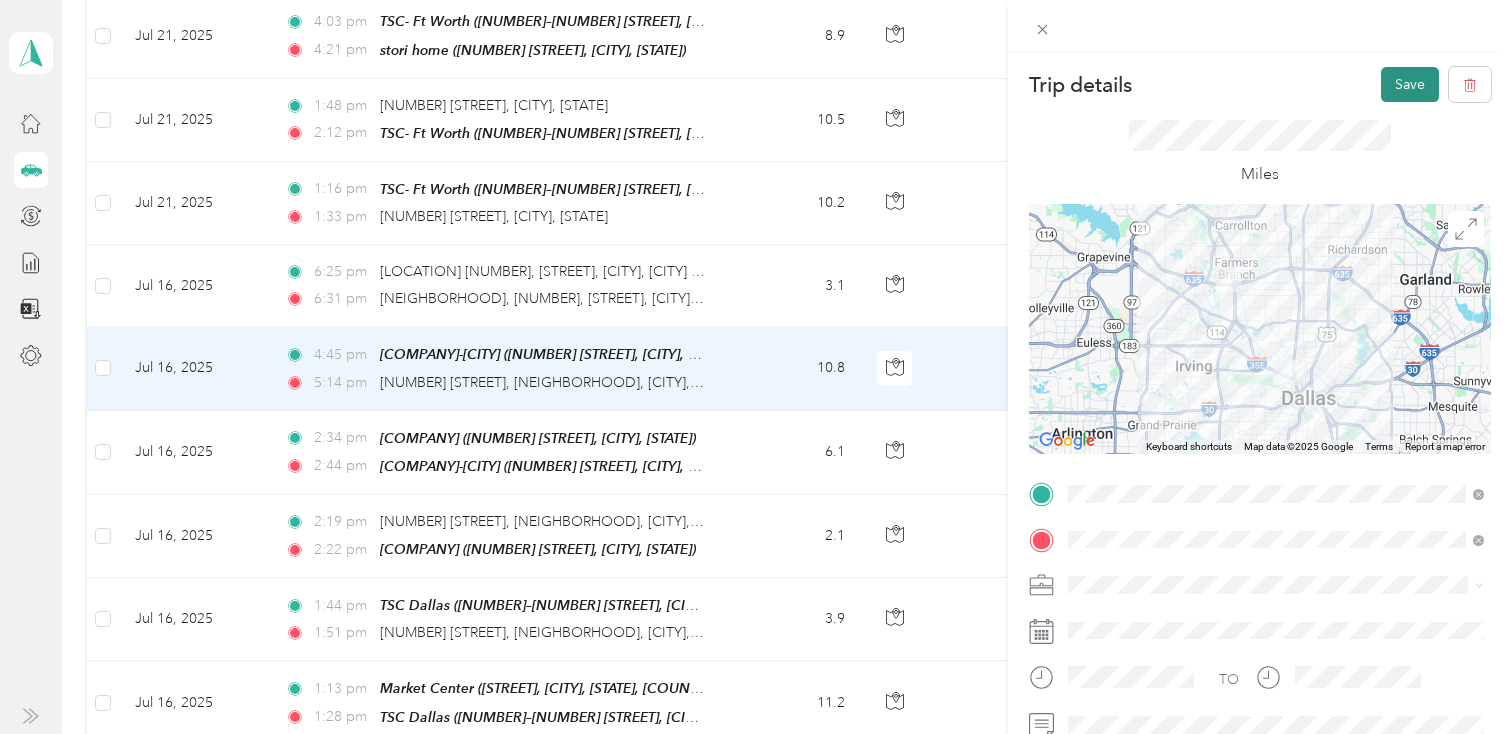click on "Save" at bounding box center (1410, 84) 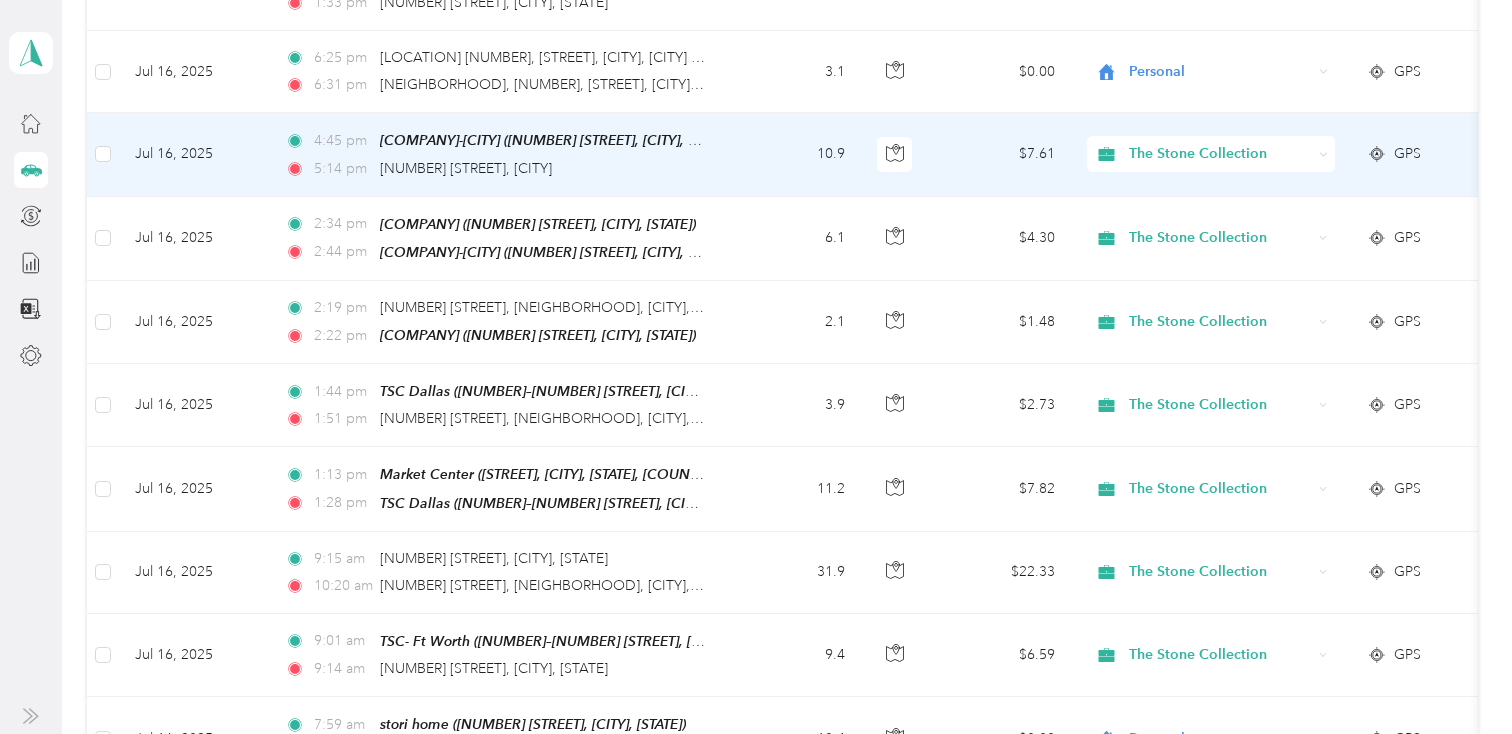 scroll, scrollTop: 5656, scrollLeft: 0, axis: vertical 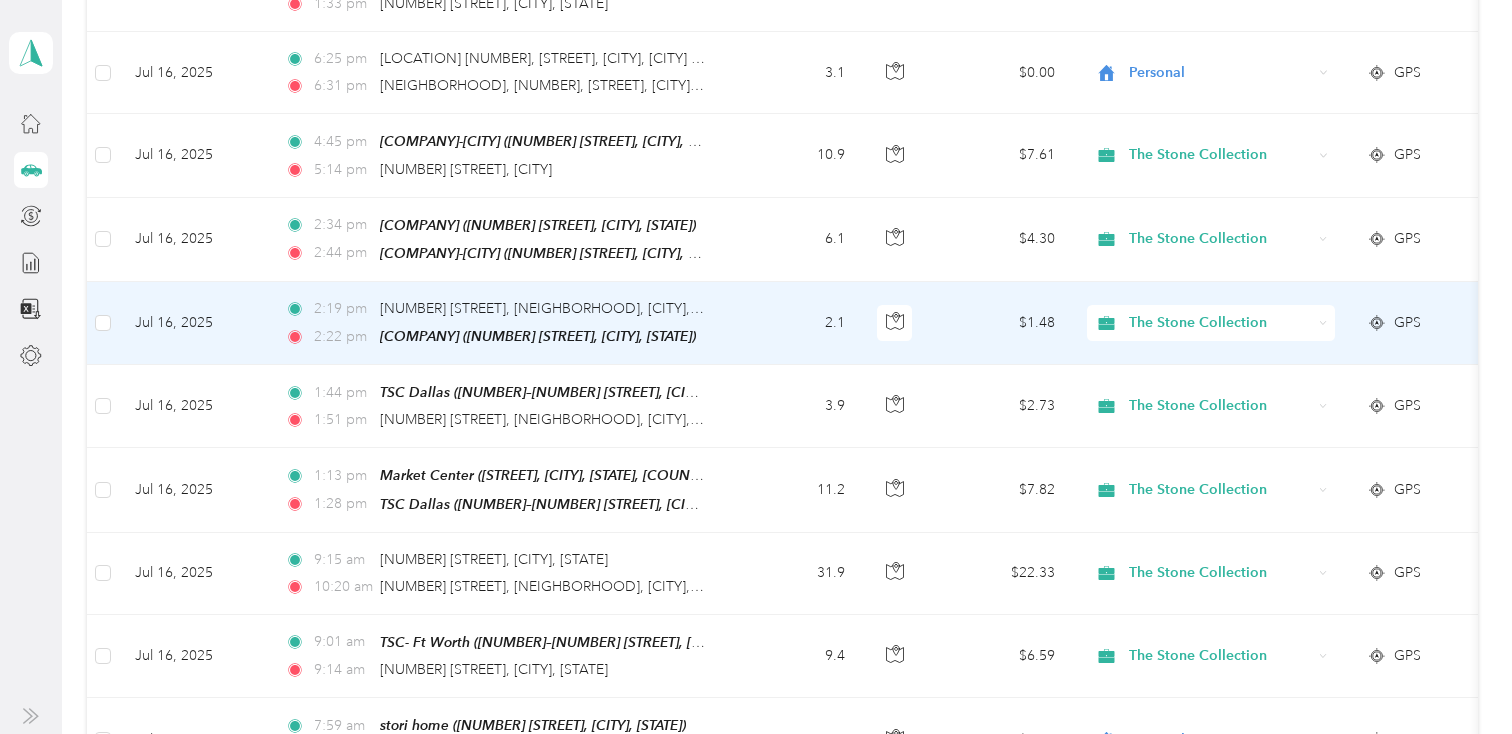 click on "2.1" at bounding box center [795, 323] 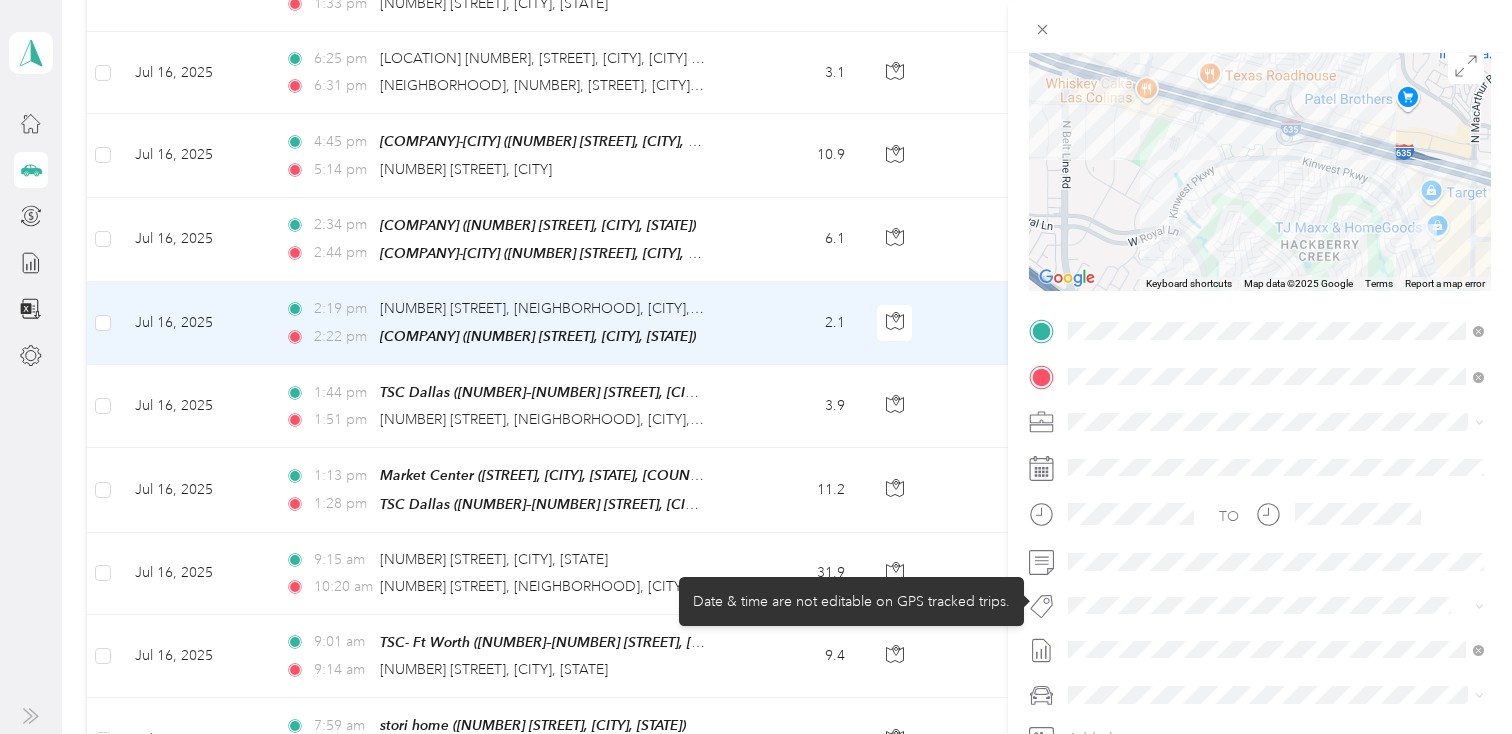 scroll, scrollTop: 187, scrollLeft: 0, axis: vertical 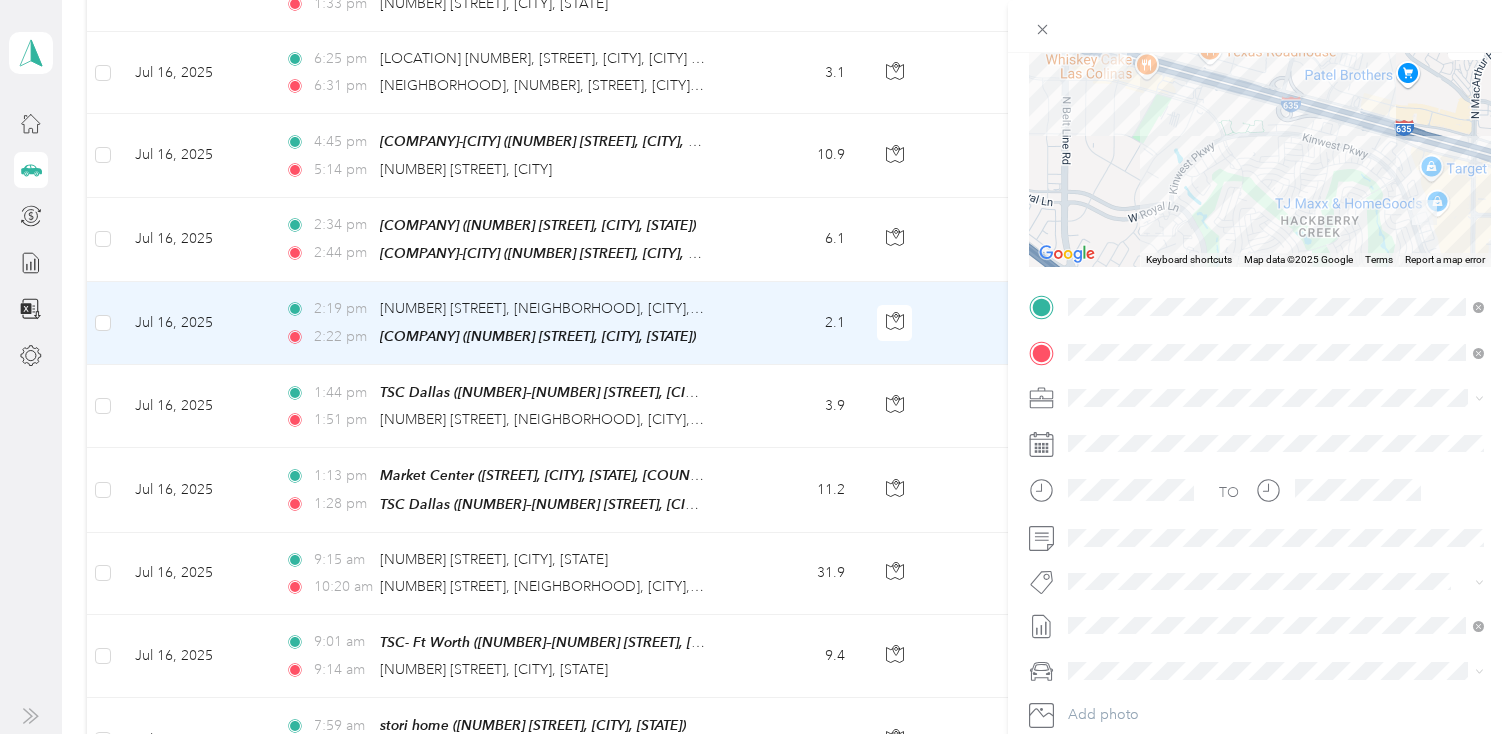 click on "Trip details Save This trip cannot be edited because it is either under review, approved, or paid. Contact your Team Manager to edit it. Miles [NUMBER] Value  ← Move left → Move right ↑ Move up ↓ Move down + Zoom in - Zoom out Home Jump left by 75% End Jump right by 75% Page Up Jump up by 75% Page Down Jump down by 75% Keyboard shortcuts Map Data Map data ©2025 Google Map data ©2025 Google 500 m  Click to toggle between metric and imperial units Terms Report a map error TO Add photo" at bounding box center [756, 367] 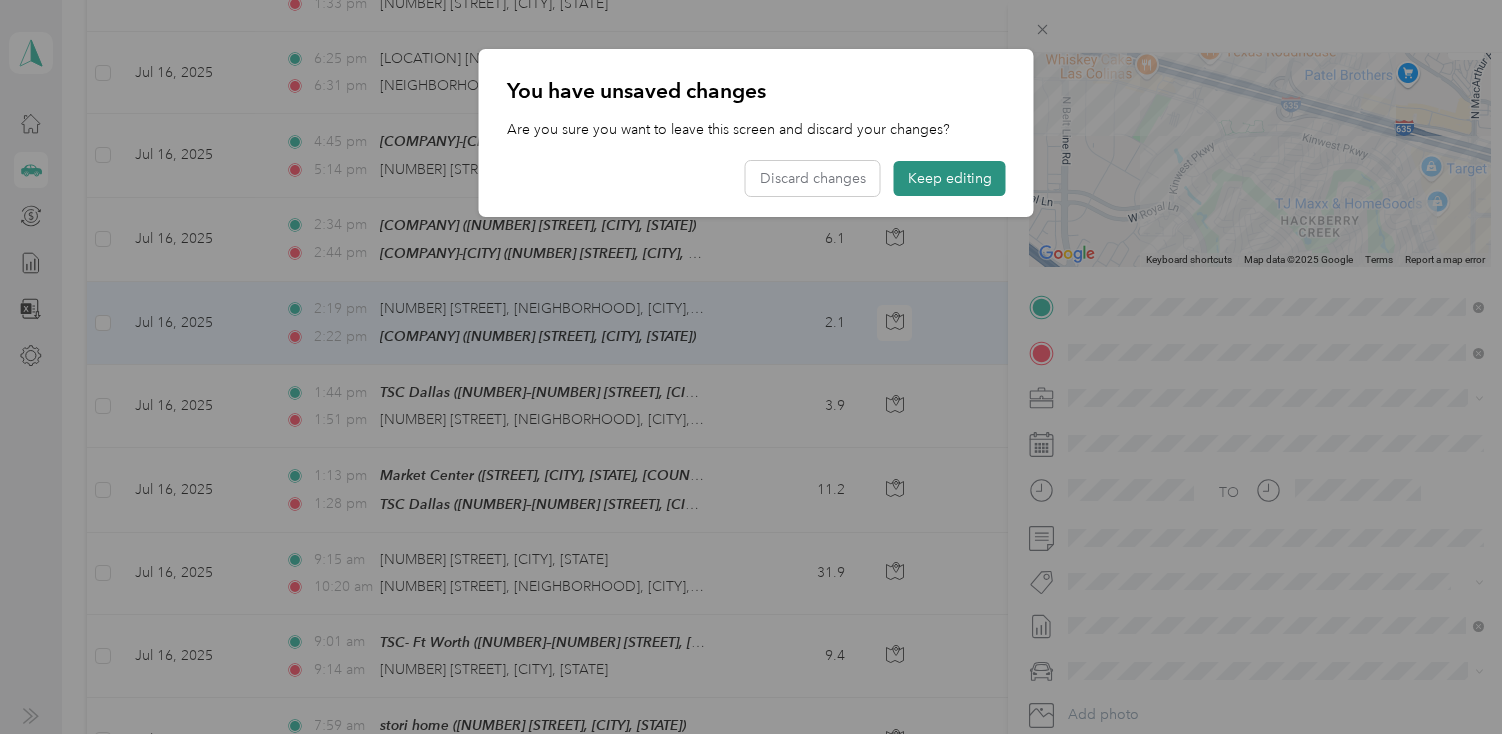 click on "Keep editing" at bounding box center [950, 178] 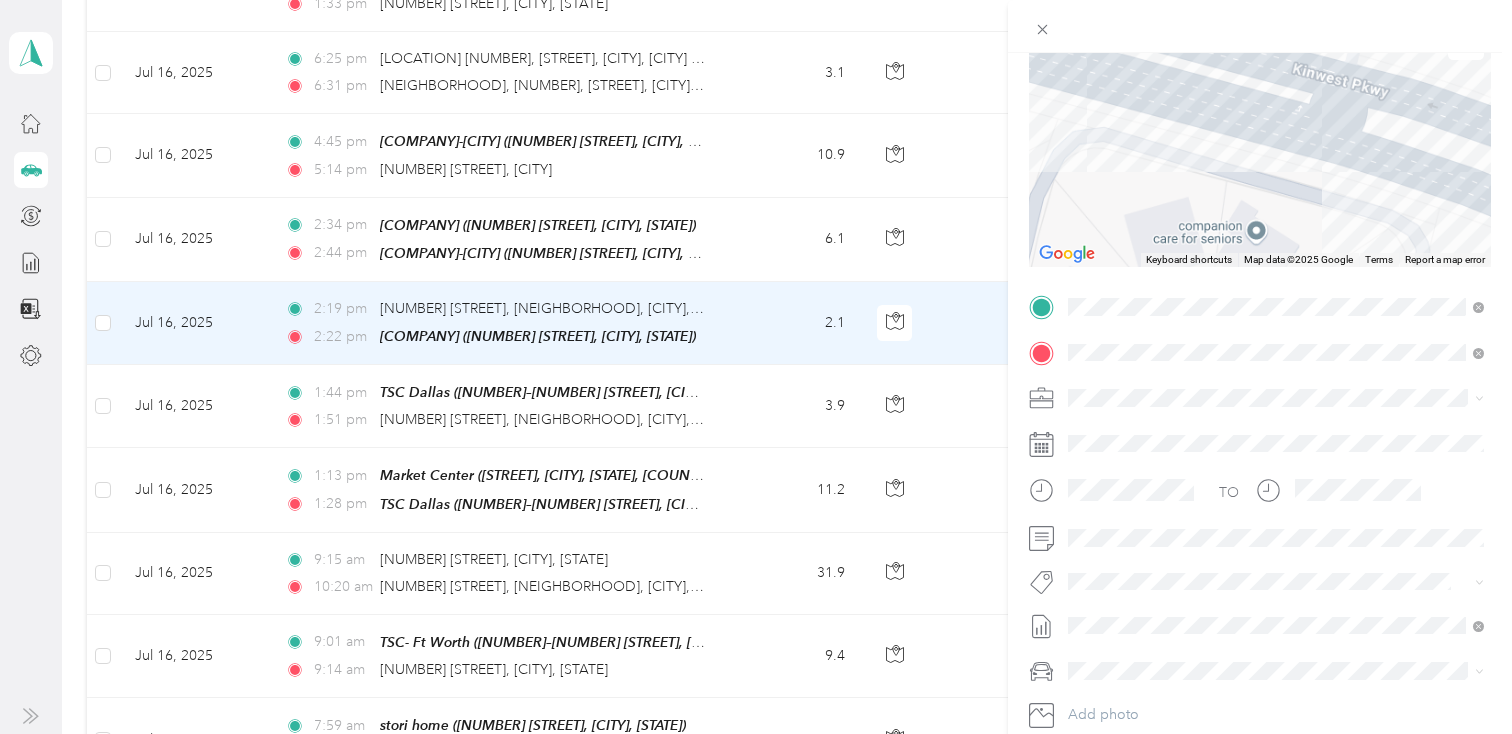 click at bounding box center [1276, 398] 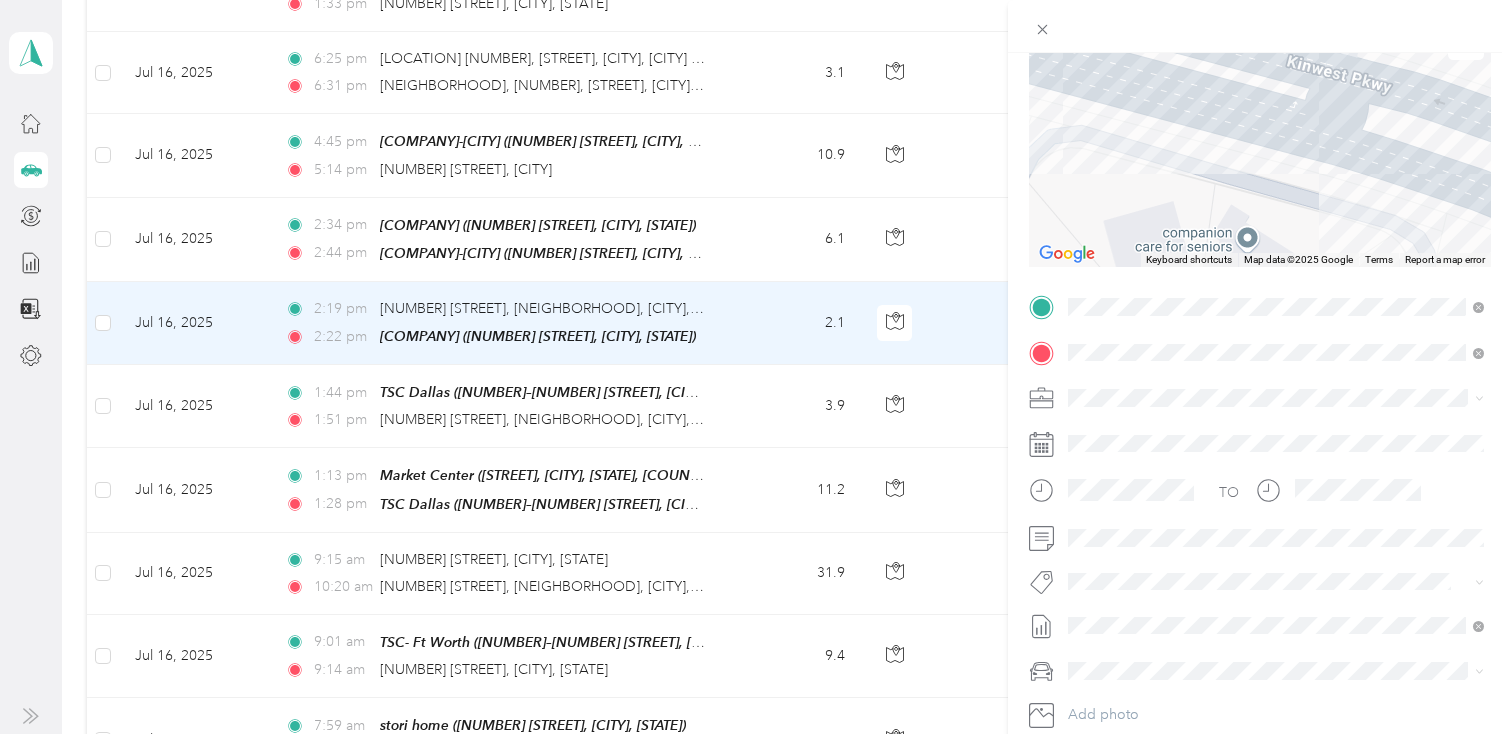 scroll, scrollTop: 0, scrollLeft: 0, axis: both 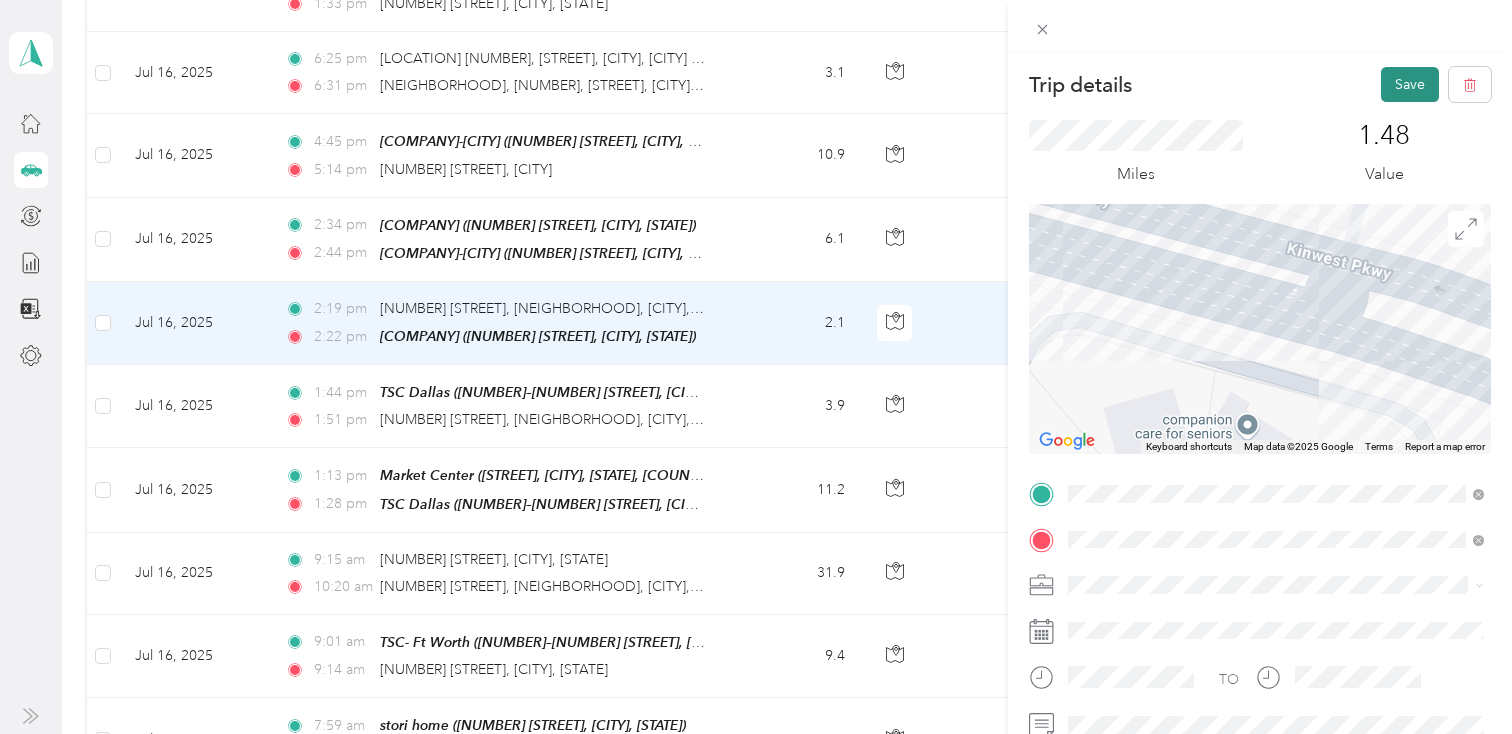 click on "Save" at bounding box center (1410, 84) 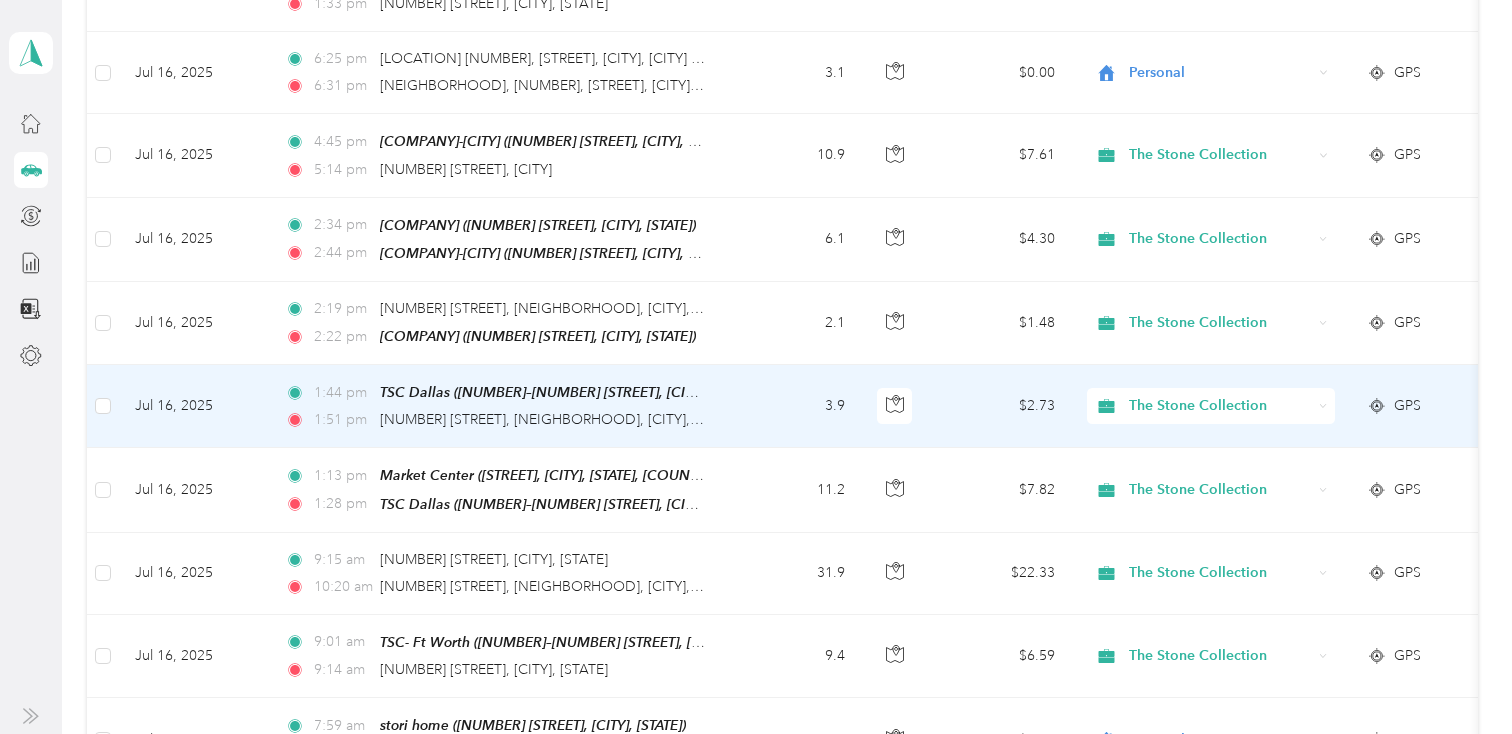 click on "3.9" at bounding box center [795, 406] 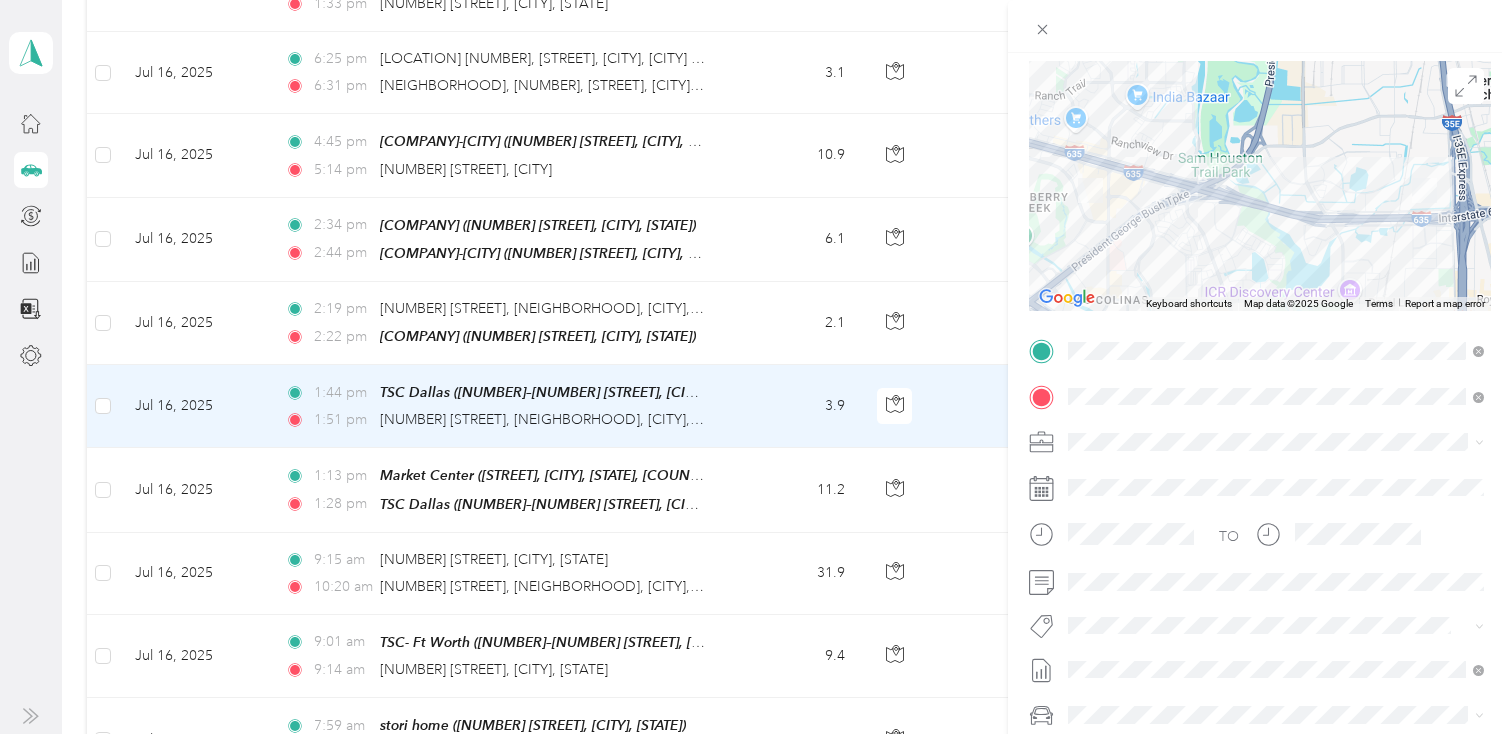 scroll, scrollTop: 169, scrollLeft: 0, axis: vertical 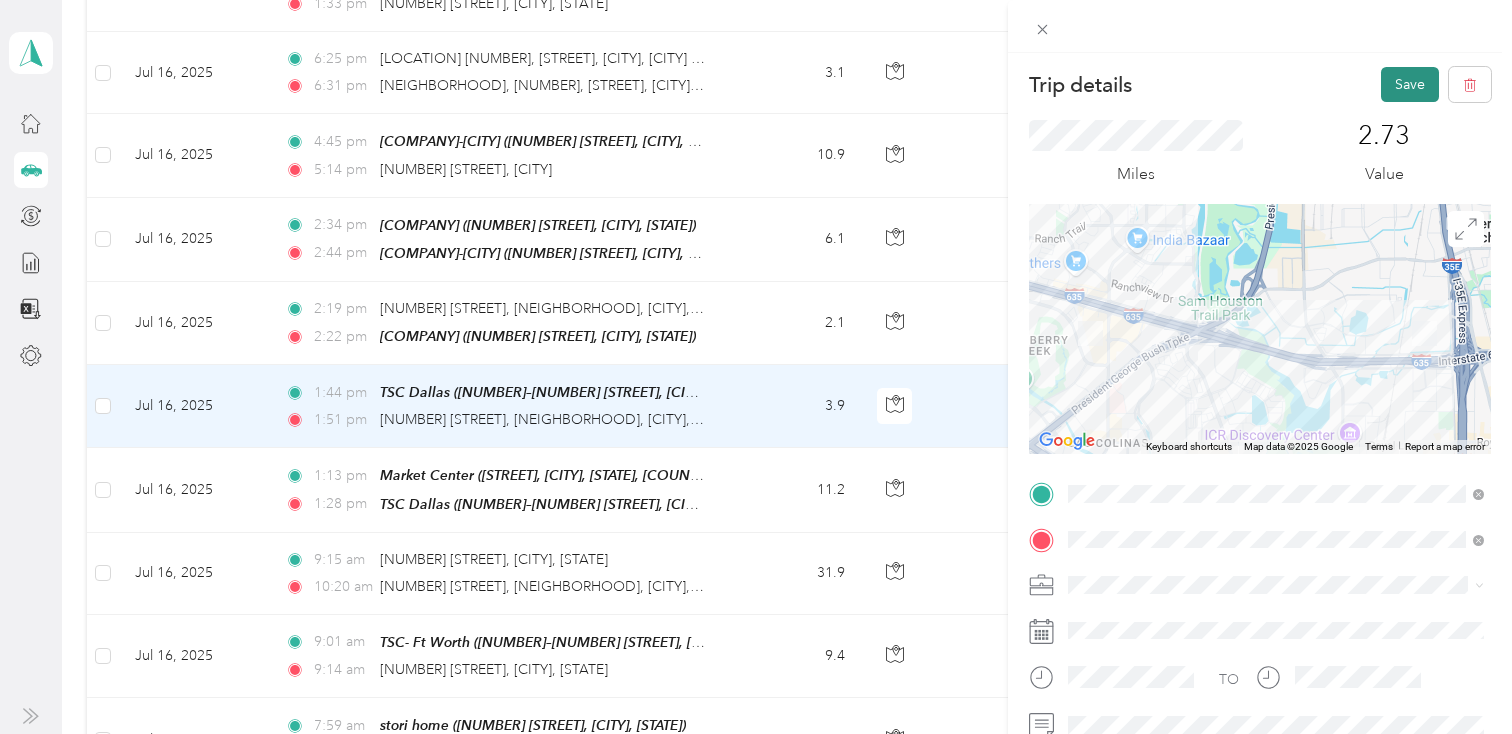 click on "Save" at bounding box center (1410, 84) 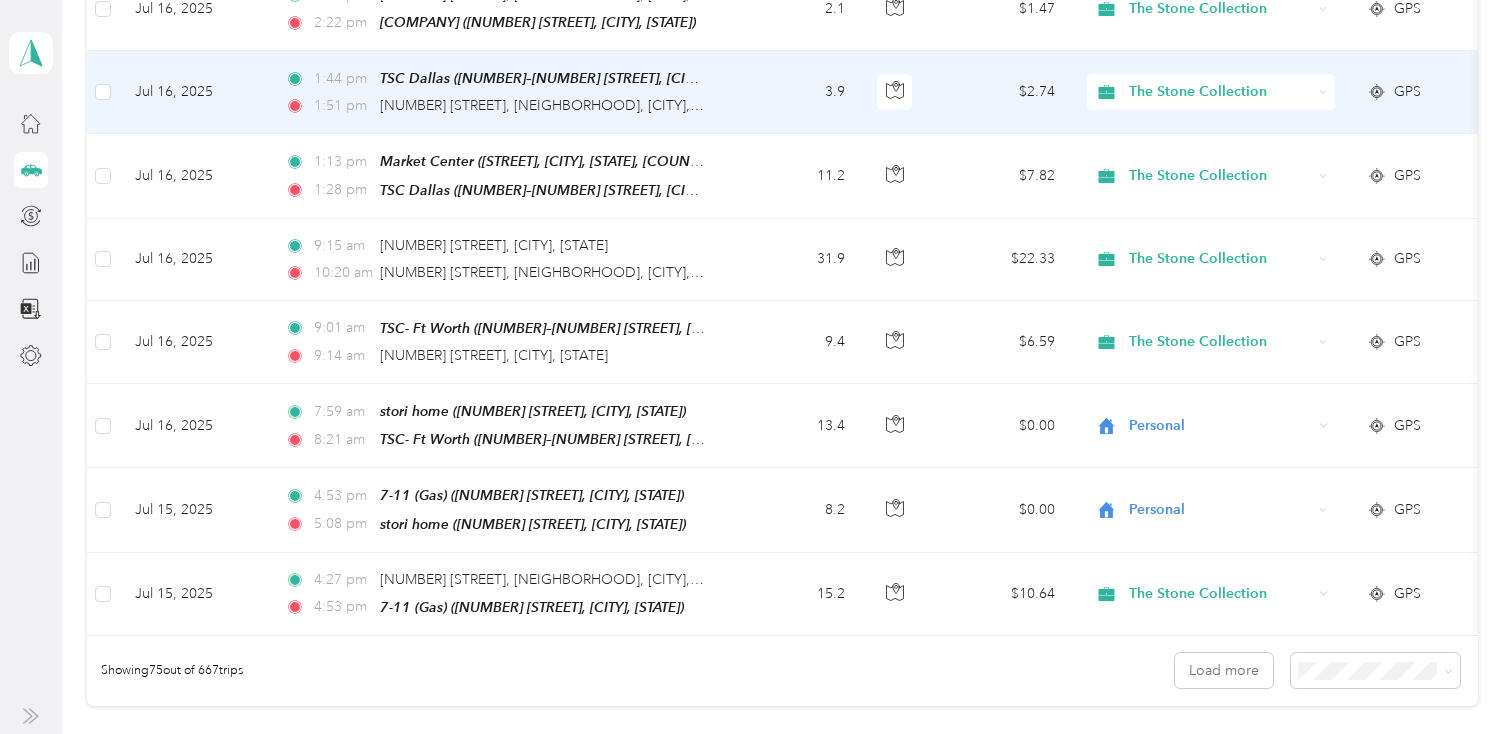 scroll, scrollTop: 6168, scrollLeft: 0, axis: vertical 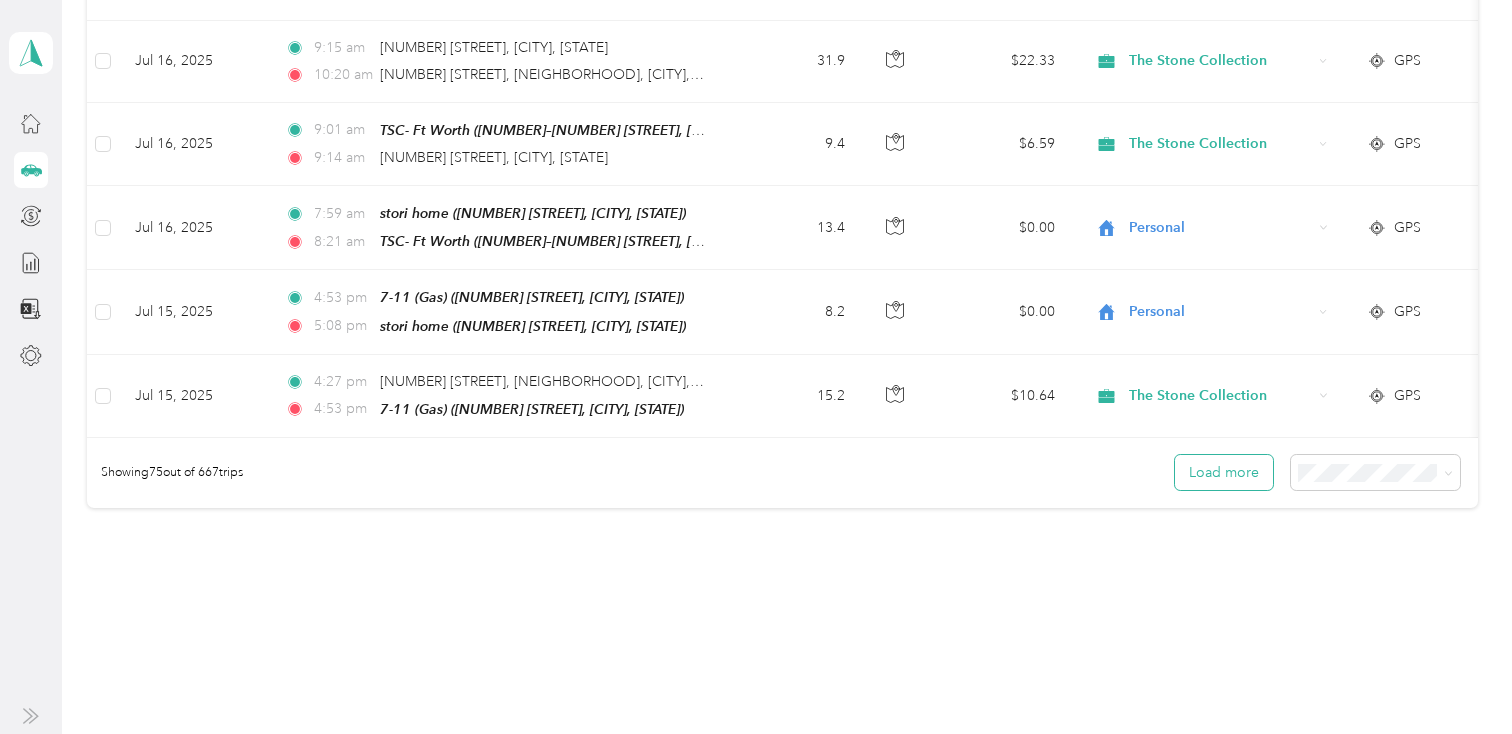 click on "Load more" at bounding box center (1224, 472) 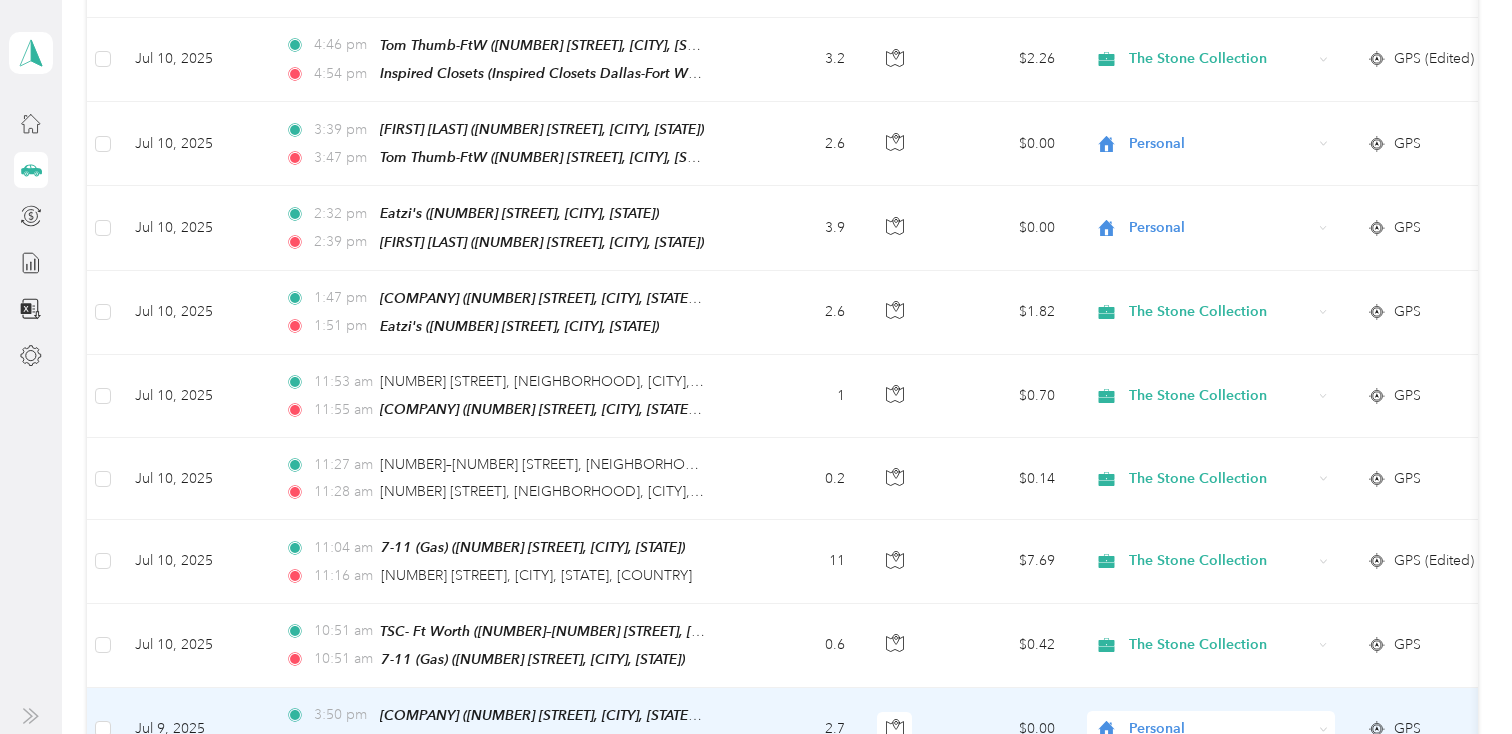 scroll, scrollTop: 7921, scrollLeft: 0, axis: vertical 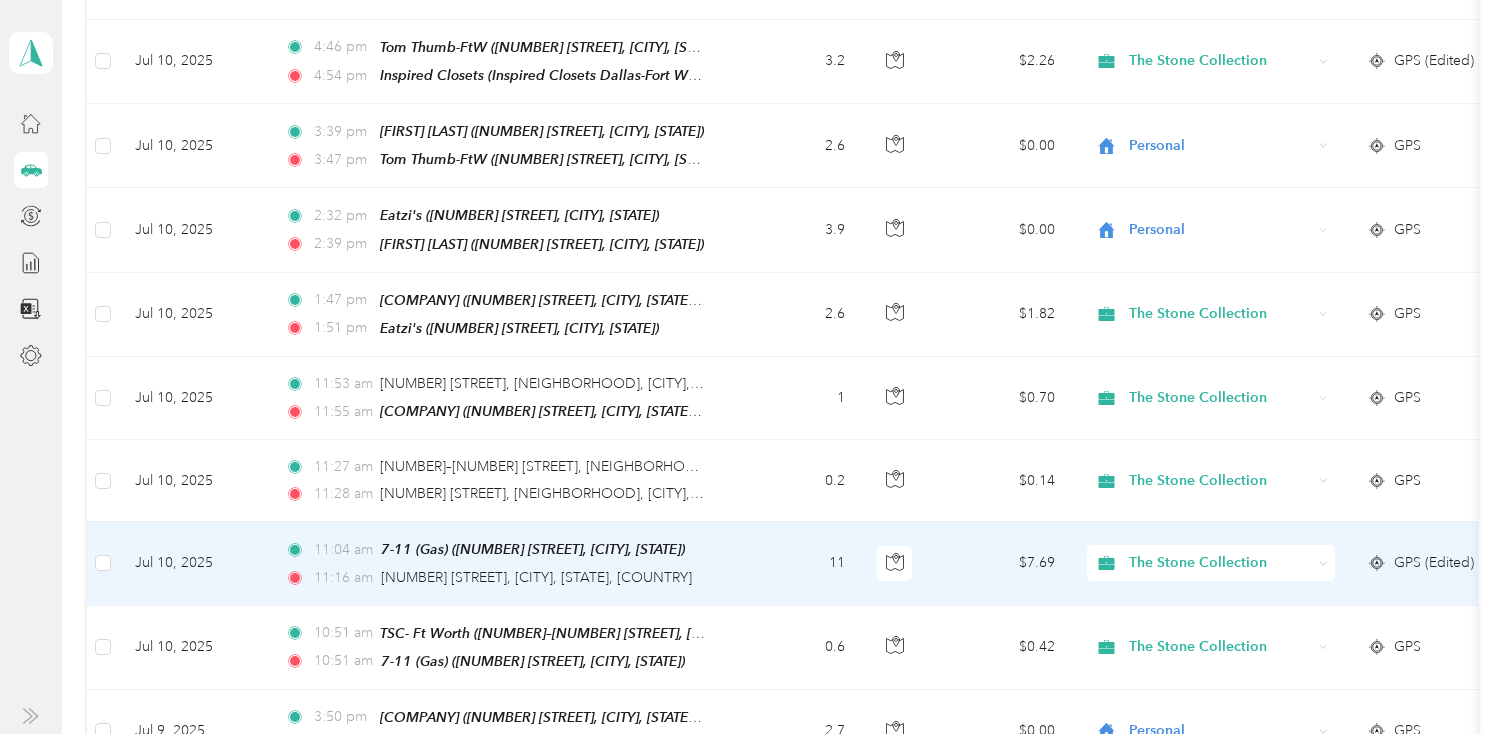 click on "11" at bounding box center [795, 563] 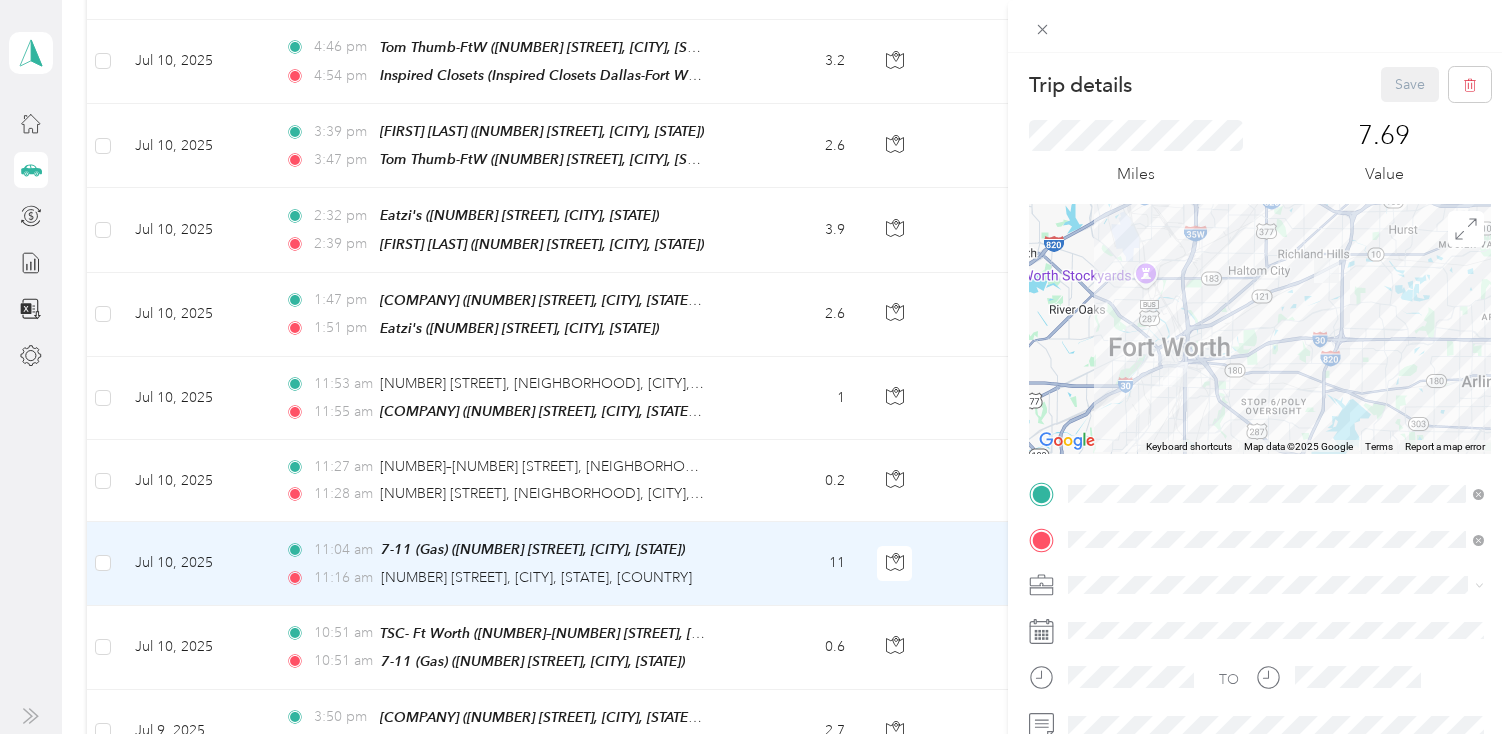 click on "Trip details Save This trip cannot be edited because it is either under review, approved, or paid. Contact your Team Manager to edit it. Miles [NUMBER] Value  ← Move left → Move right ↑ Move up ↓ Move down + Zoom in - Zoom out Home Jump left by [NUMBER]% End Jump right by [NUMBER]% Page Up Jump up by [NUMBER]% Page Down Jump down by [NUMBER]% Keyboard shortcuts Map Data Map data ©[YEAR] Google Map data ©[YEAR] Google [NUMBER] km  Click to toggle between metric and imperial units Terms Report a map error TO Add photo" at bounding box center (756, 367) 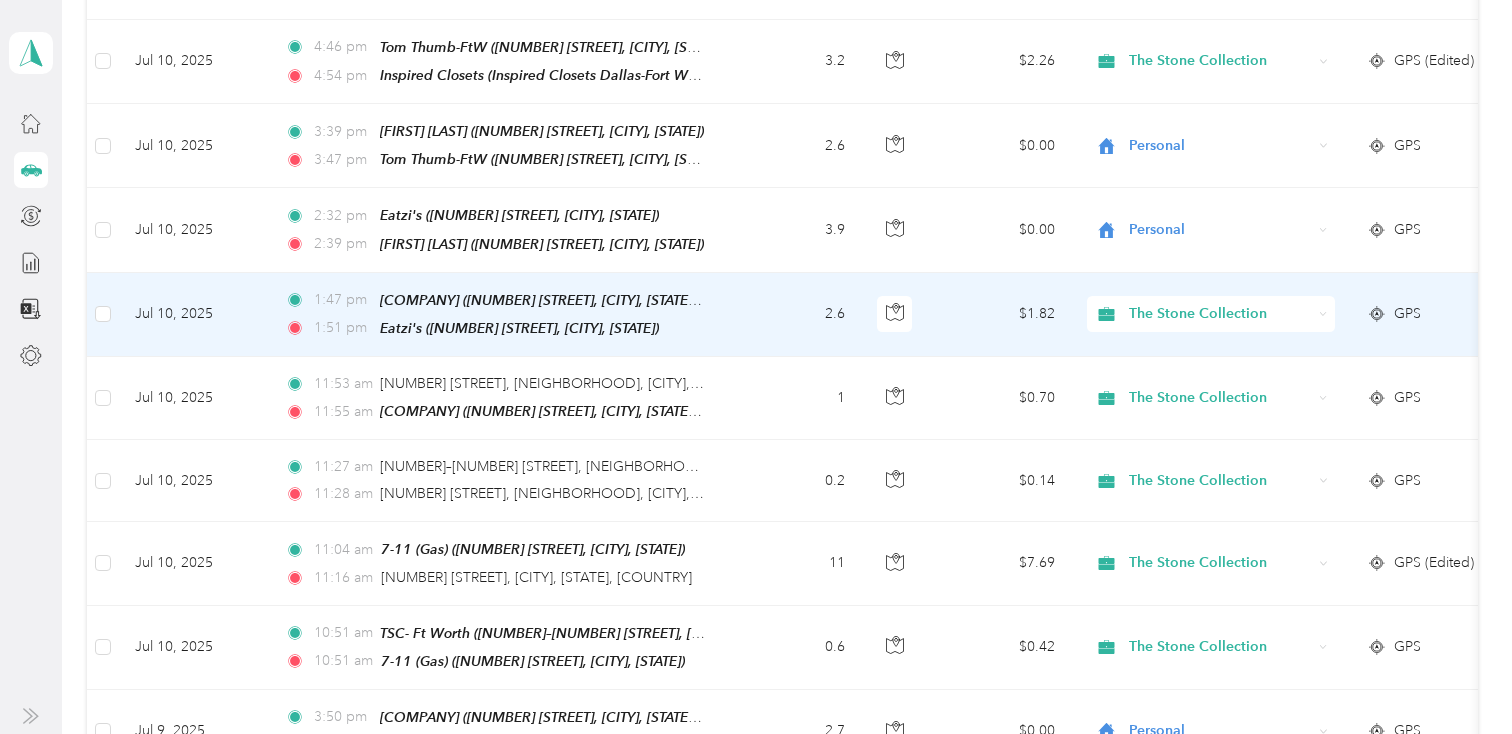 click on "2.6" at bounding box center [795, 315] 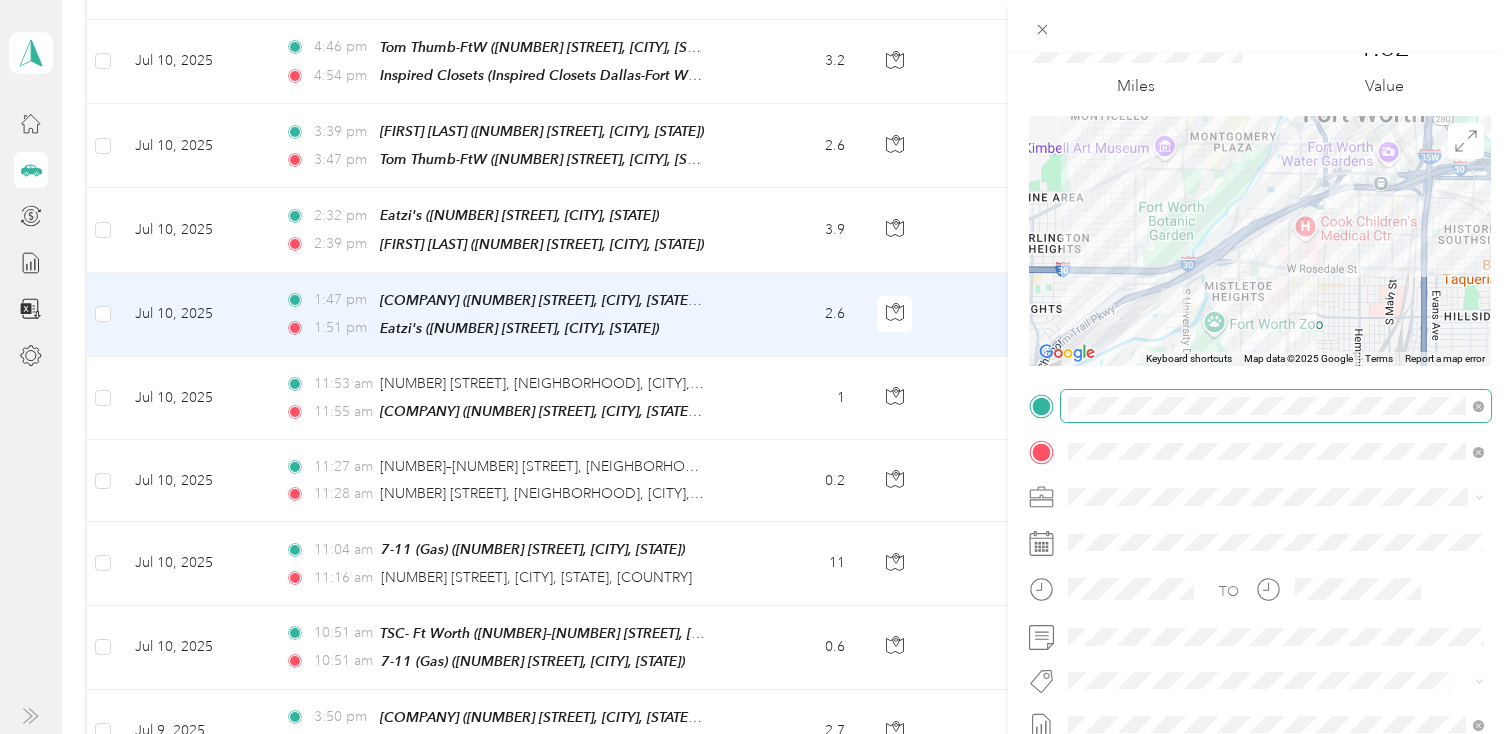 scroll, scrollTop: 103, scrollLeft: 0, axis: vertical 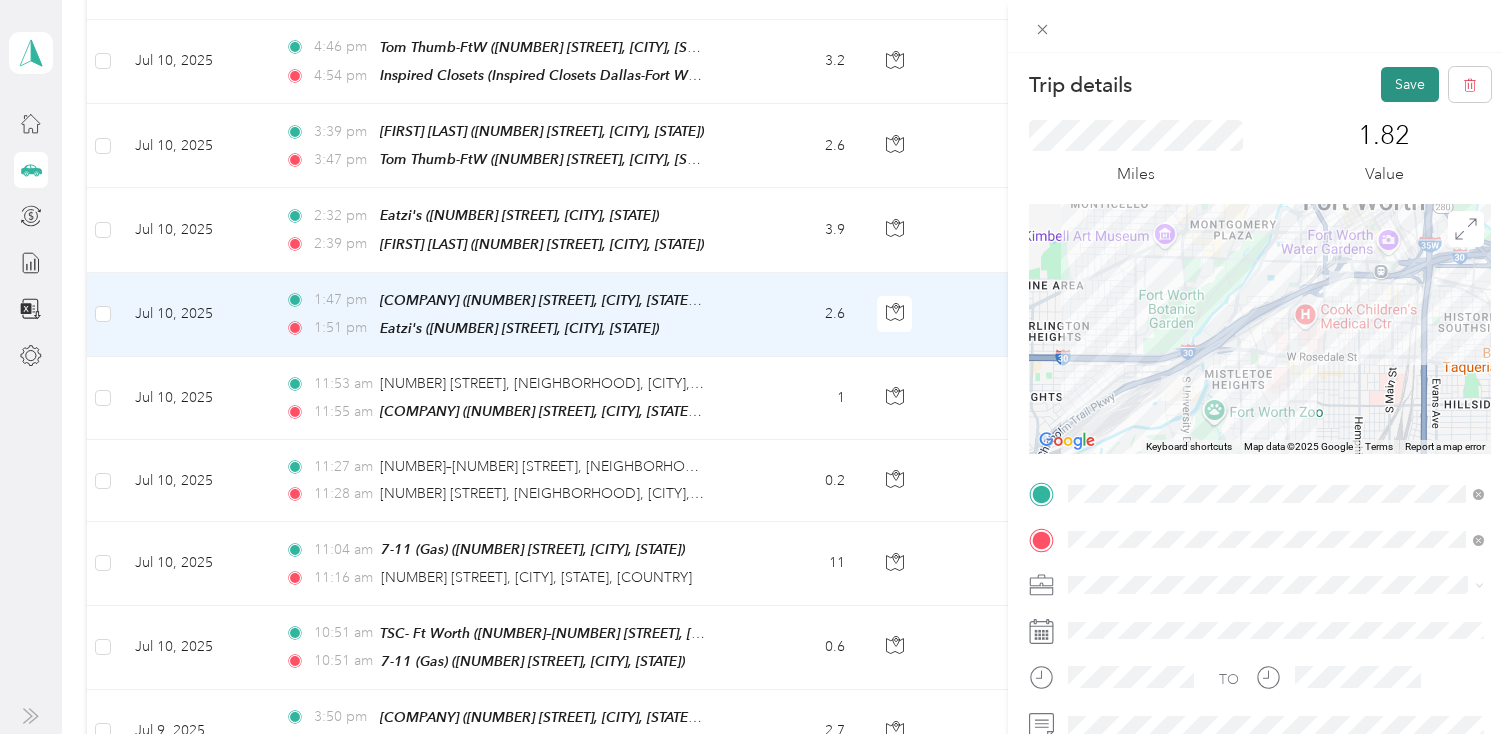 click on "Save" at bounding box center (1410, 84) 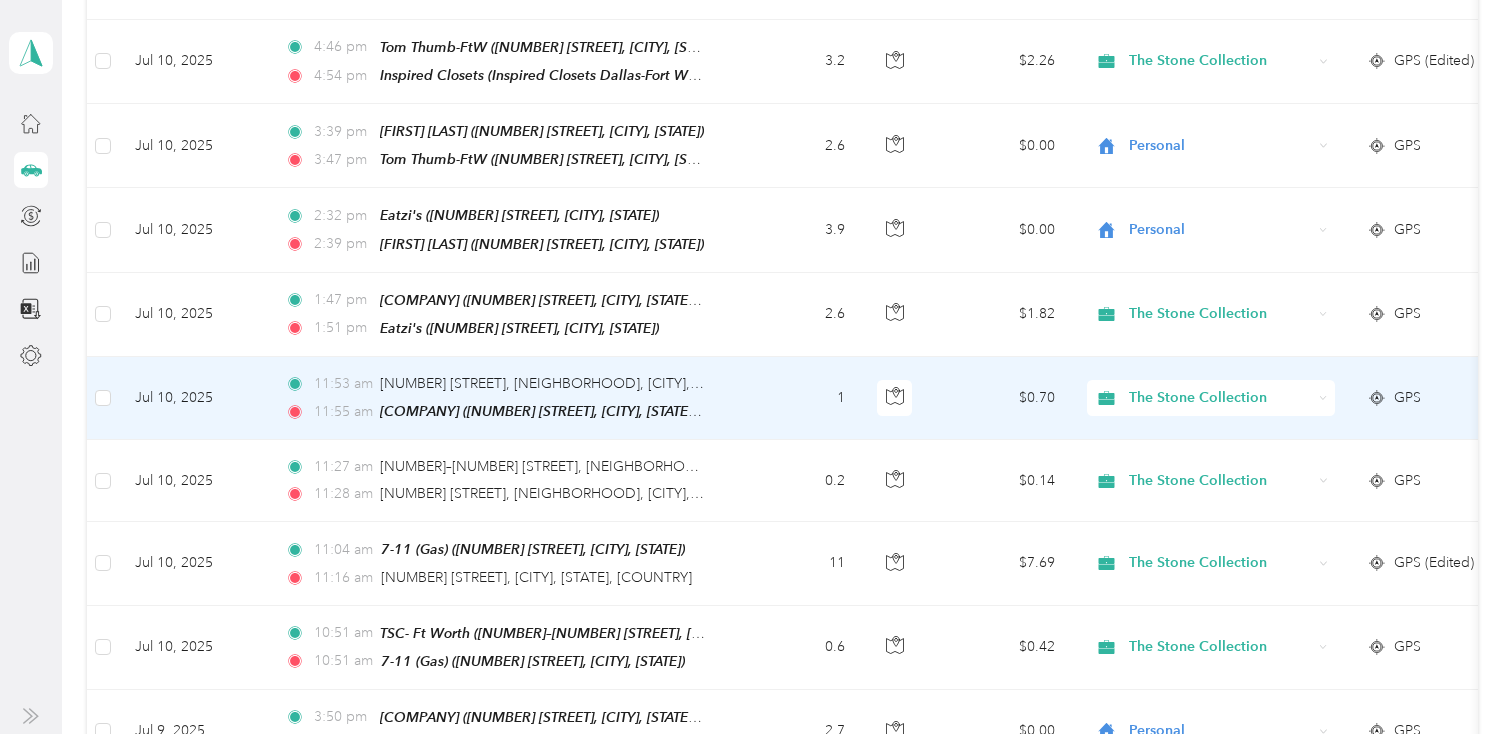 click on "1" at bounding box center (795, 398) 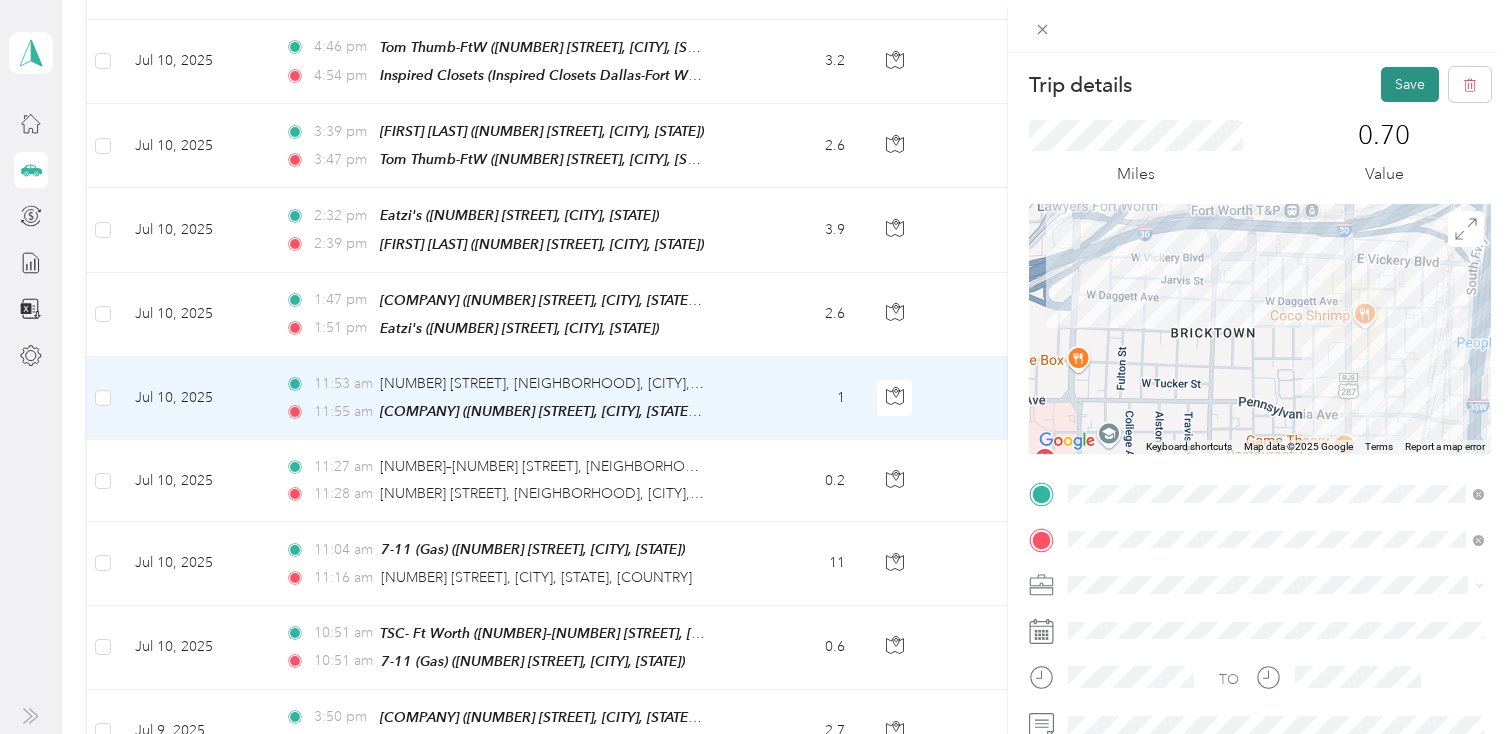 click on "Save" at bounding box center (1410, 84) 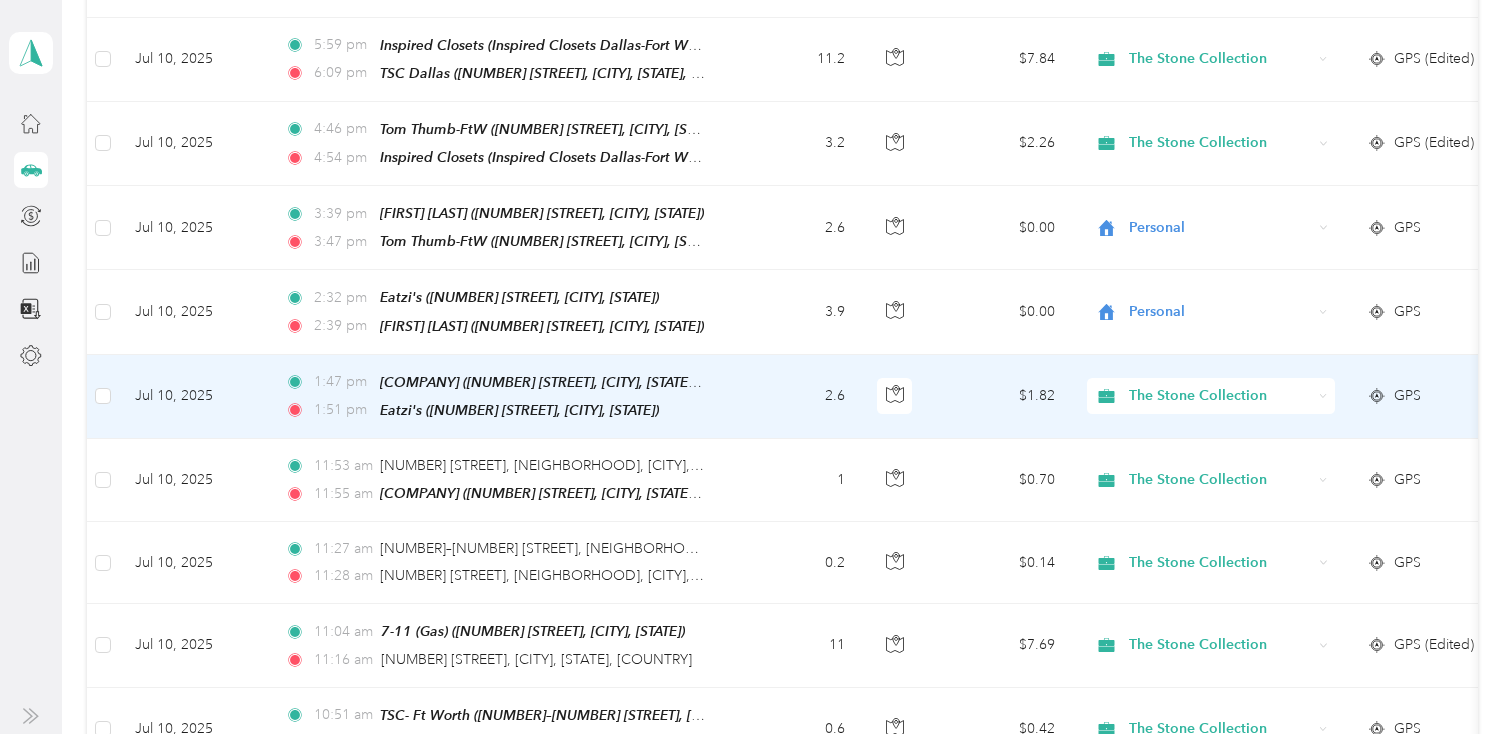 scroll, scrollTop: 7836, scrollLeft: 0, axis: vertical 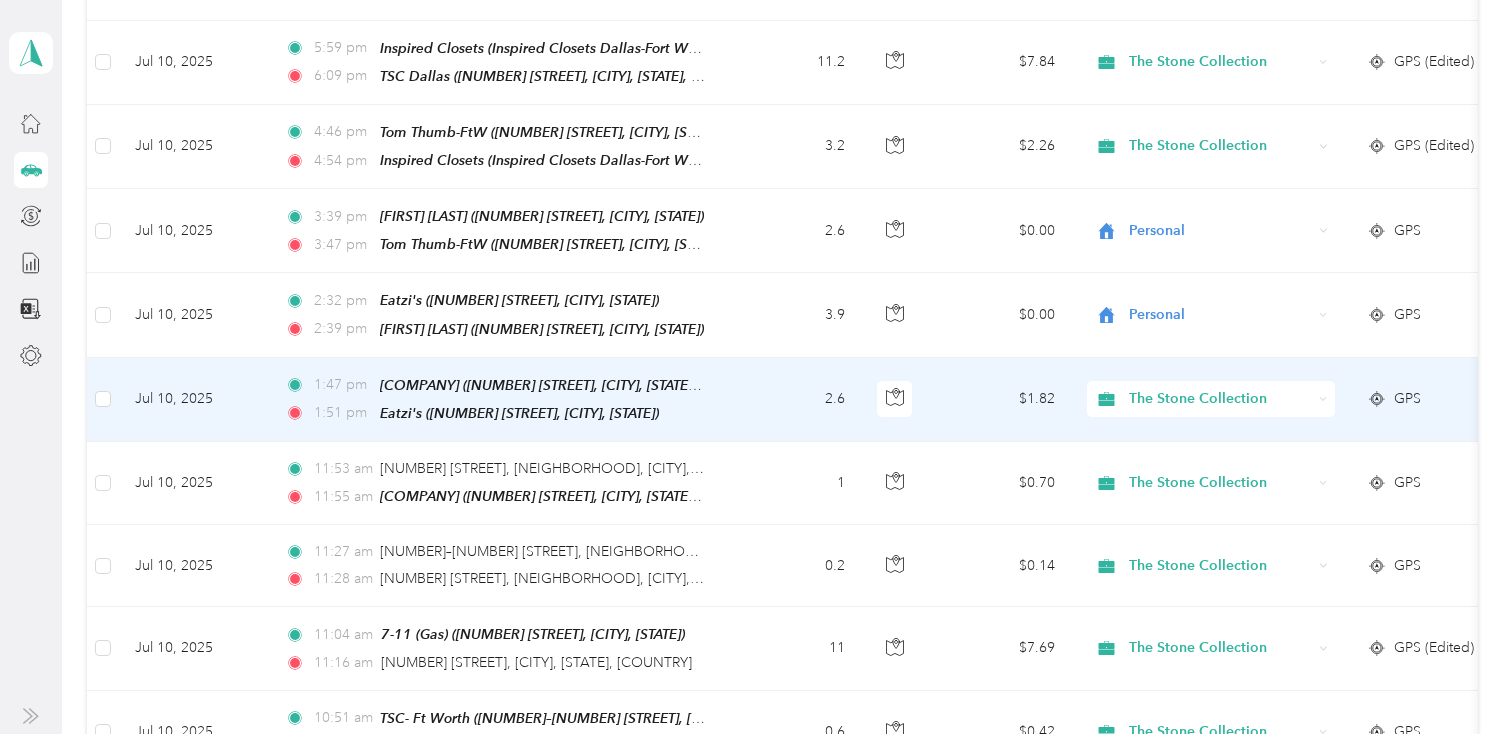 click on "2.6" at bounding box center (795, 400) 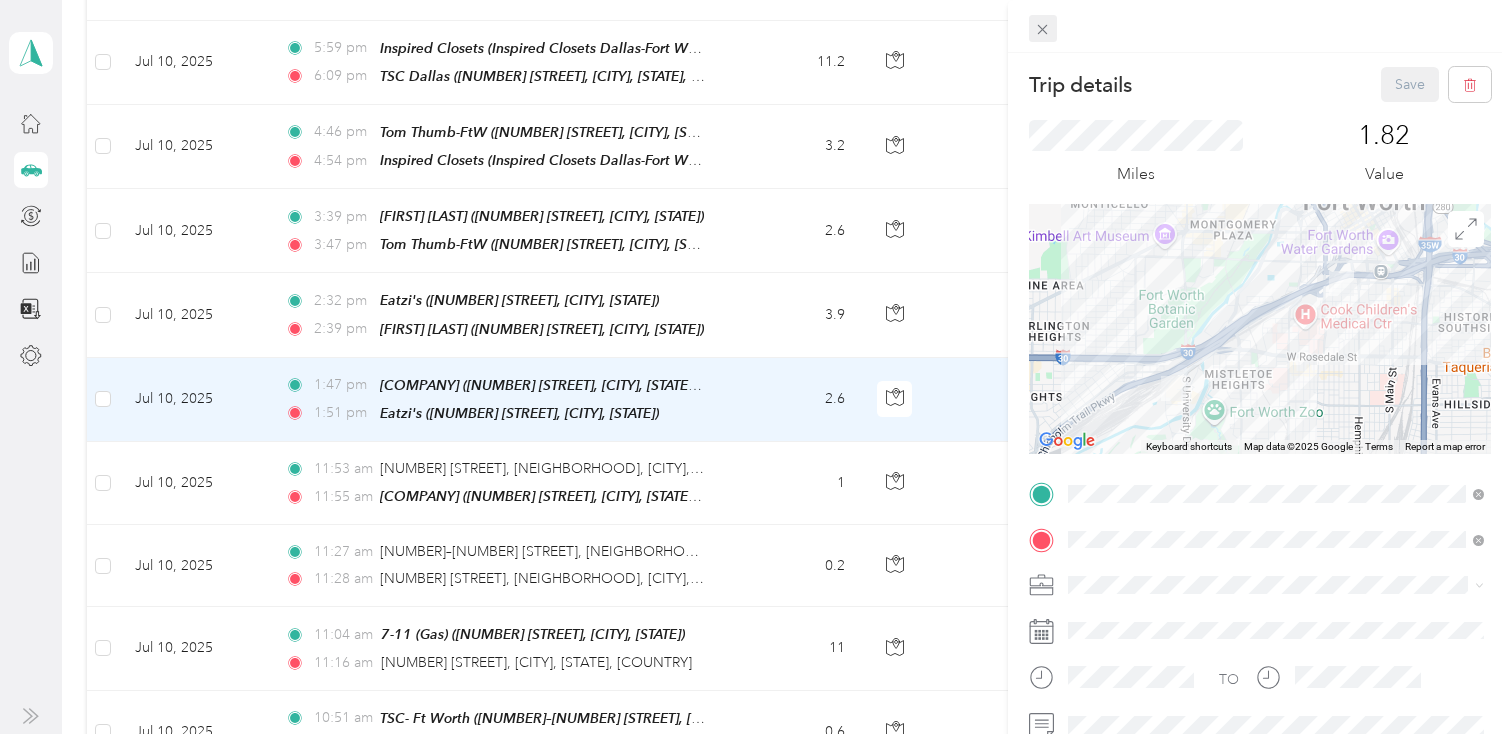 click 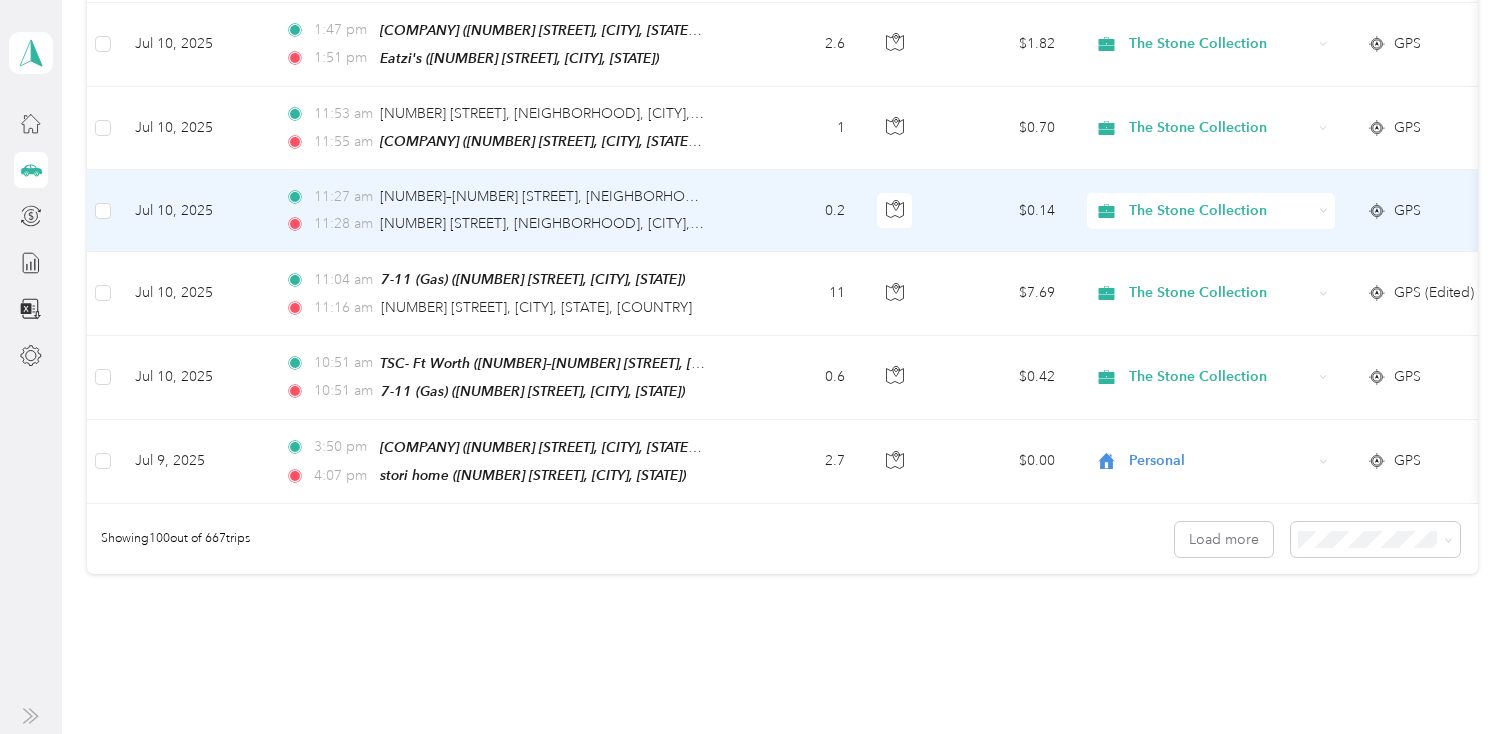scroll, scrollTop: 8241, scrollLeft: 0, axis: vertical 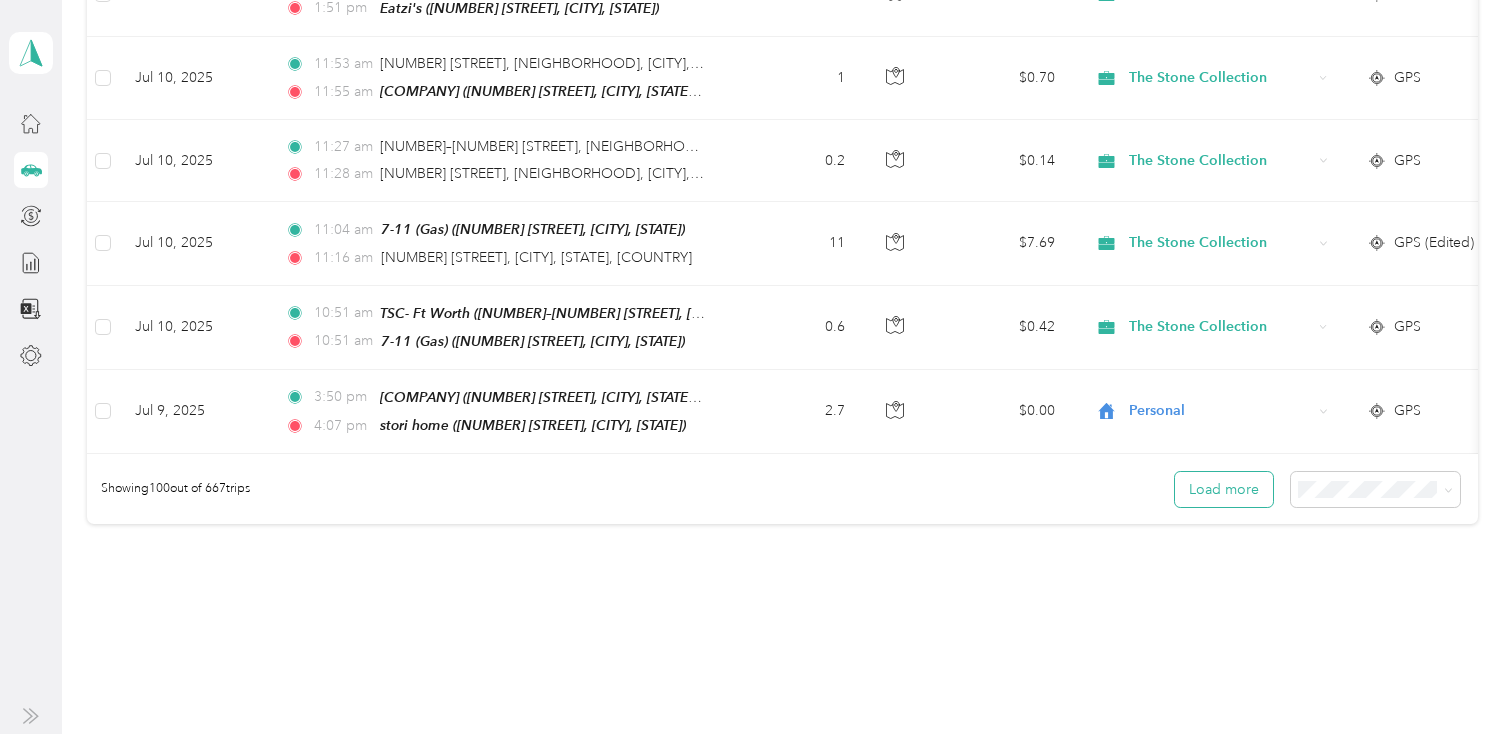 click on "Load more" at bounding box center (1224, 489) 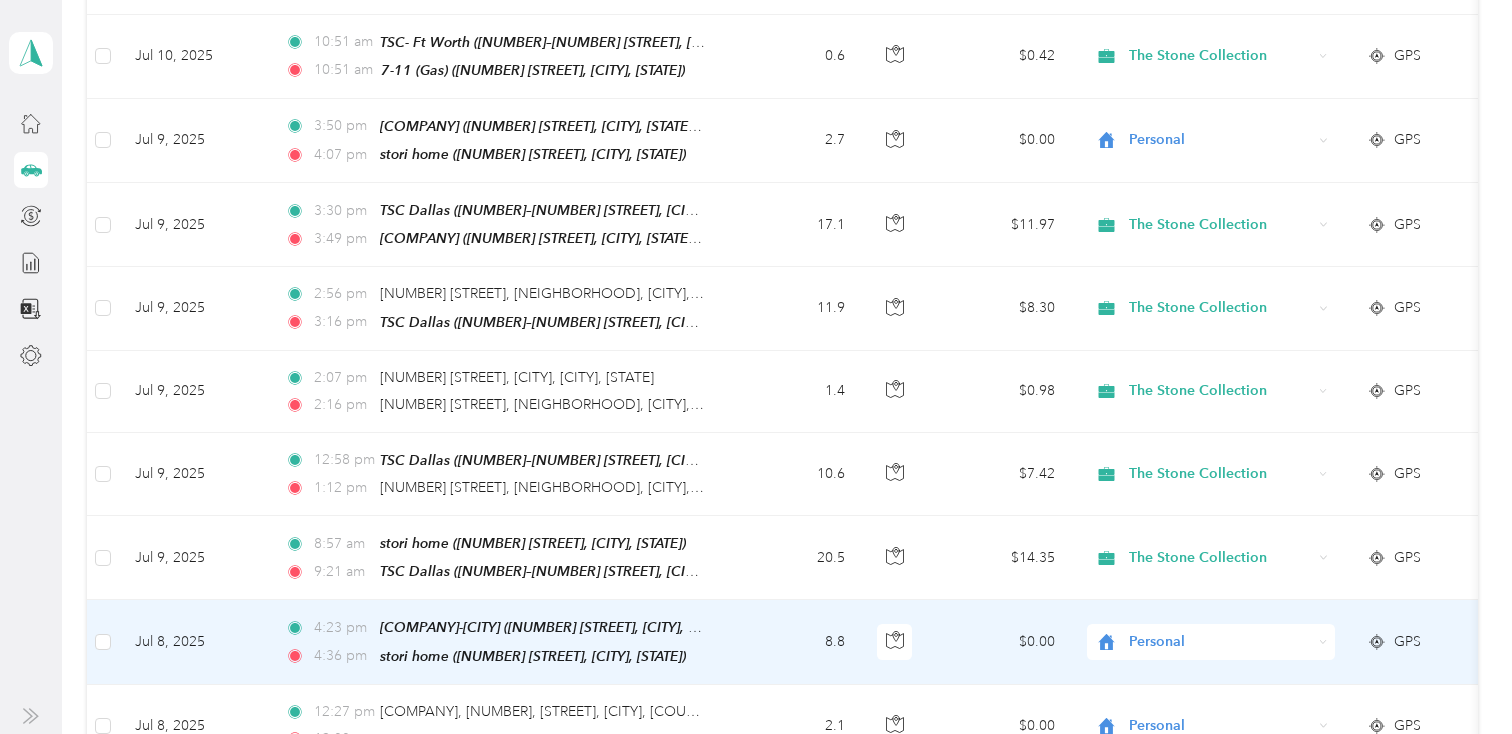 scroll, scrollTop: 8510, scrollLeft: 0, axis: vertical 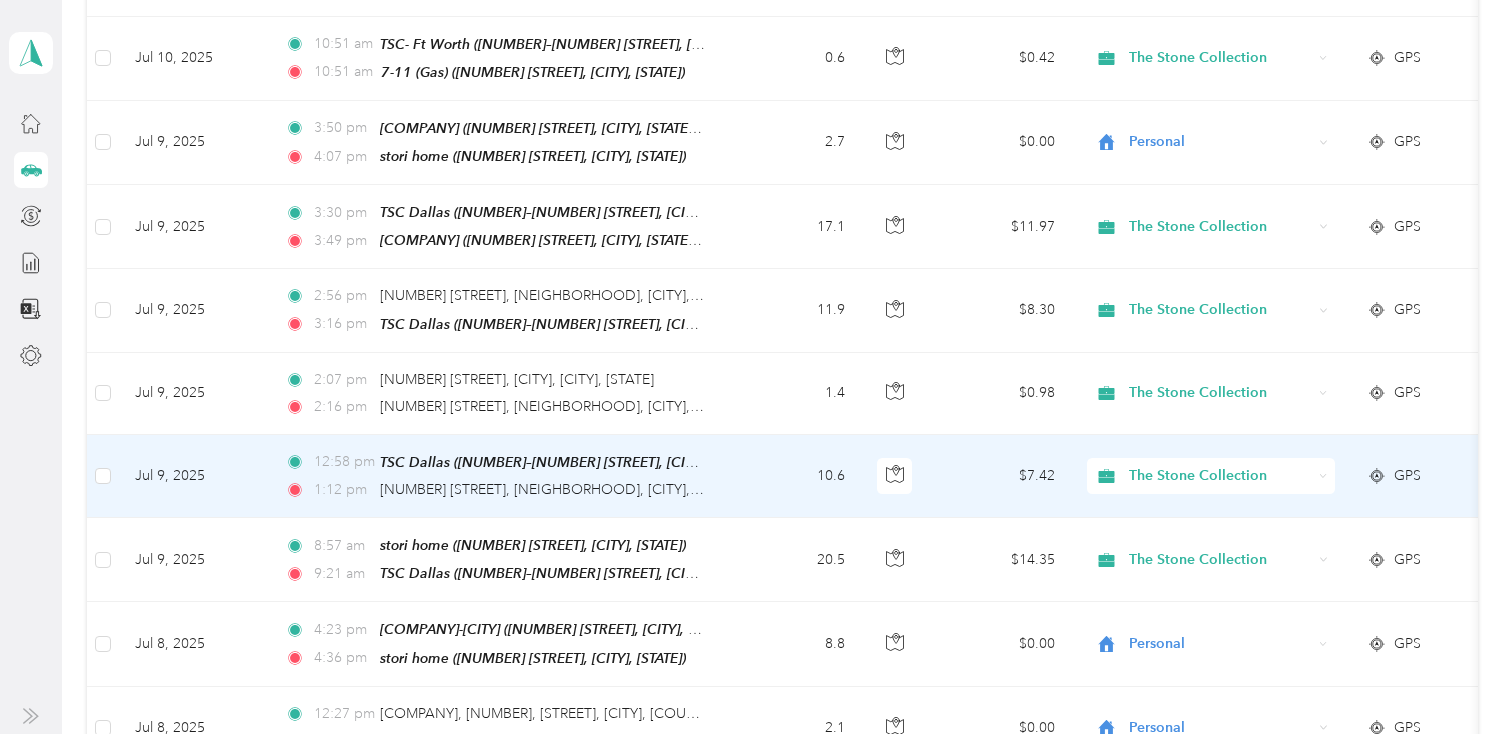 click on "10.6" at bounding box center (795, 476) 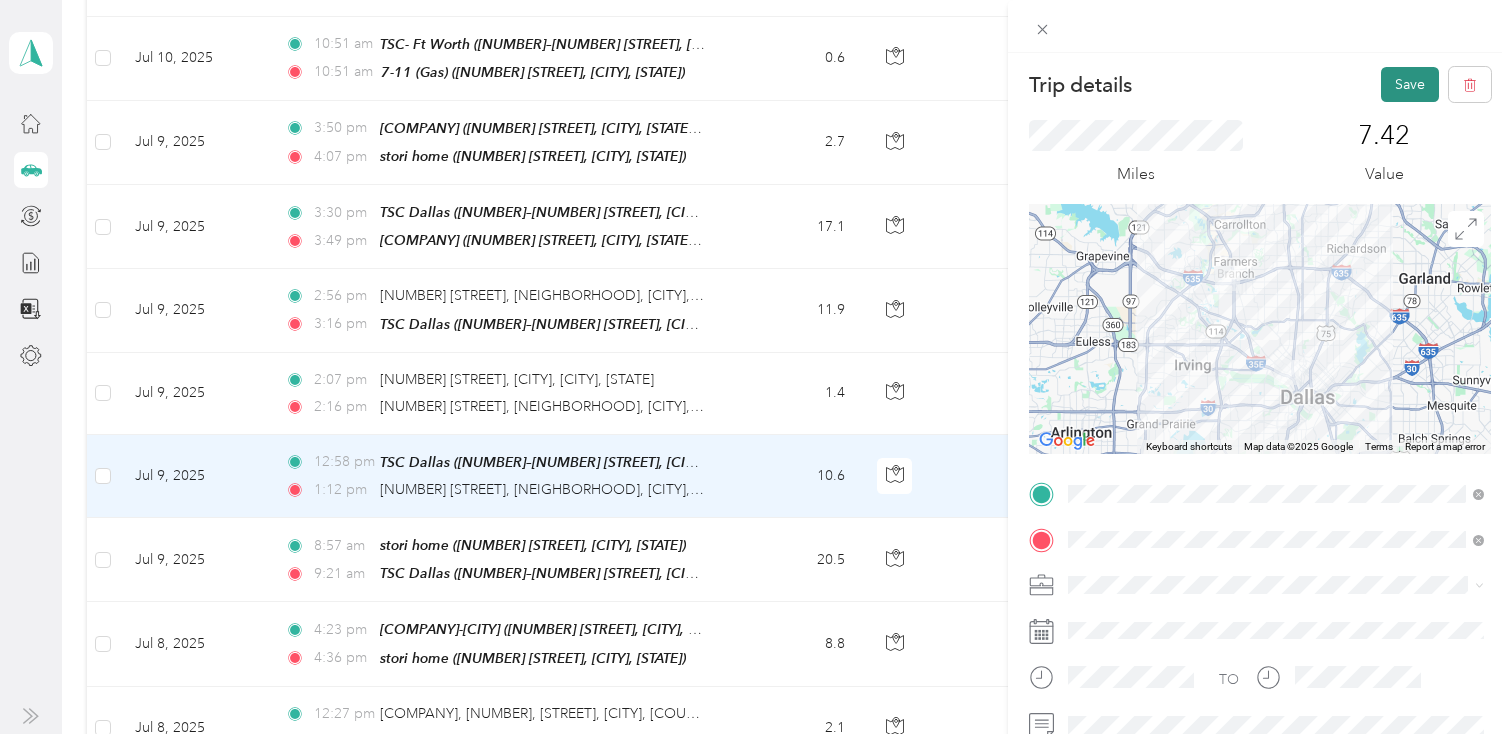 click on "Save" at bounding box center [1410, 84] 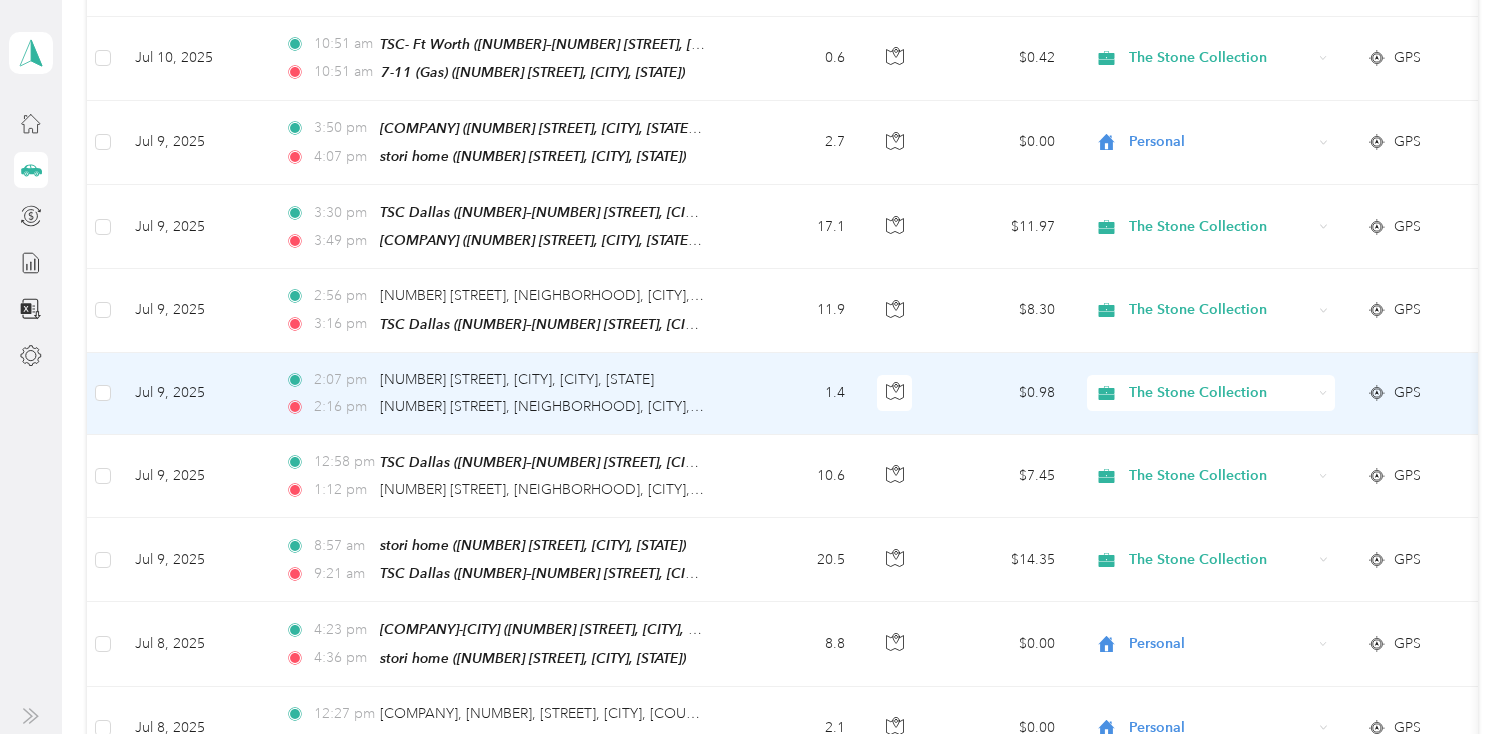 click on "1.4" at bounding box center (795, 394) 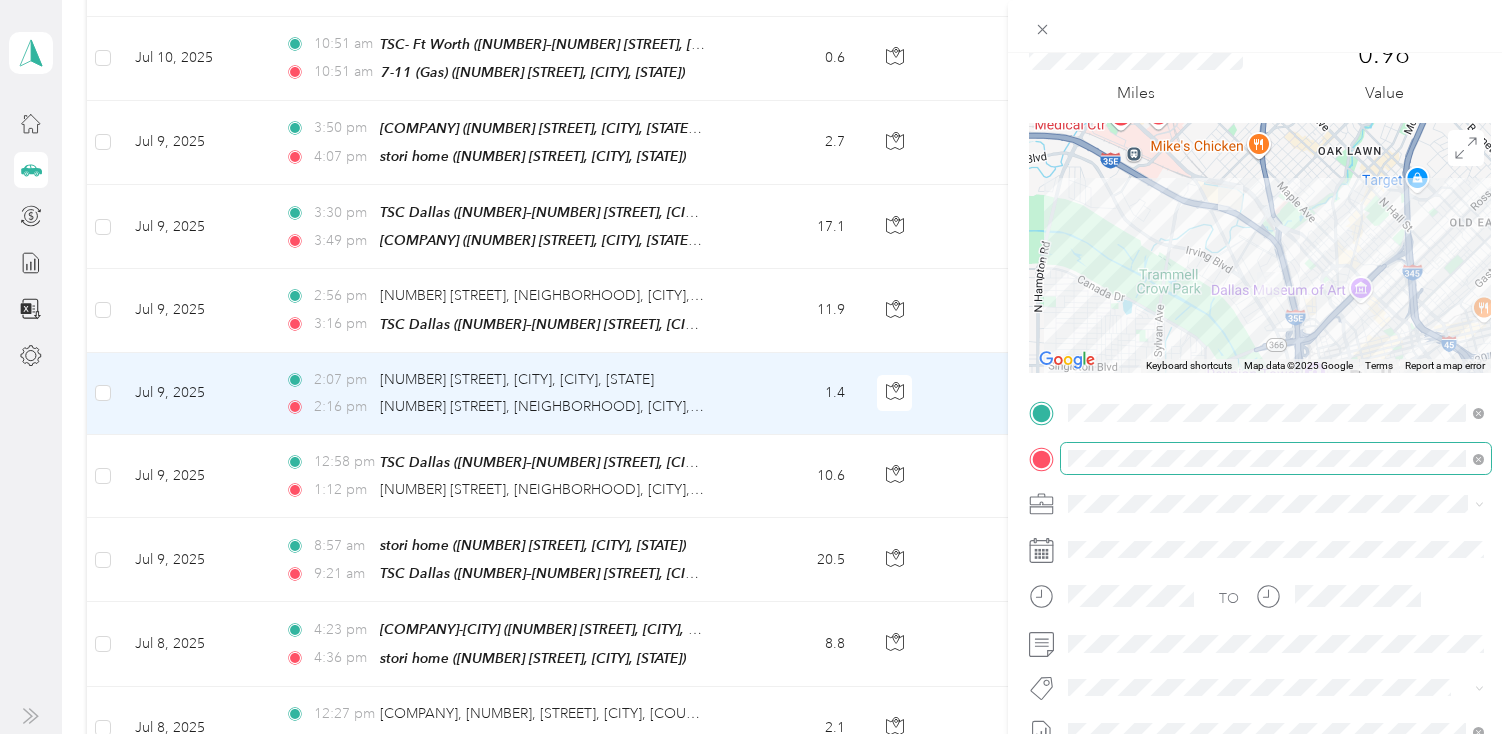 scroll, scrollTop: 105, scrollLeft: 0, axis: vertical 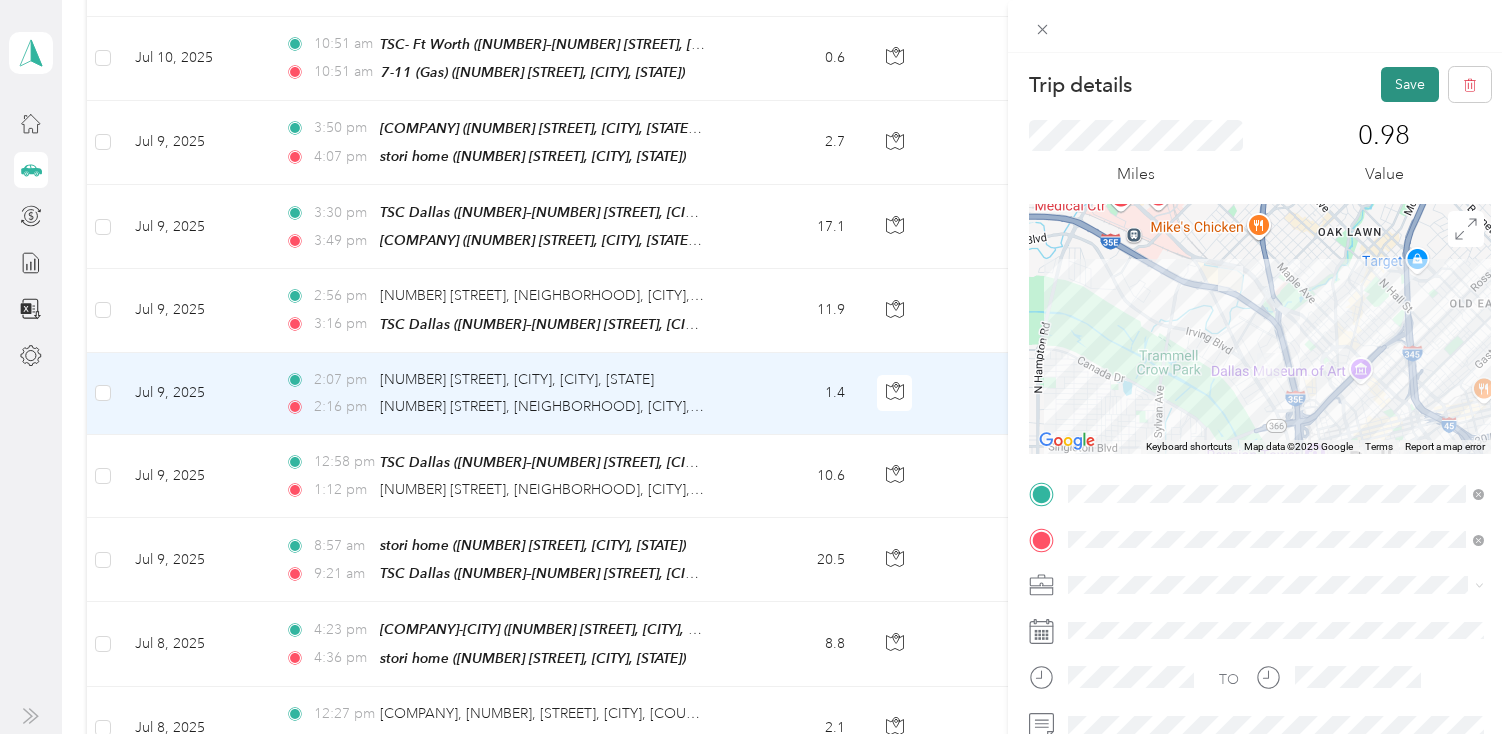 click on "Save" at bounding box center [1410, 84] 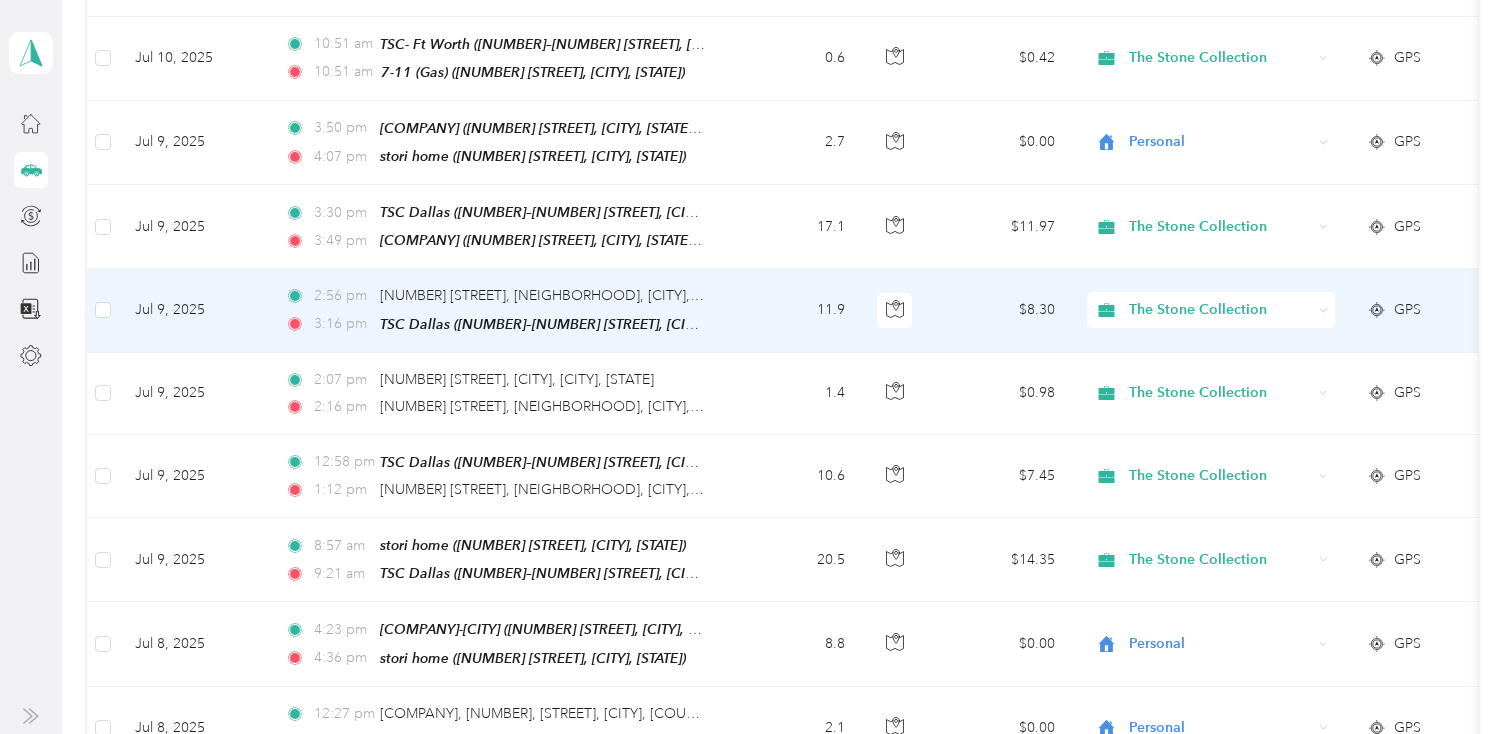click on "11.9" at bounding box center (795, 310) 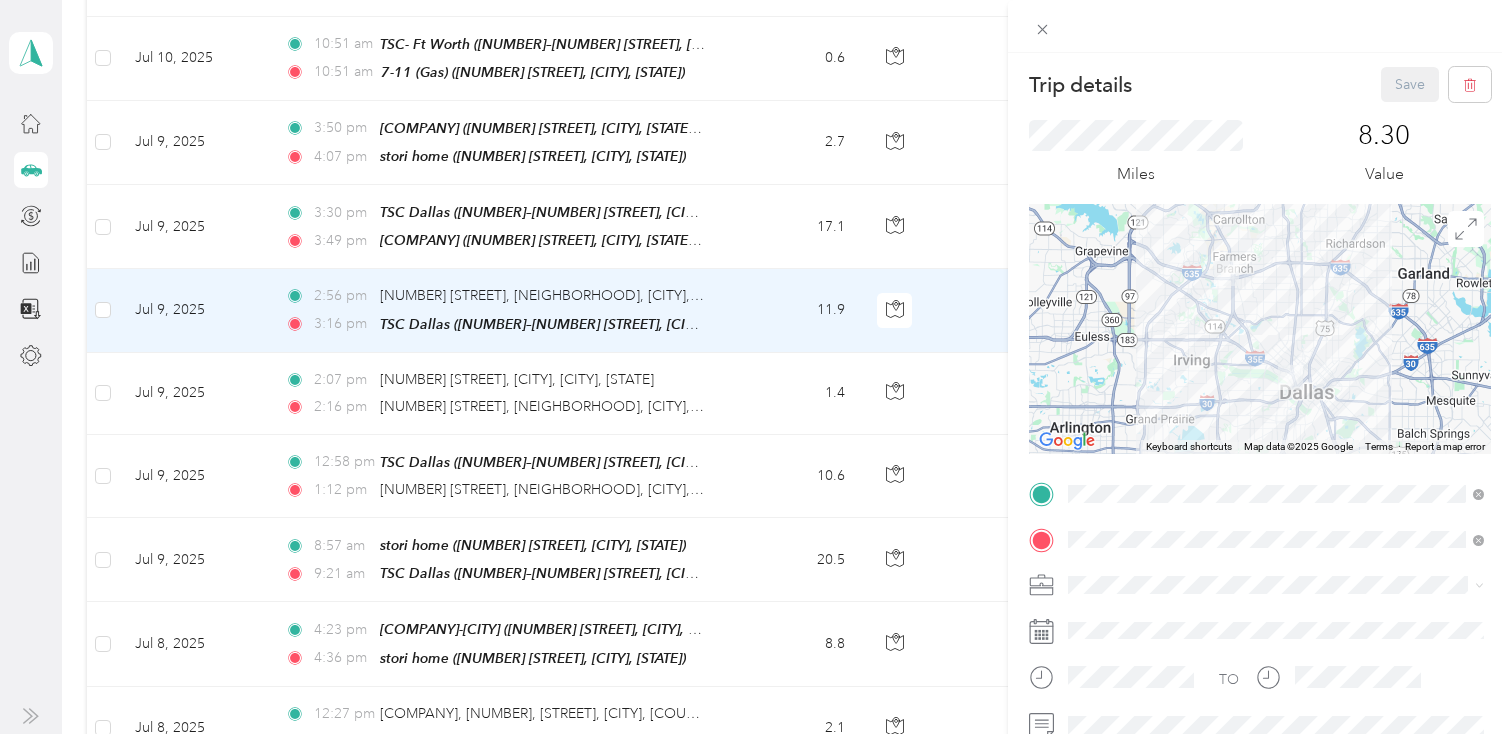 click on "Trip details Save This trip cannot be edited because it is either under review, approved, or paid. Contact your Team Manager to edit it. Miles [NUMBER] Value  ← Move left → Move right ↑ Move up ↓ Move down + Zoom in - Zoom out Home Jump left by [NUMBER]% End Jump right by [NUMBER]% Page Up Jump up by [NUMBER]% Page Down Jump down by [NUMBER]% Keyboard shortcuts Map Data Map data ©[YEAR] Google Map data ©[YEAR] Google [NUMBER] km  Click to toggle between metric and imperial units Terms Report a map error TO Add photo" at bounding box center [756, 367] 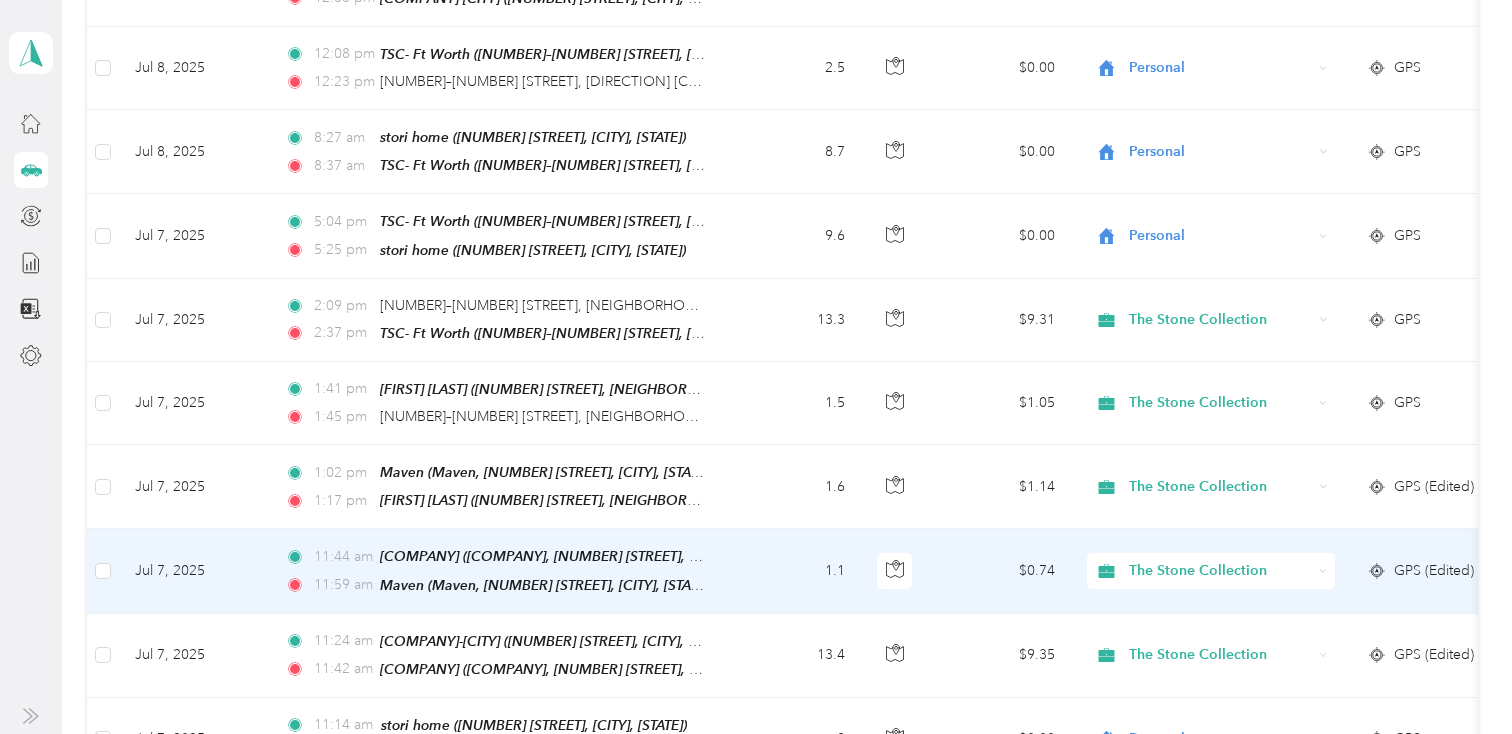 scroll, scrollTop: 9249, scrollLeft: 0, axis: vertical 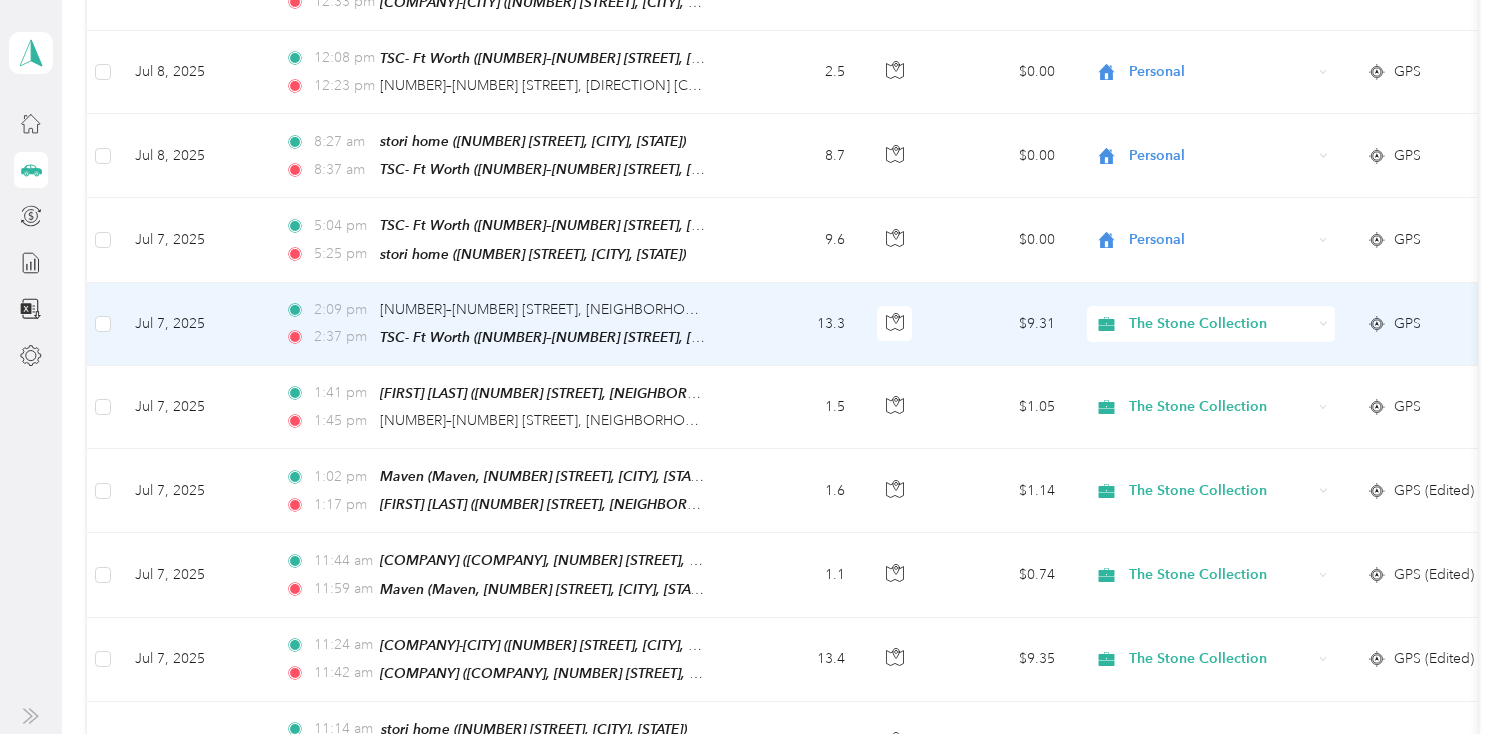 click on "13.3" at bounding box center (795, 324) 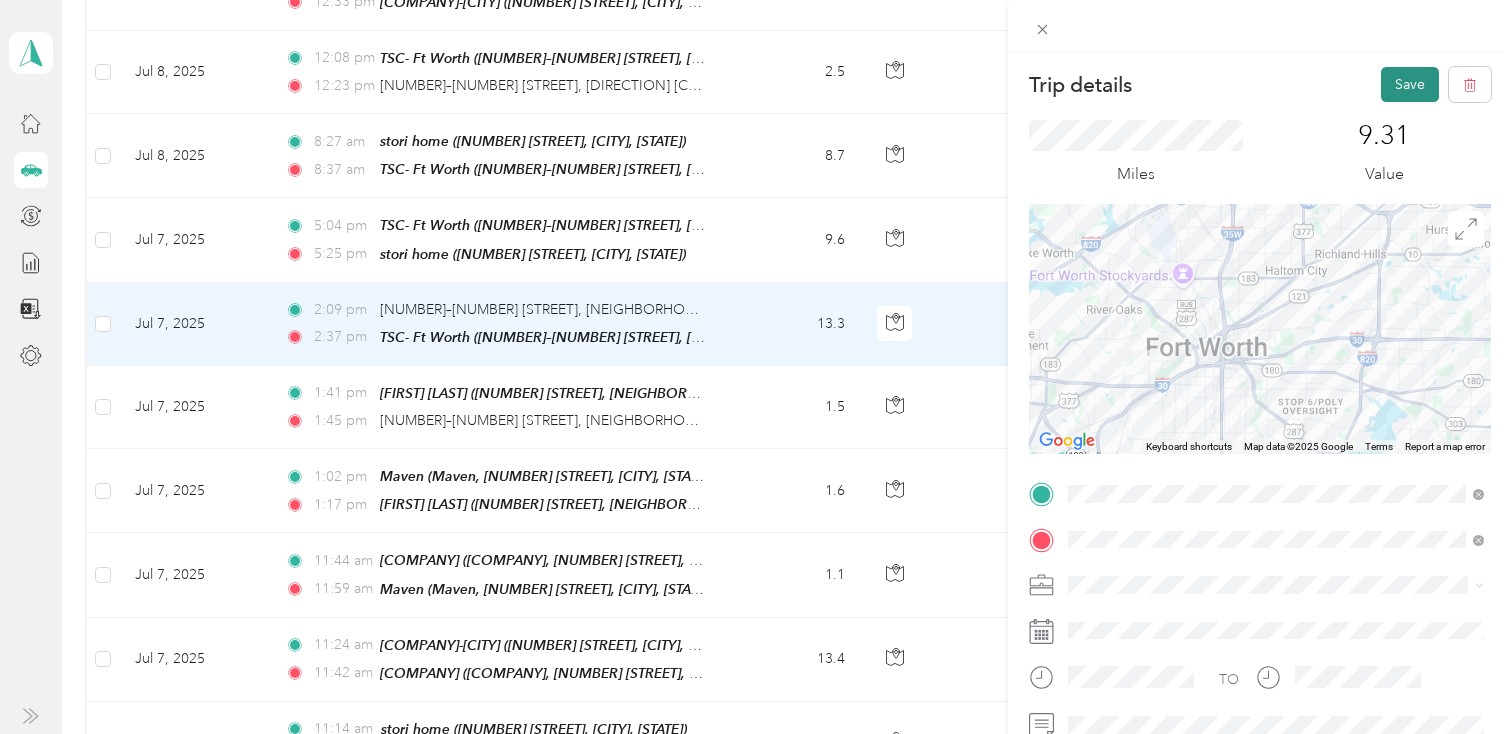 click on "Save" at bounding box center (1410, 84) 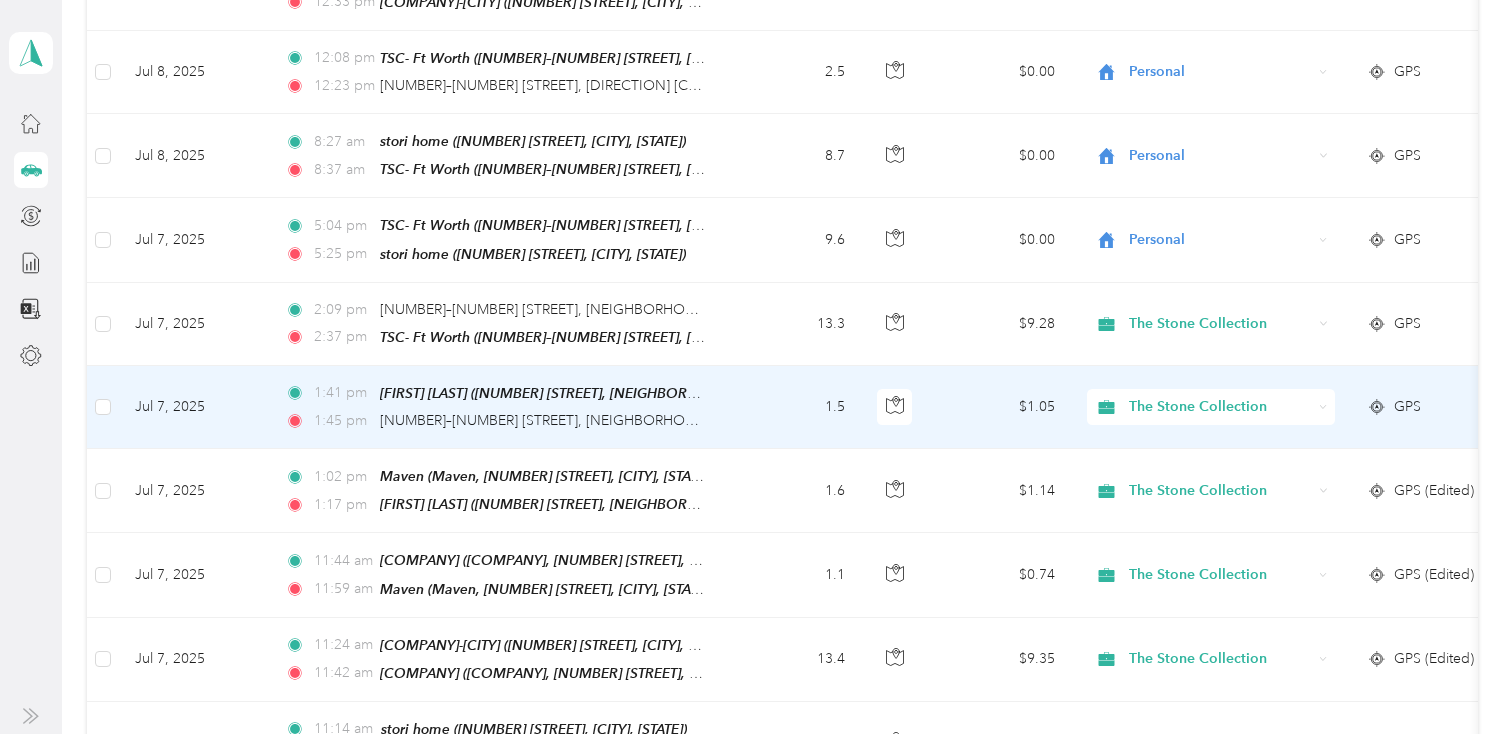 click on "1.5" at bounding box center [795, 407] 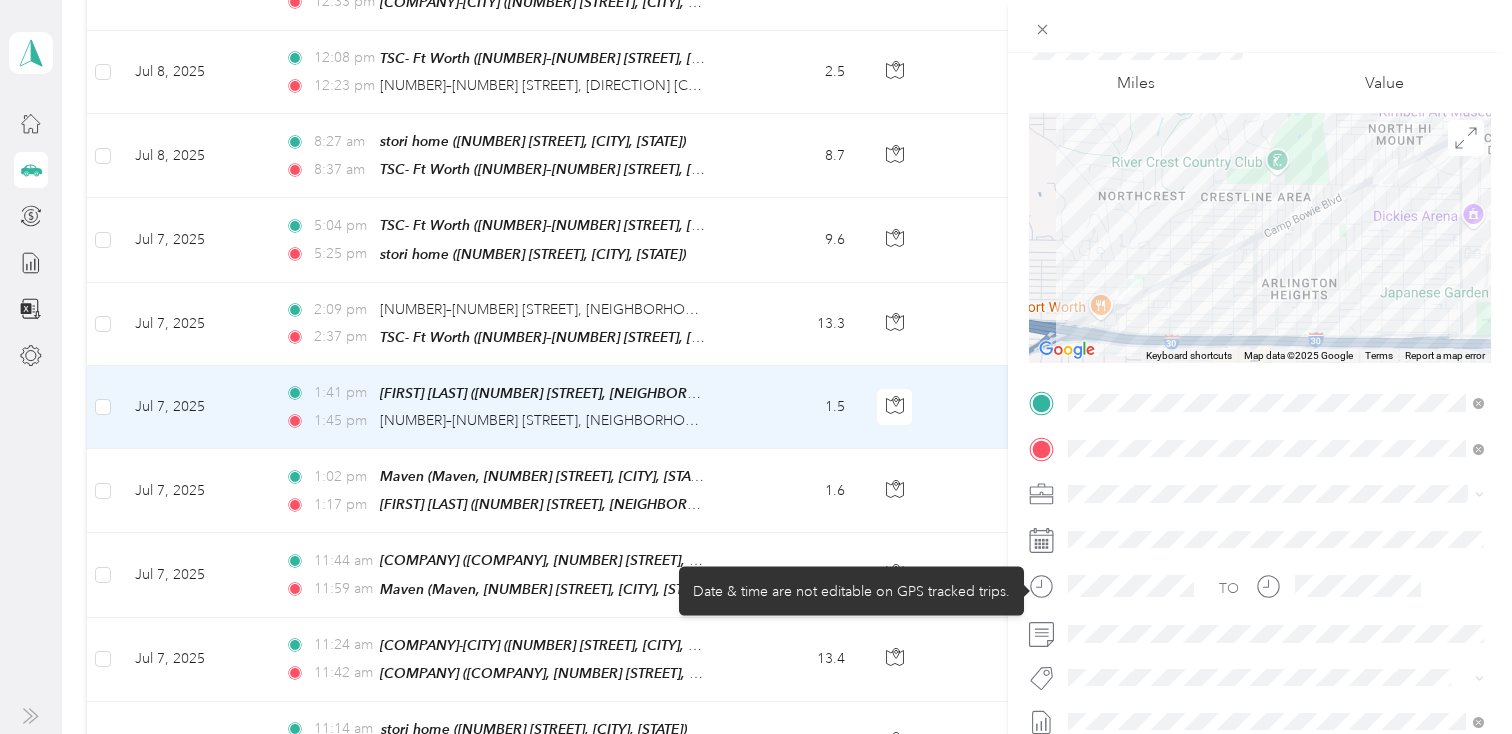 scroll, scrollTop: 93, scrollLeft: 0, axis: vertical 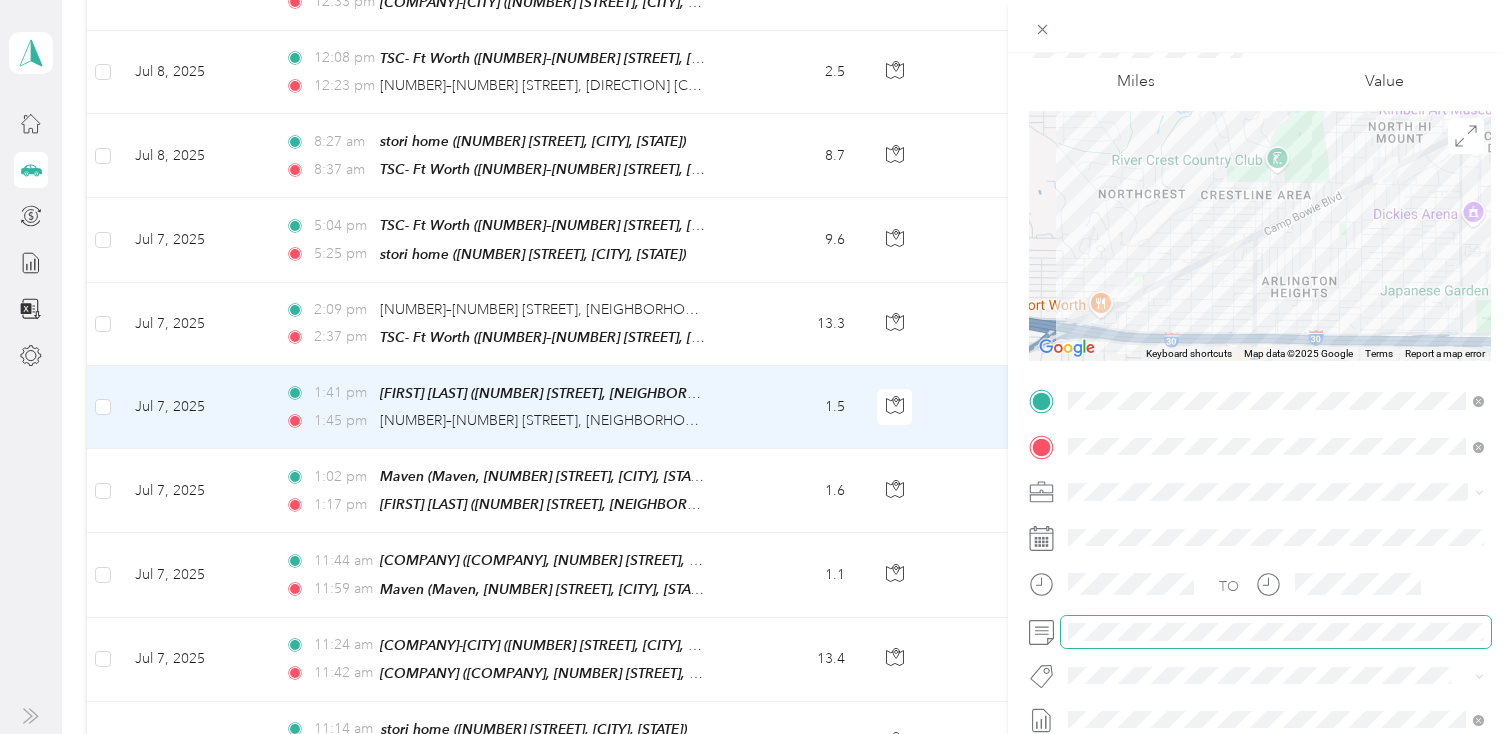 click at bounding box center (1276, 632) 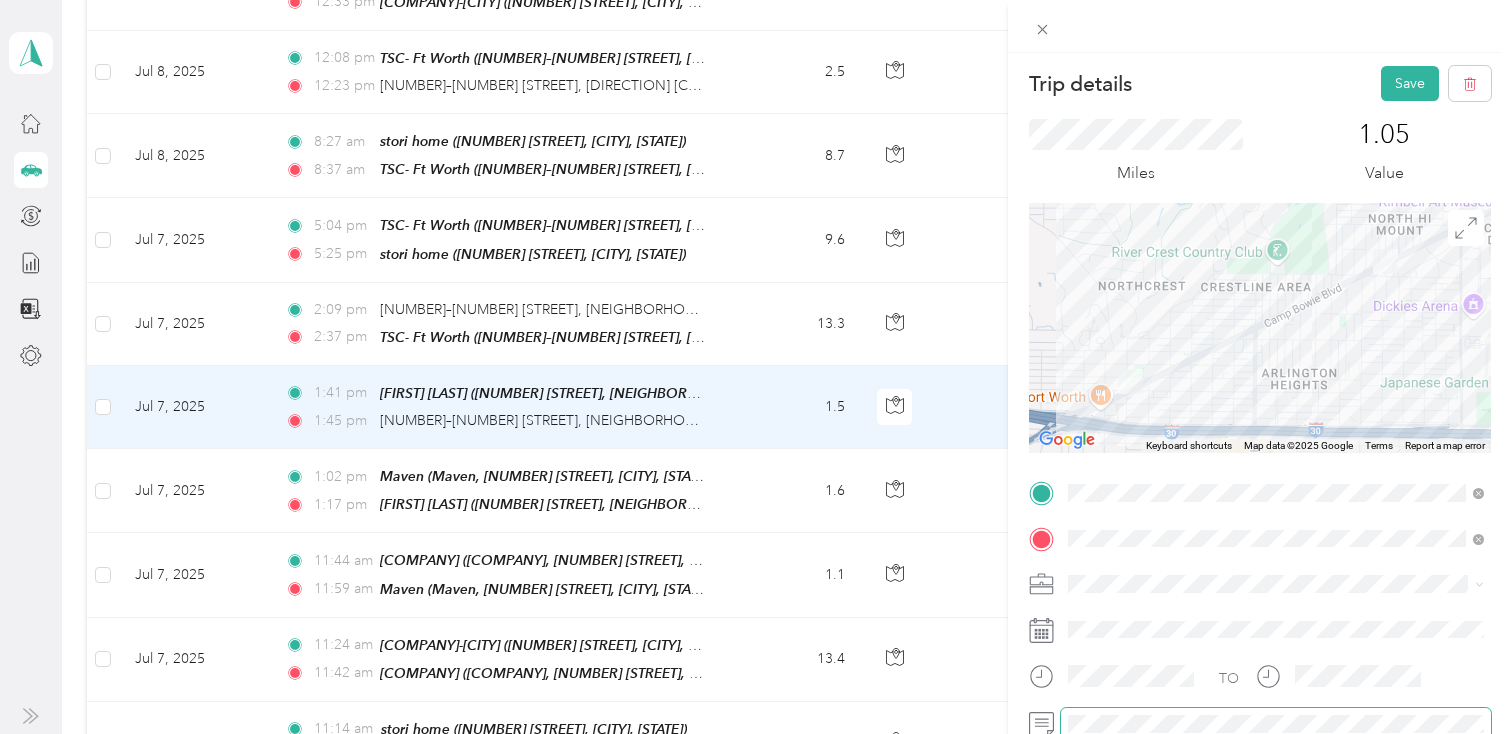 scroll, scrollTop: 0, scrollLeft: 0, axis: both 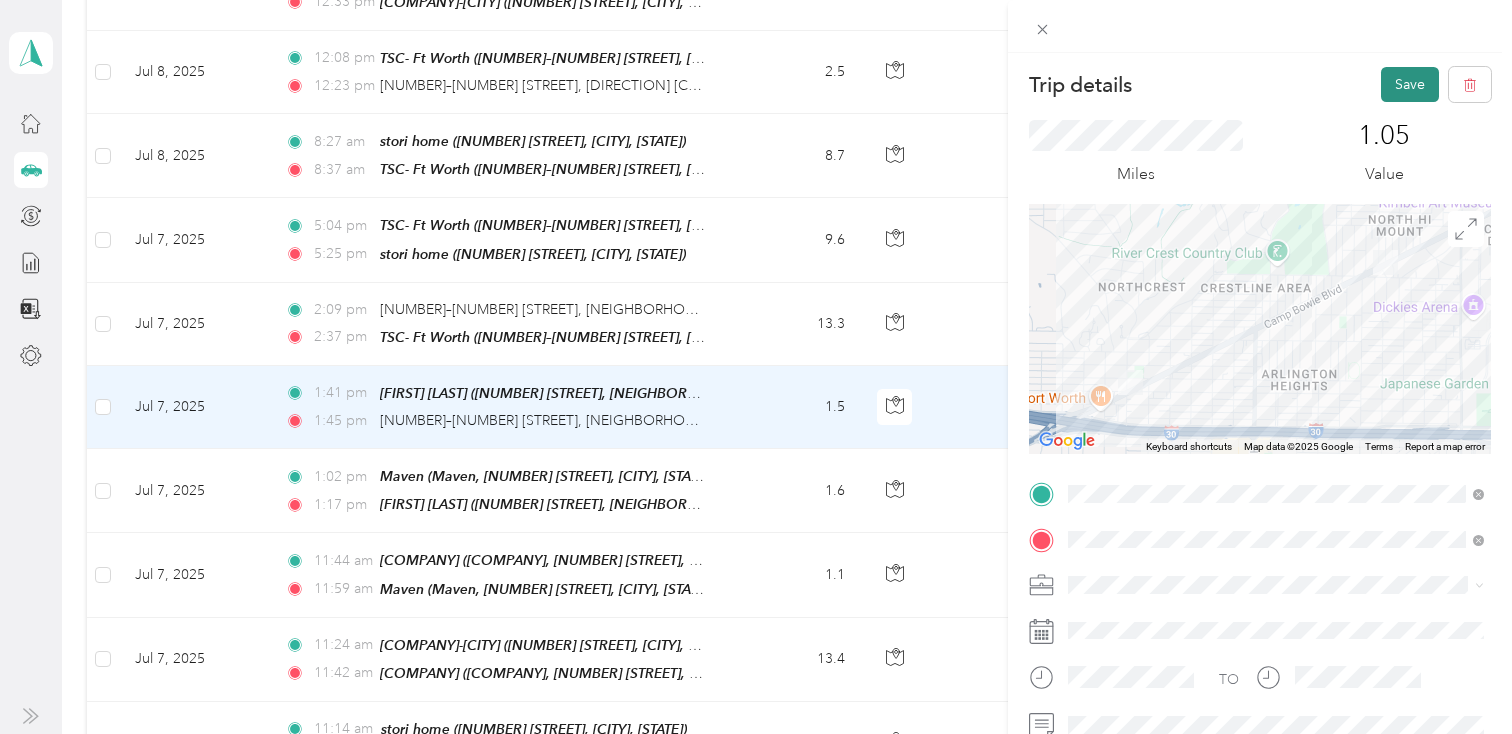 click on "Save" at bounding box center (1410, 84) 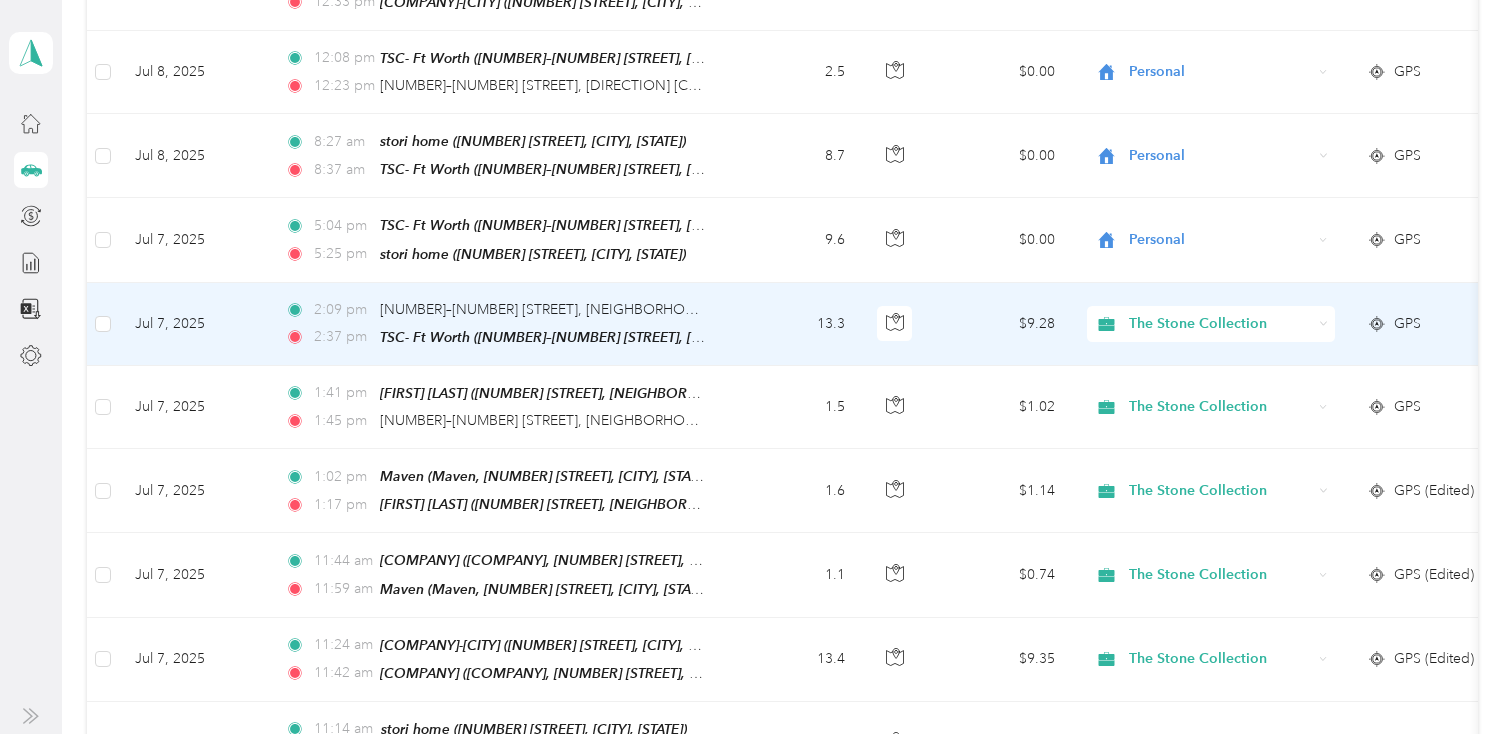 click on "13.3" at bounding box center (795, 324) 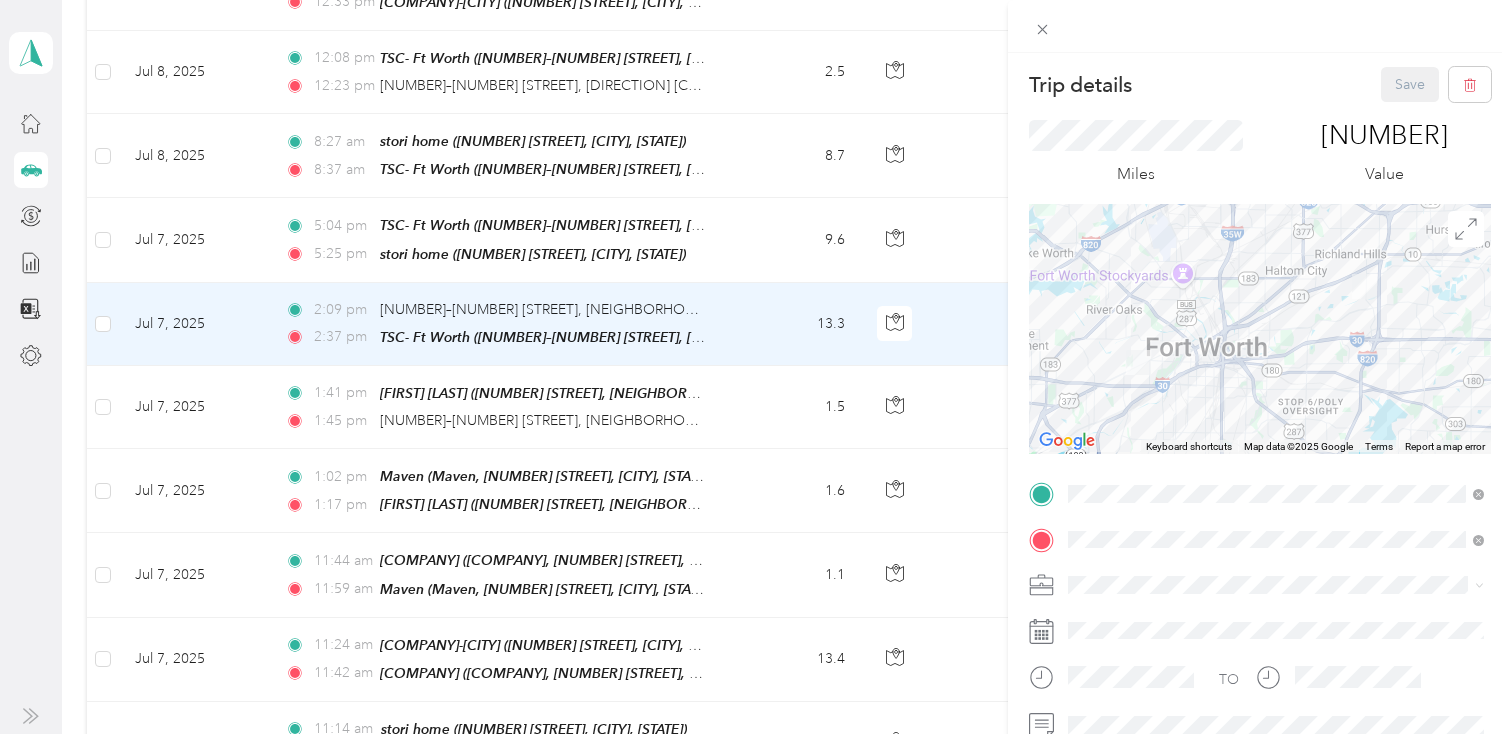 click on "Trip details Save This trip cannot be edited because it is either under review, approved, or paid. Contact your Team Manager to edit it. Miles [NUMBER] Value  ← Move left → Move right ↑ Move up ↓ Move down + Zoom in - Zoom out Home Jump left by 75% End Jump right by 75% Page Up Jump up by 75% Page Down Jump down by 75% Keyboard shortcuts Map Data Map data ©2025 Google Map data ©2025 Google 5 km  Click to toggle between metric and imperial units Terms Report a map error TO Add photo" at bounding box center (756, 367) 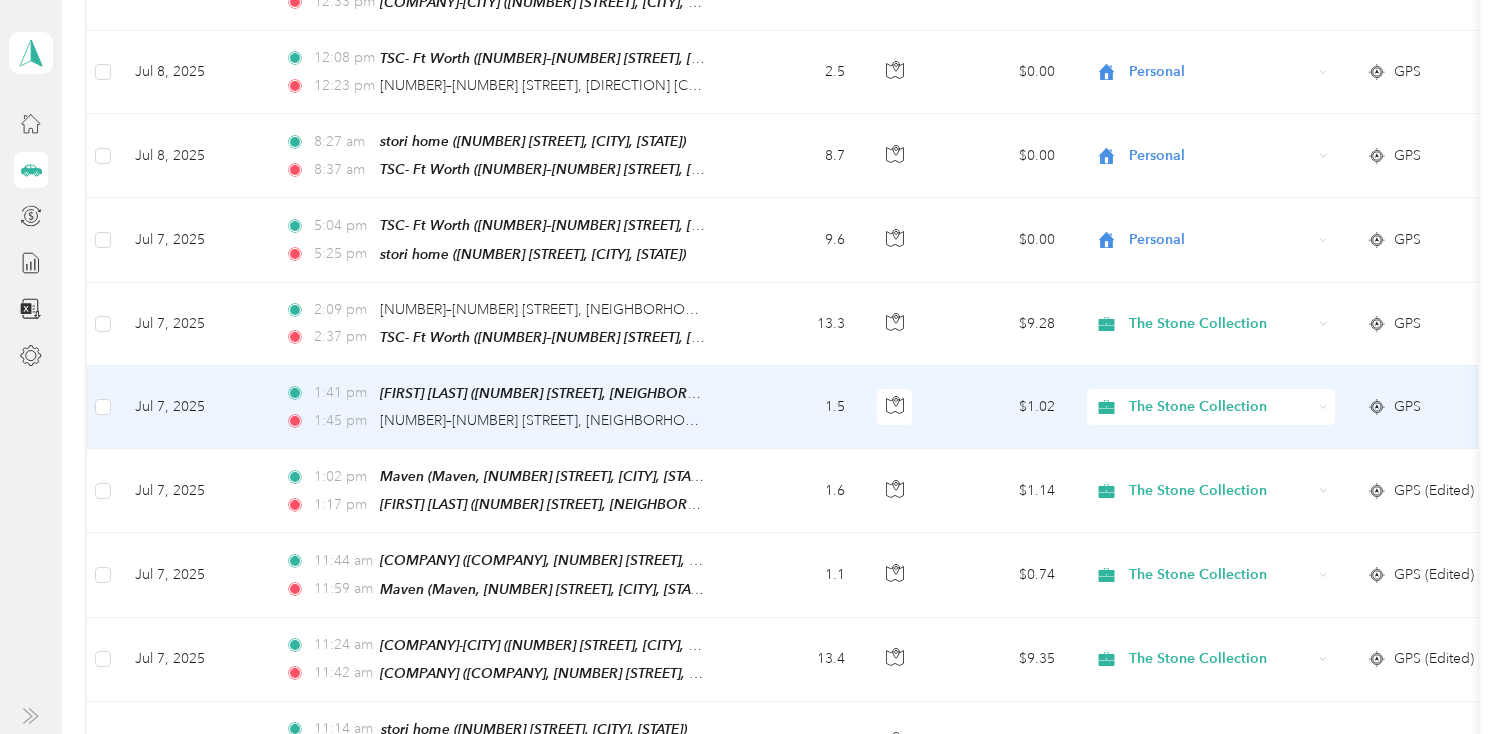 click on "1.5" at bounding box center [795, 407] 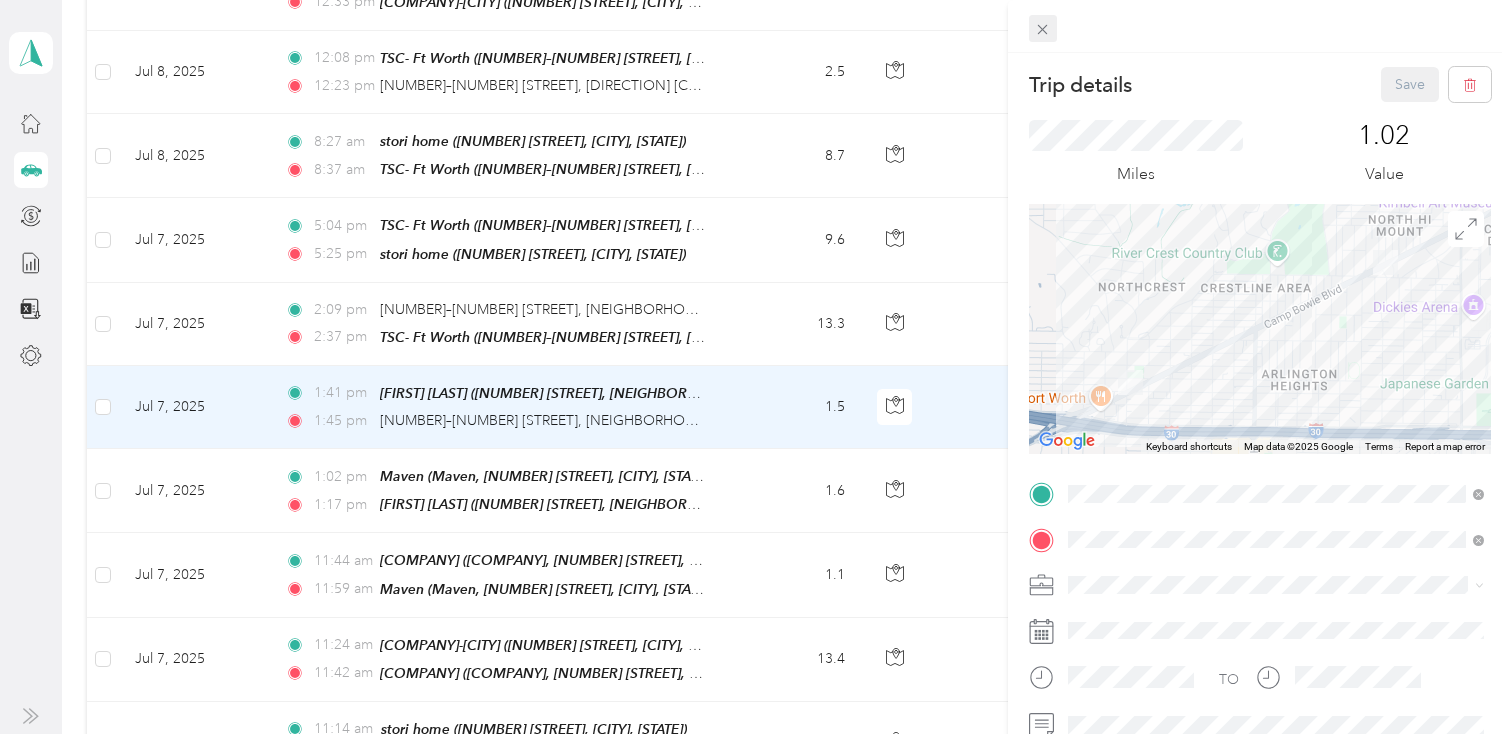 click 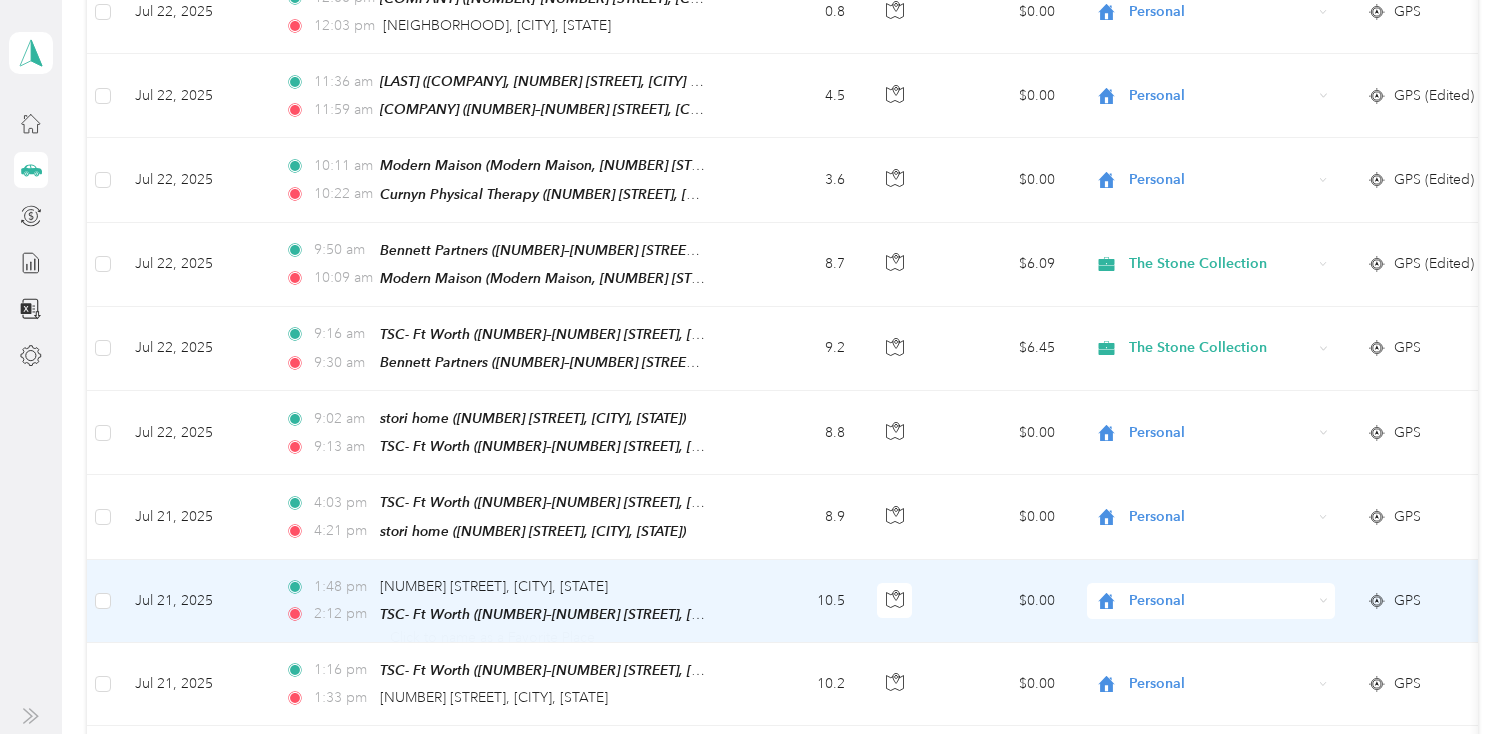 scroll, scrollTop: 4766, scrollLeft: 0, axis: vertical 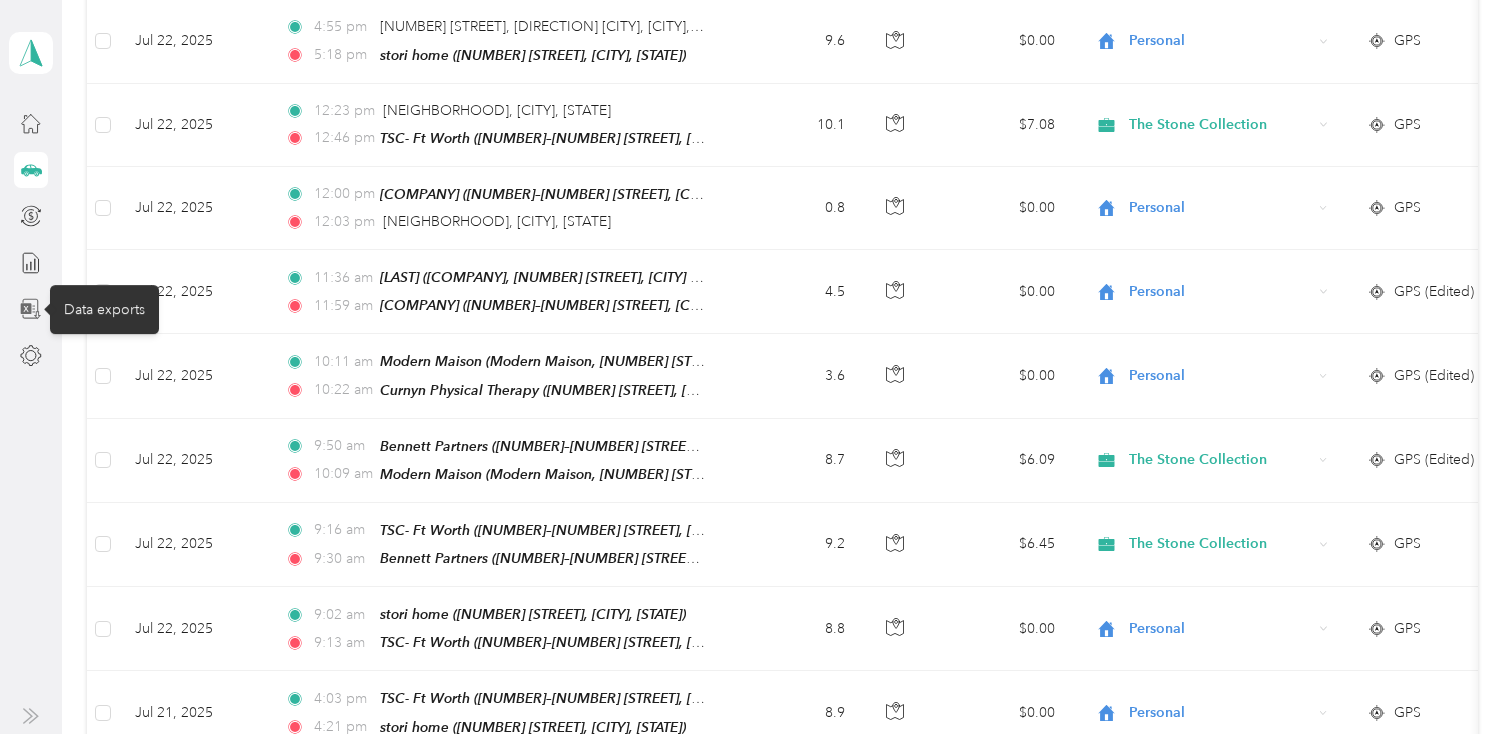 click 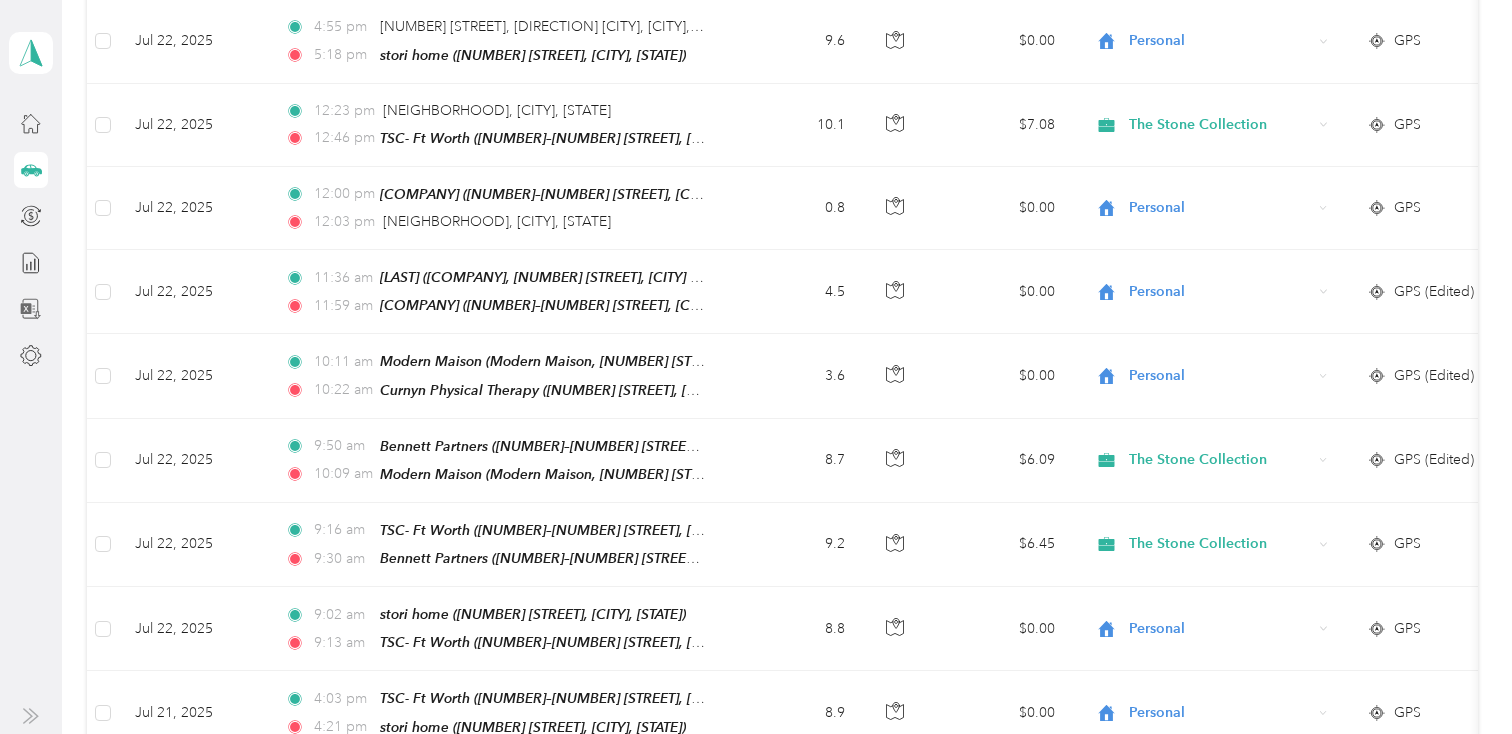 scroll, scrollTop: 255, scrollLeft: 0, axis: vertical 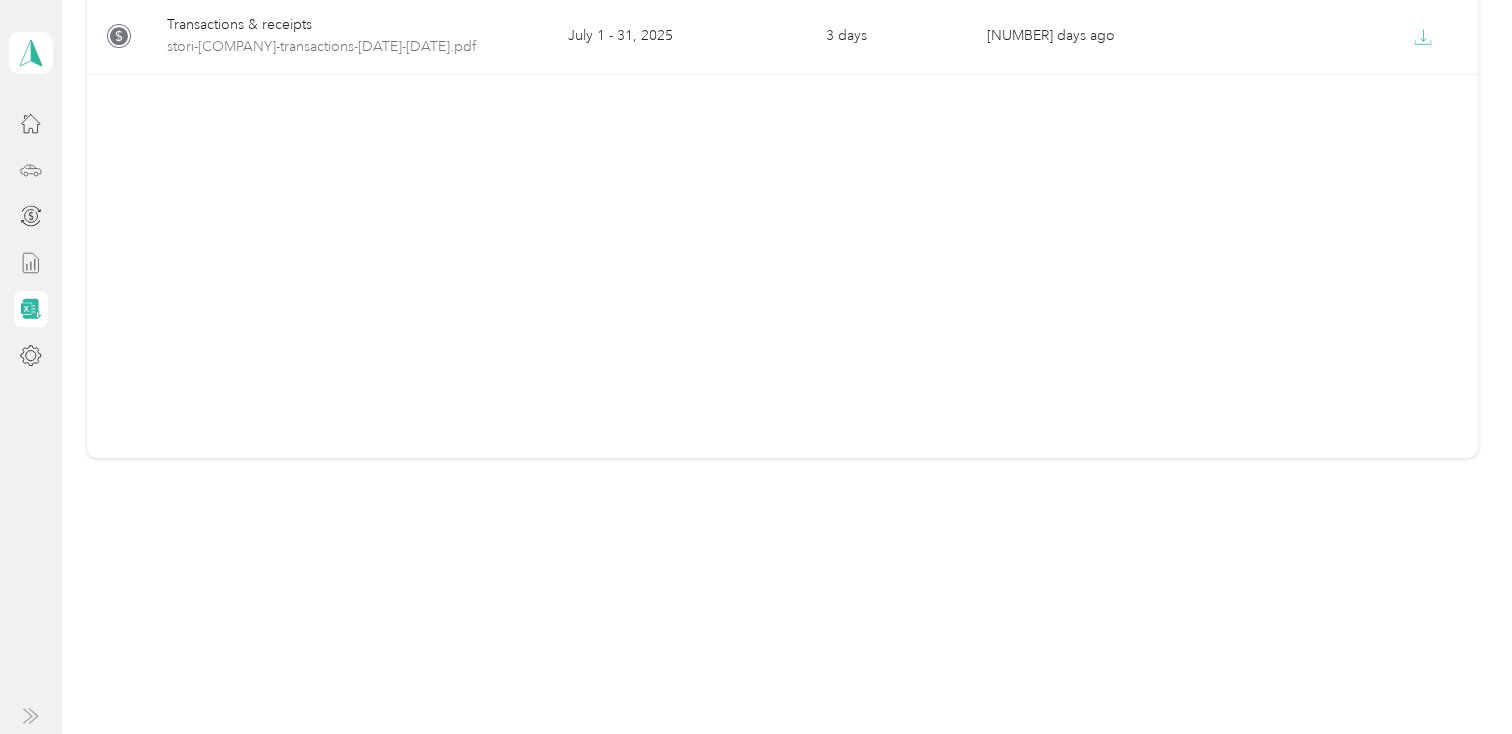 click 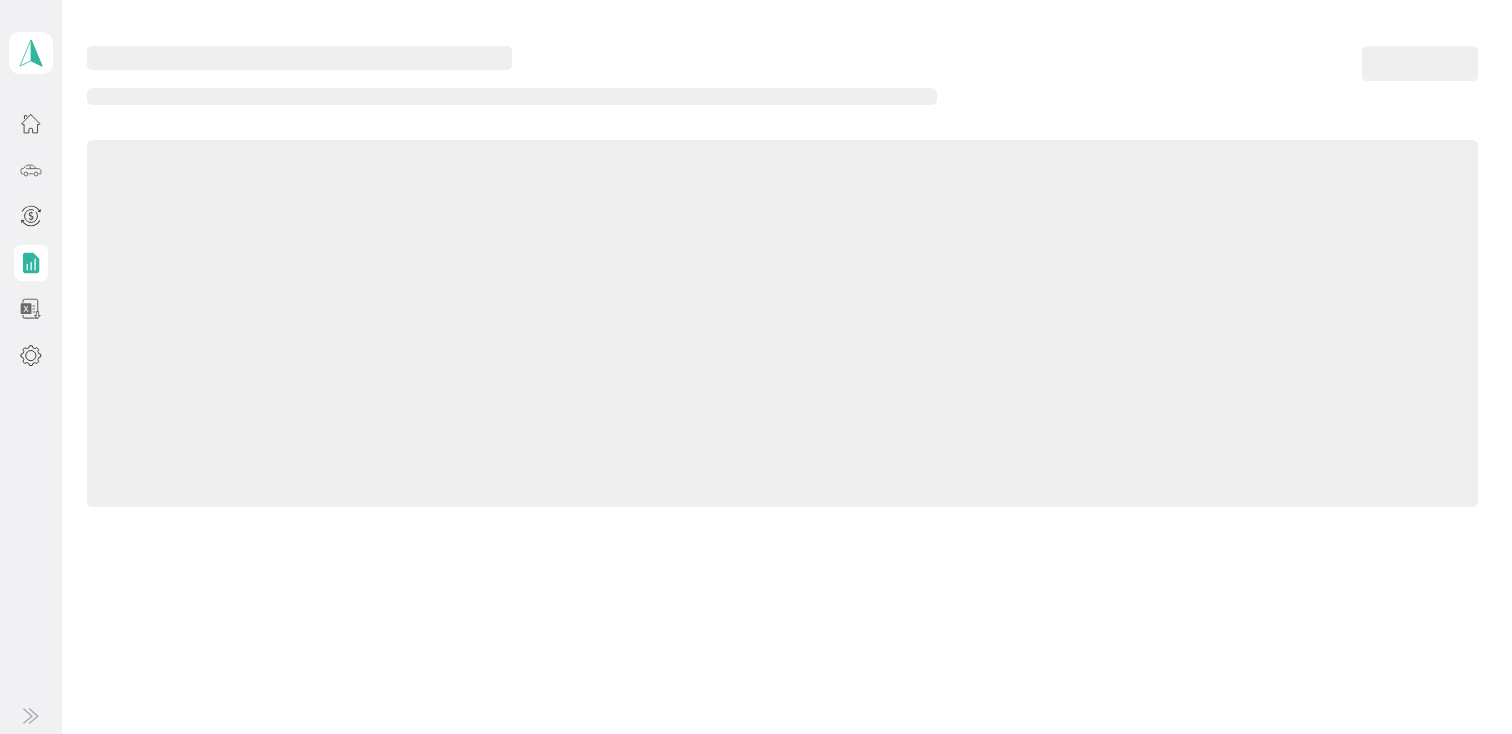 scroll, scrollTop: 0, scrollLeft: 0, axis: both 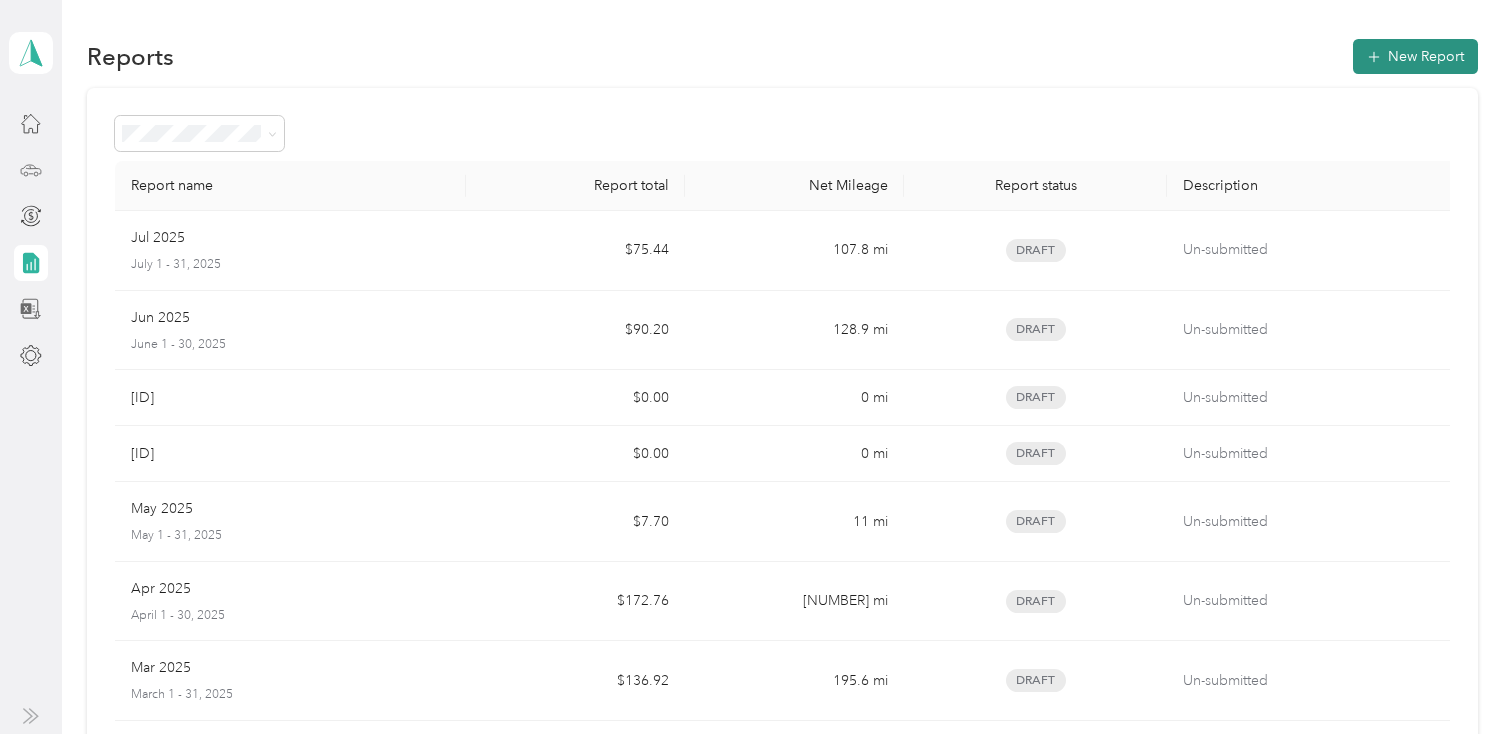click on "New Report" at bounding box center [1415, 56] 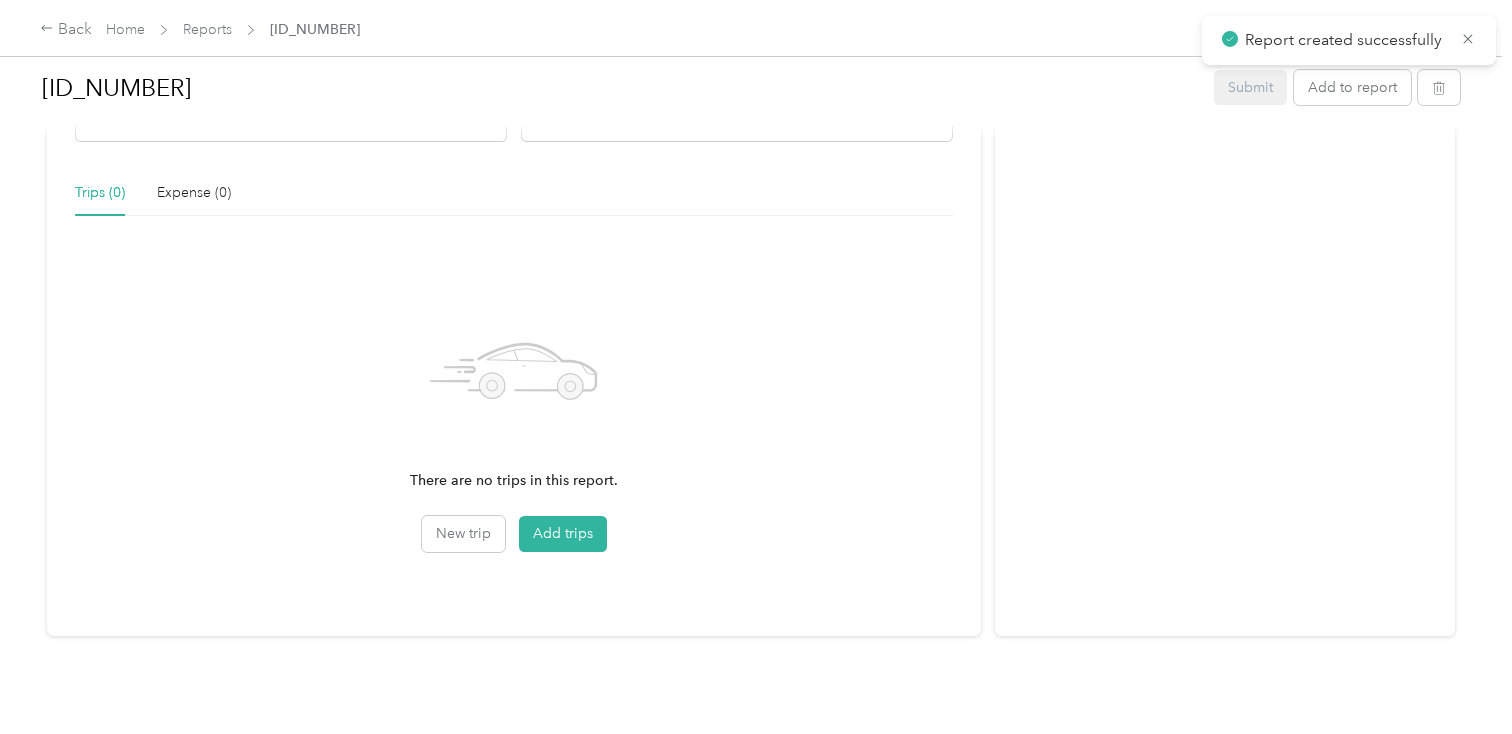 scroll, scrollTop: 0, scrollLeft: 0, axis: both 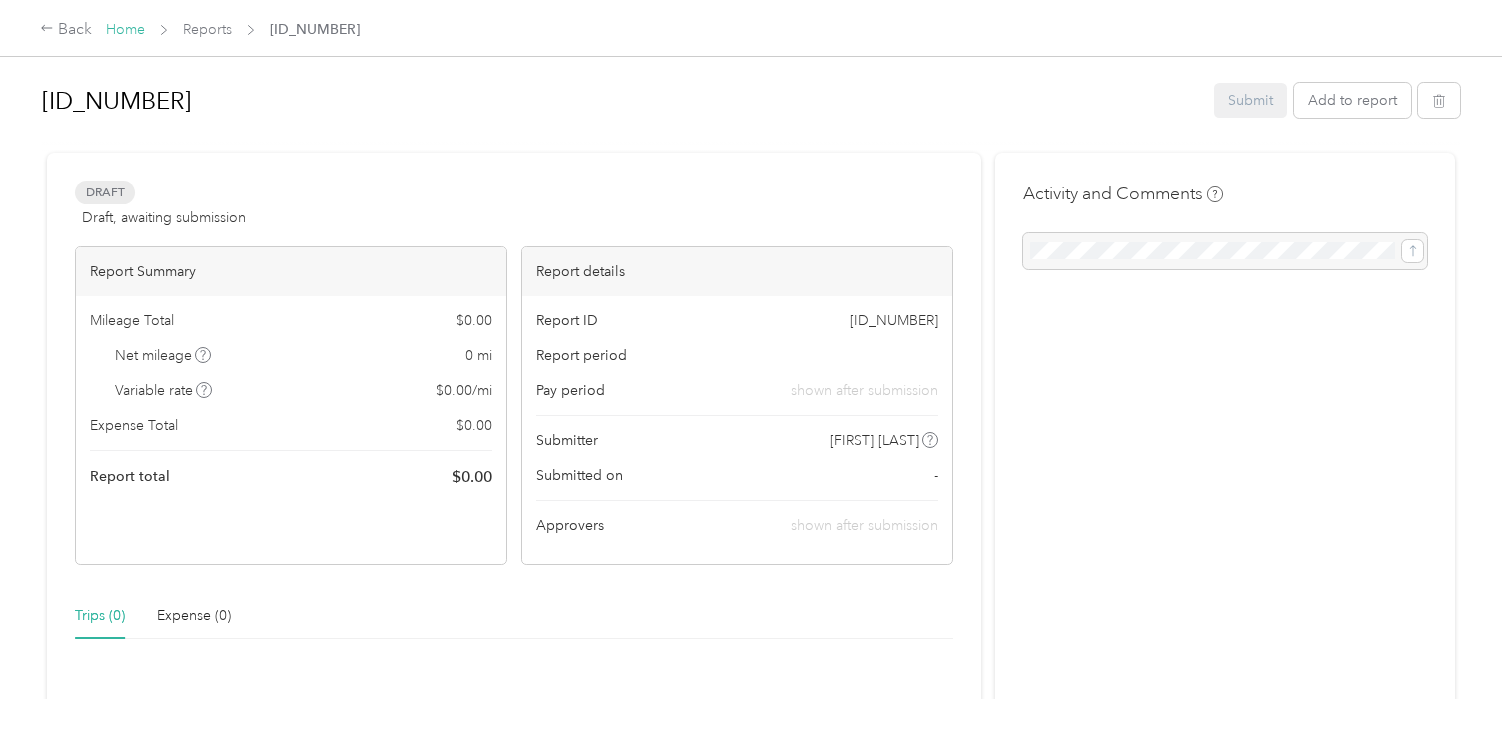 click on "Home" at bounding box center (125, 29) 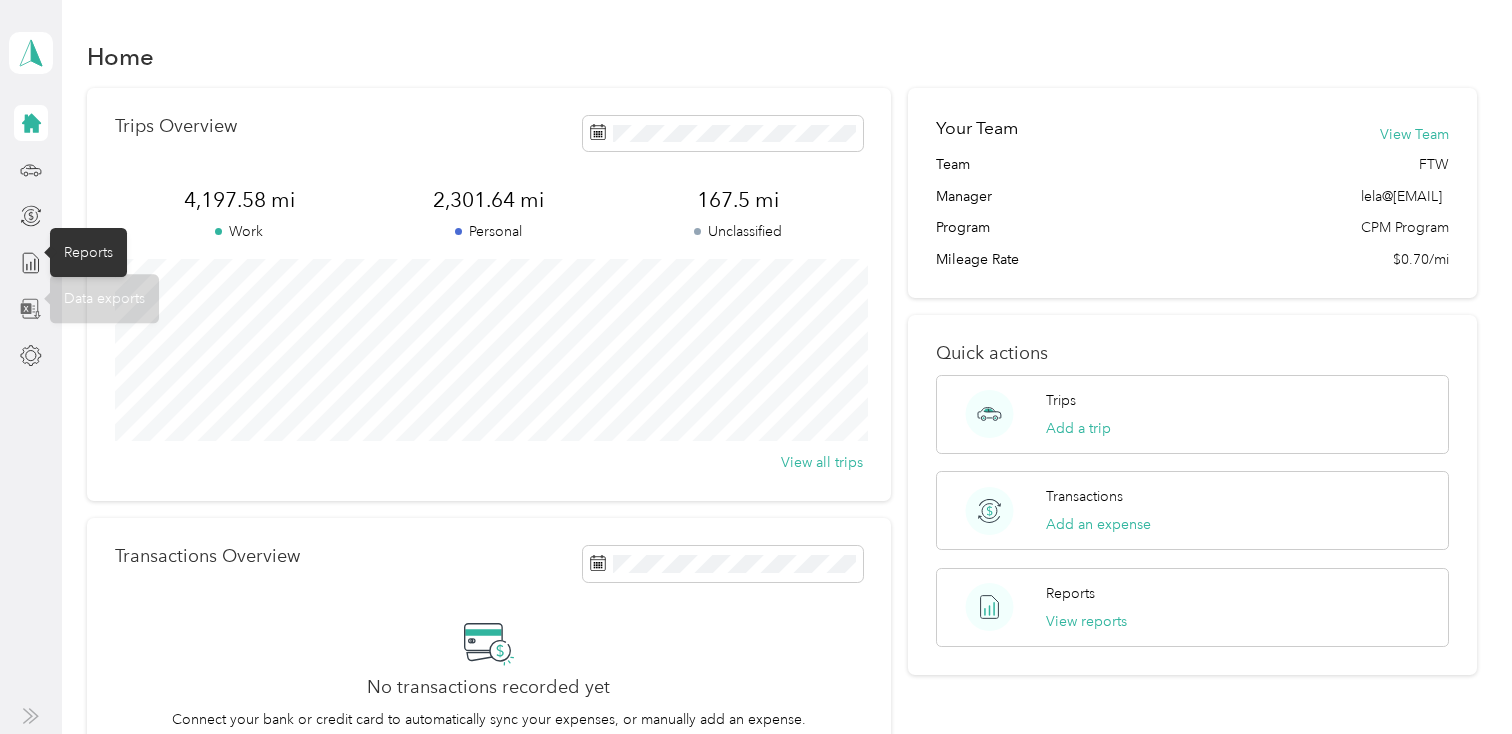 click at bounding box center [31, 309] 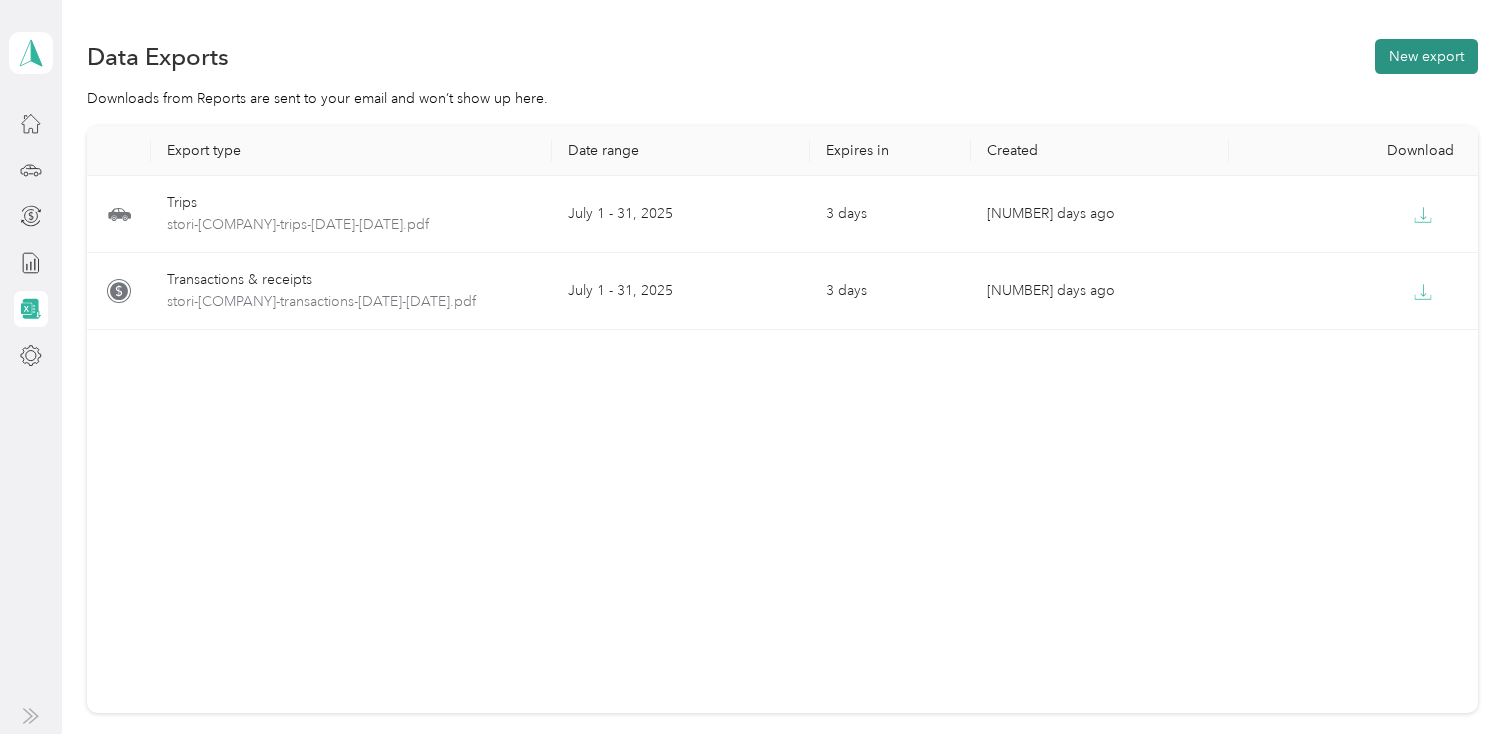 click on "New export" at bounding box center [1426, 56] 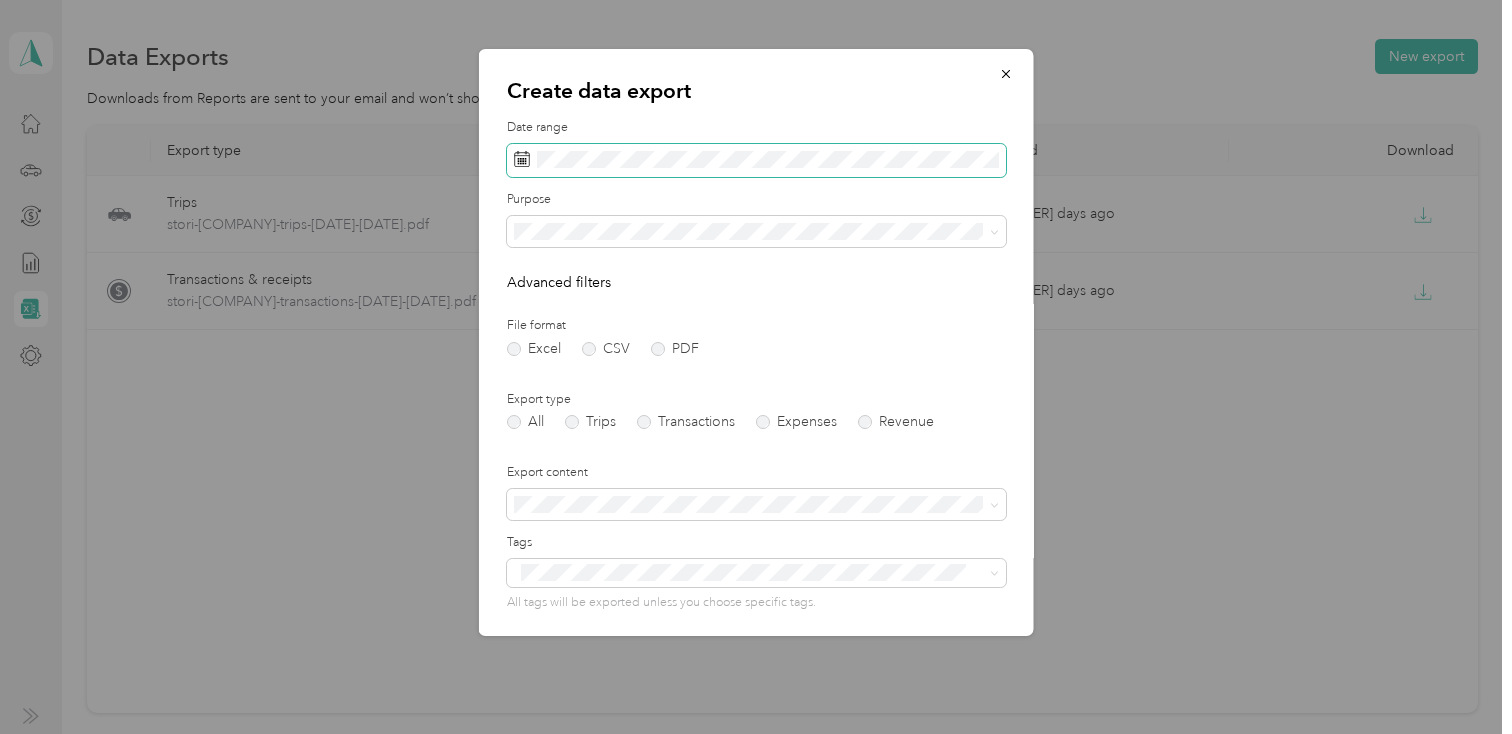 click 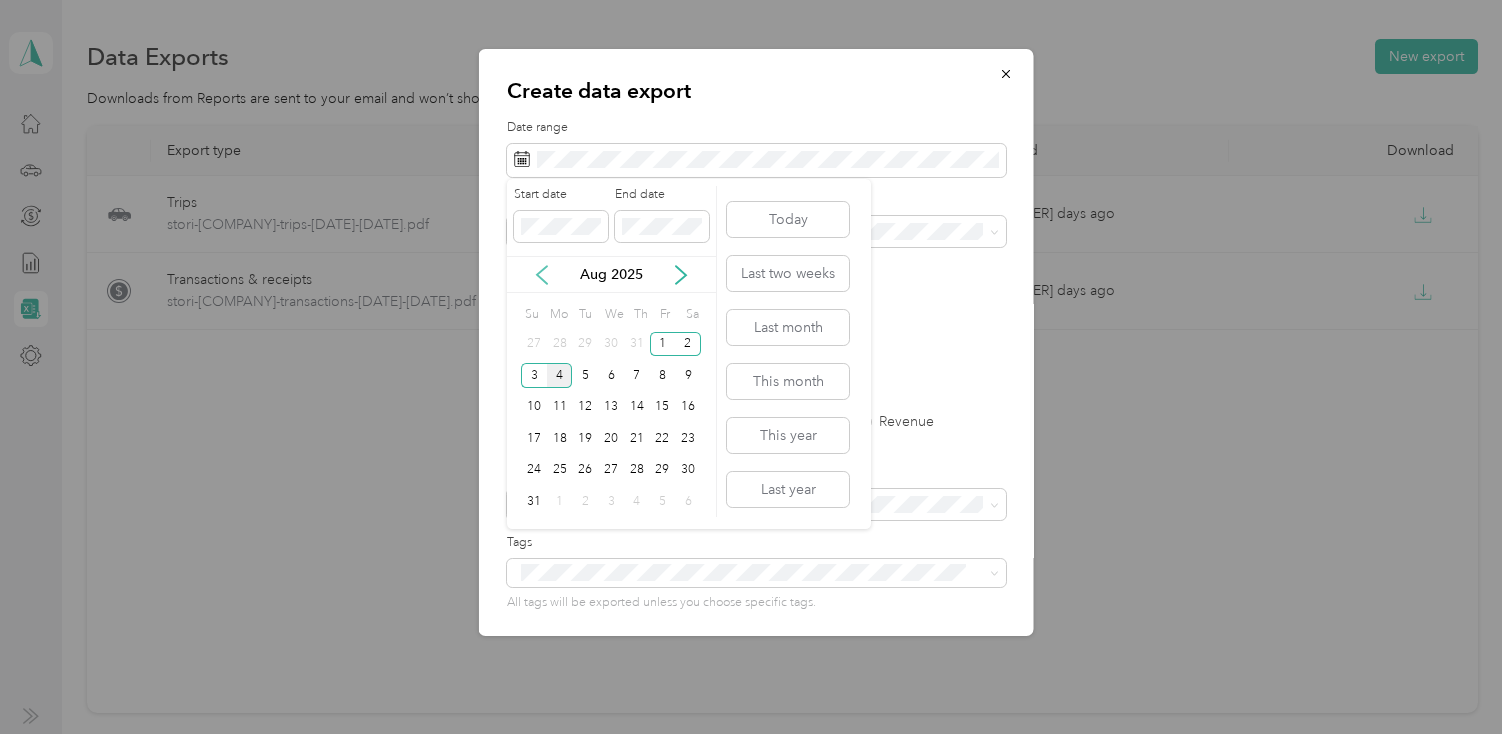 click 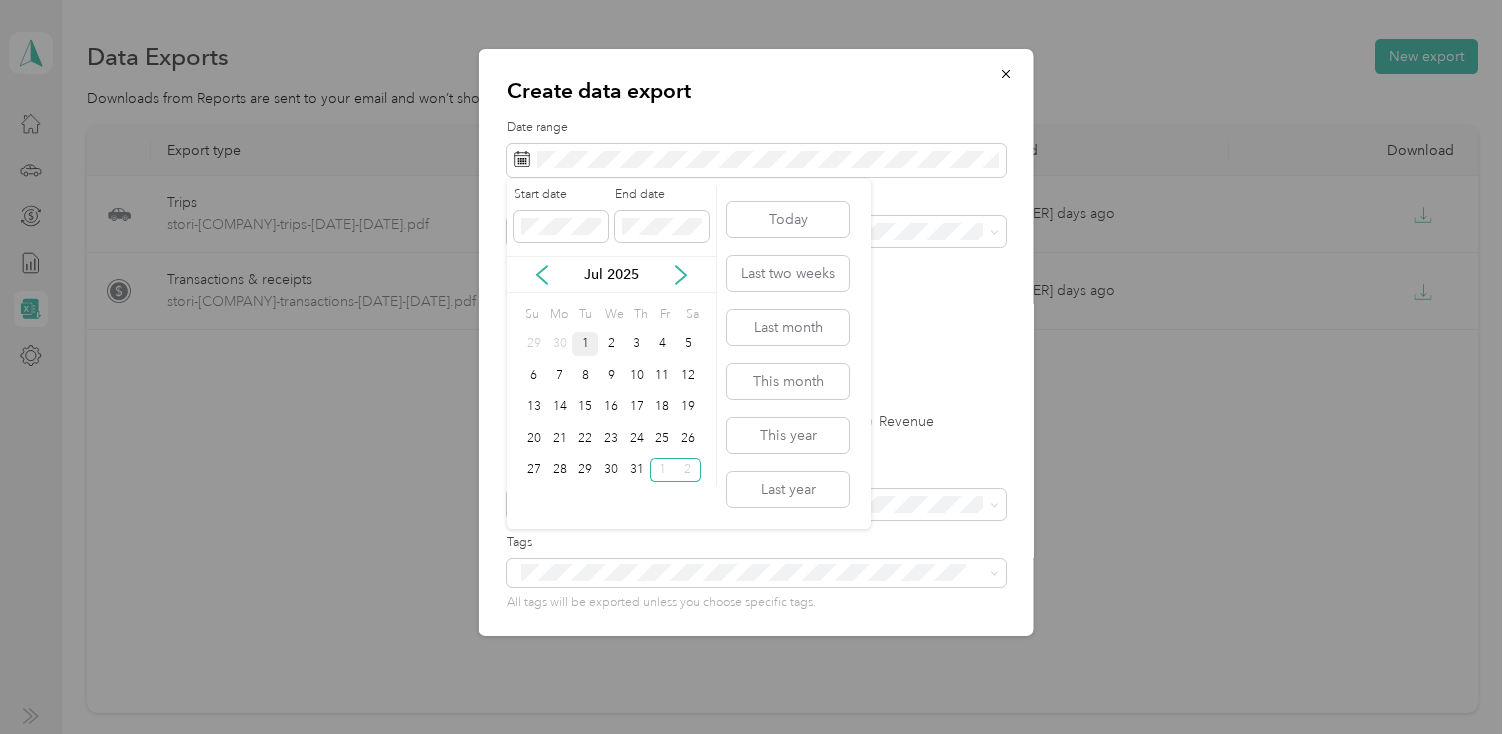 click on "1" at bounding box center (585, 344) 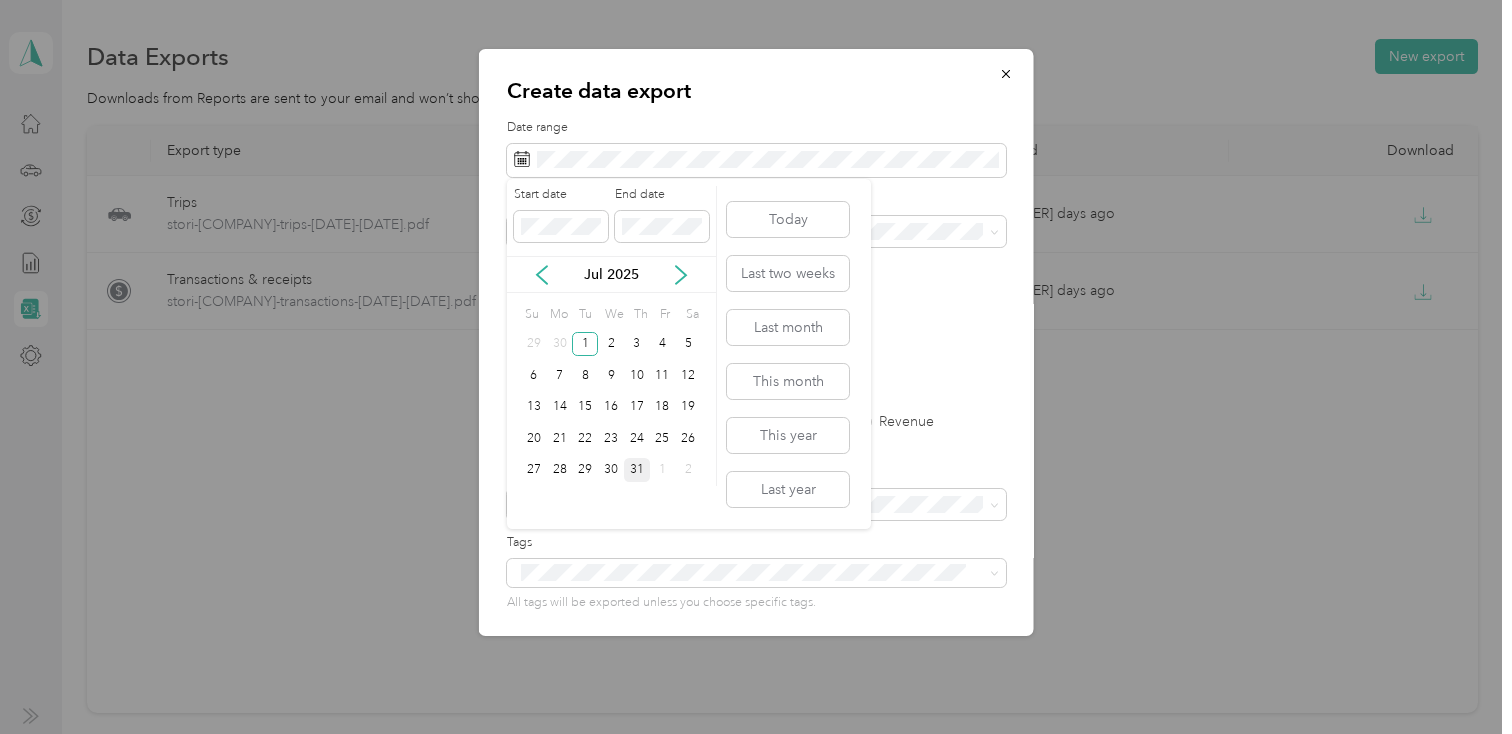 click on "31" at bounding box center (637, 470) 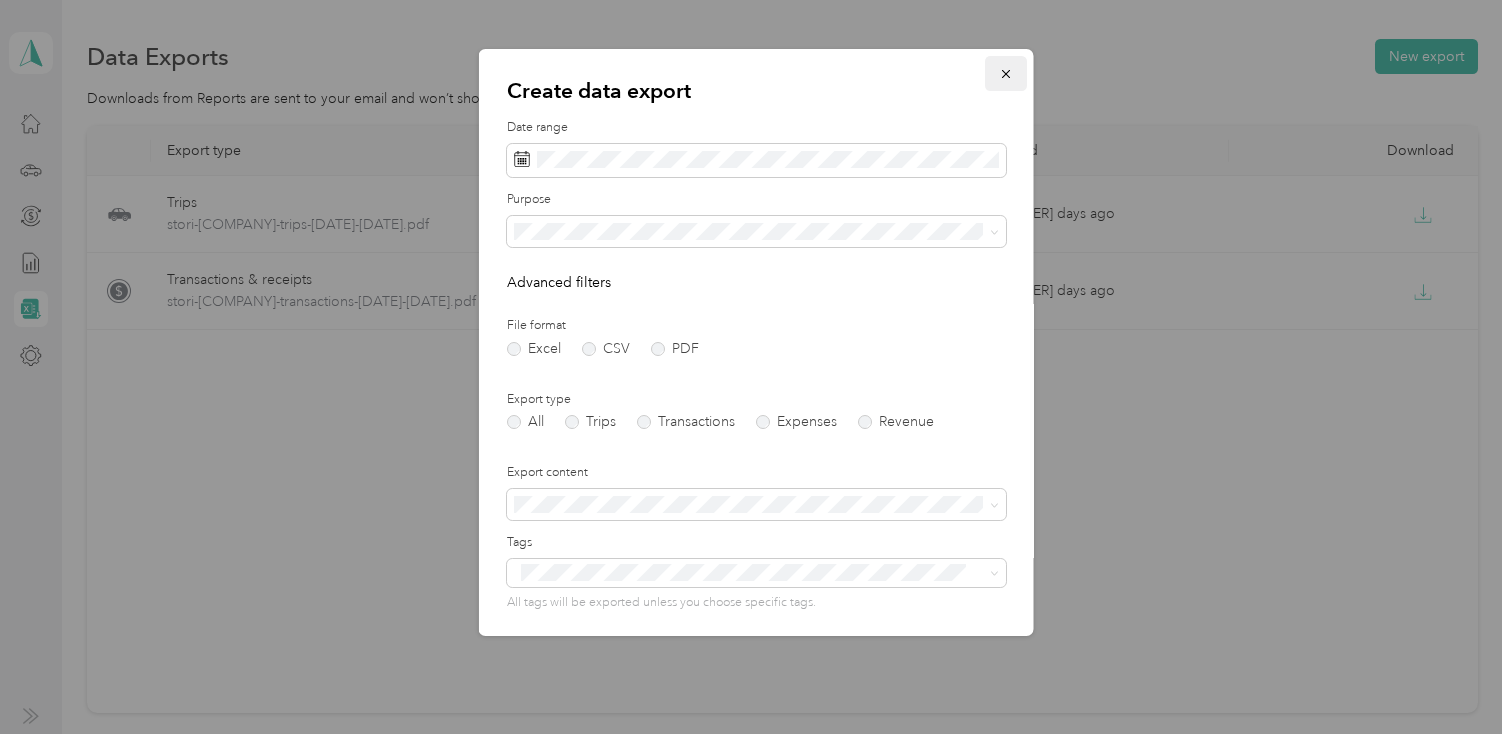 click 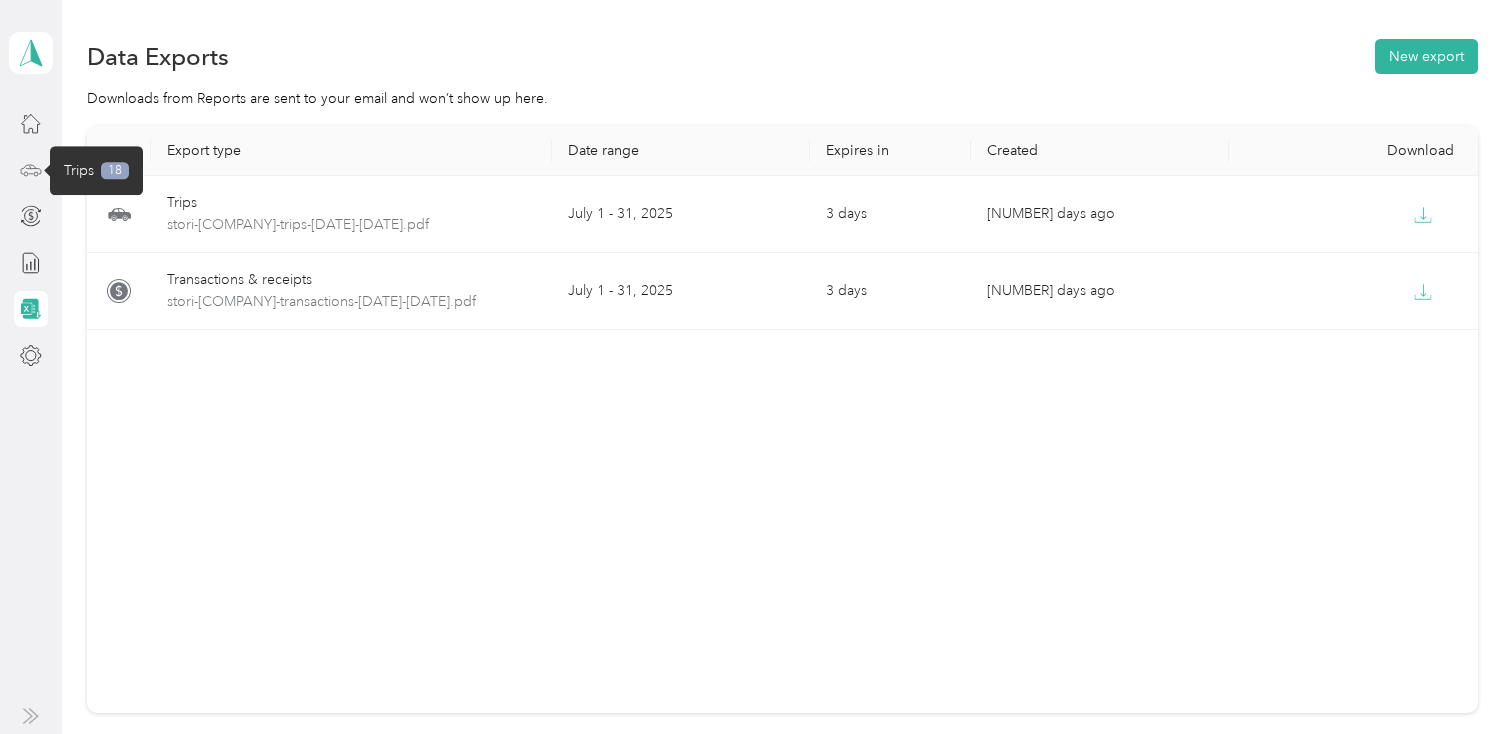 click 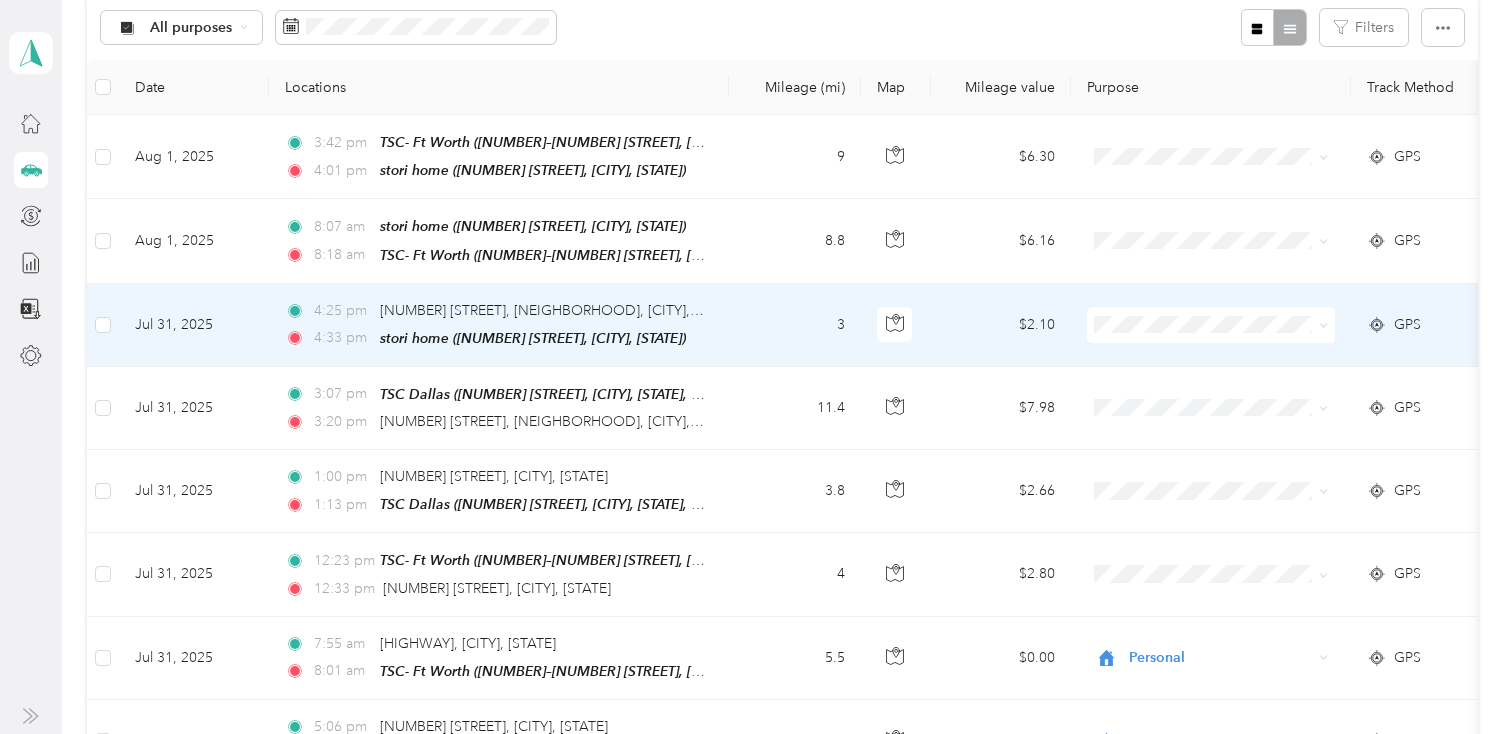 scroll, scrollTop: 249, scrollLeft: 0, axis: vertical 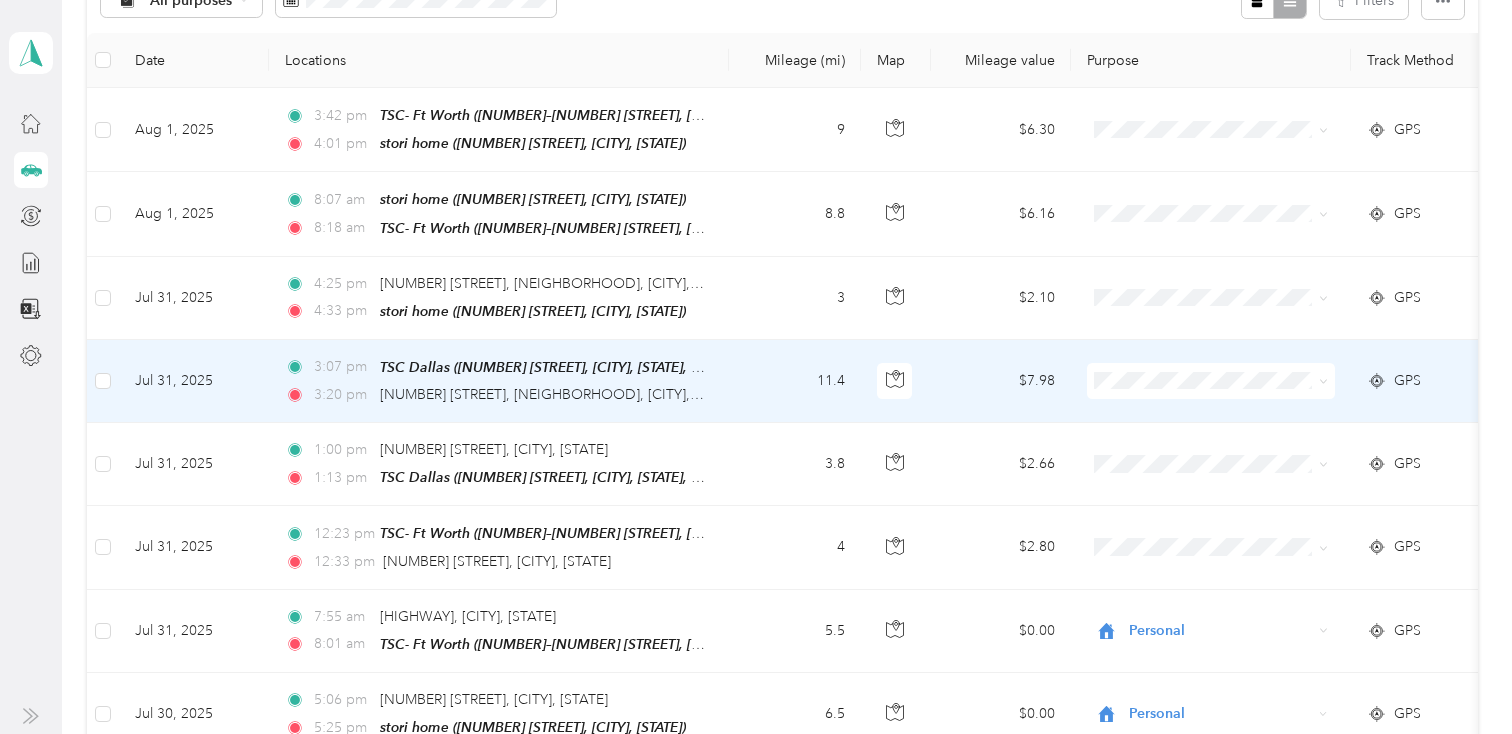 click on "Personal" at bounding box center (1228, 439) 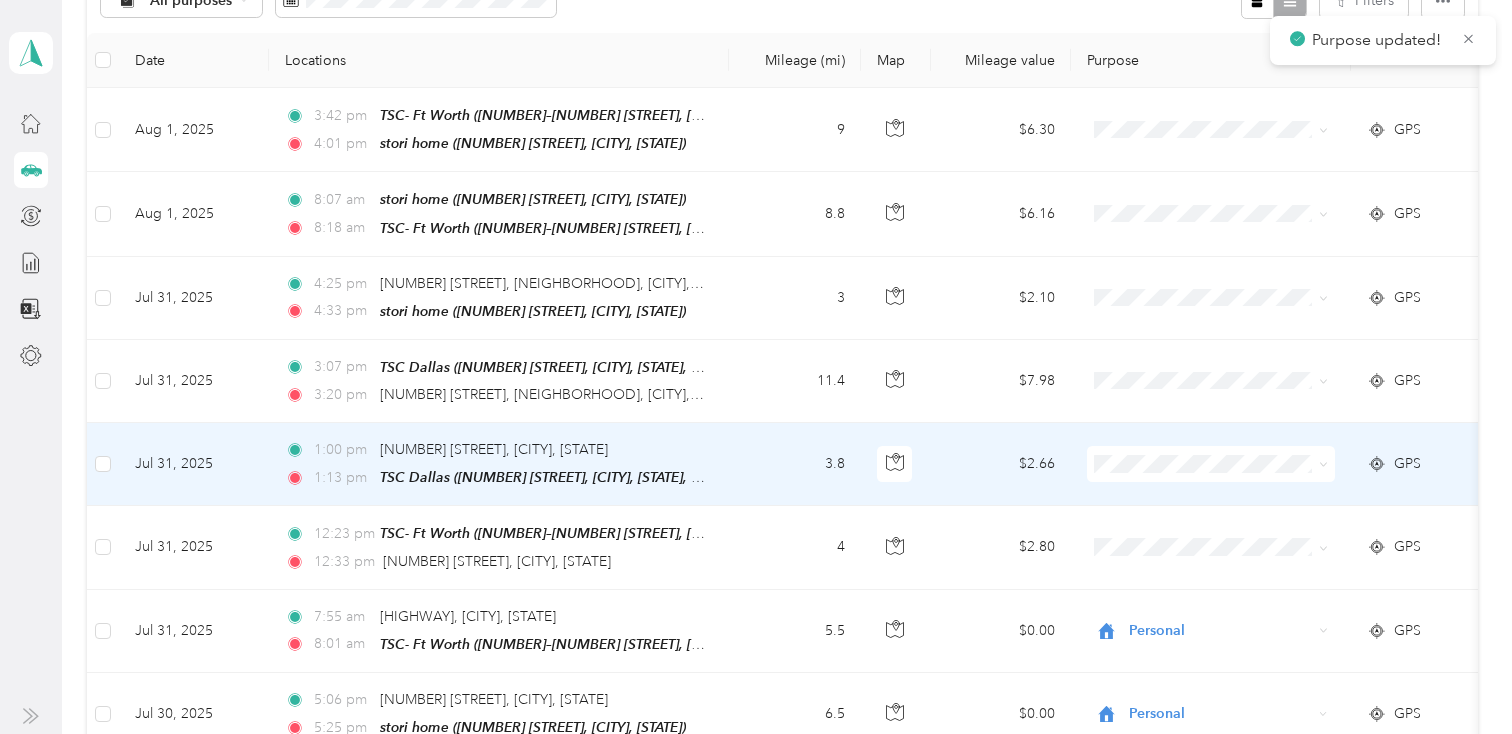 click at bounding box center (1211, 464) 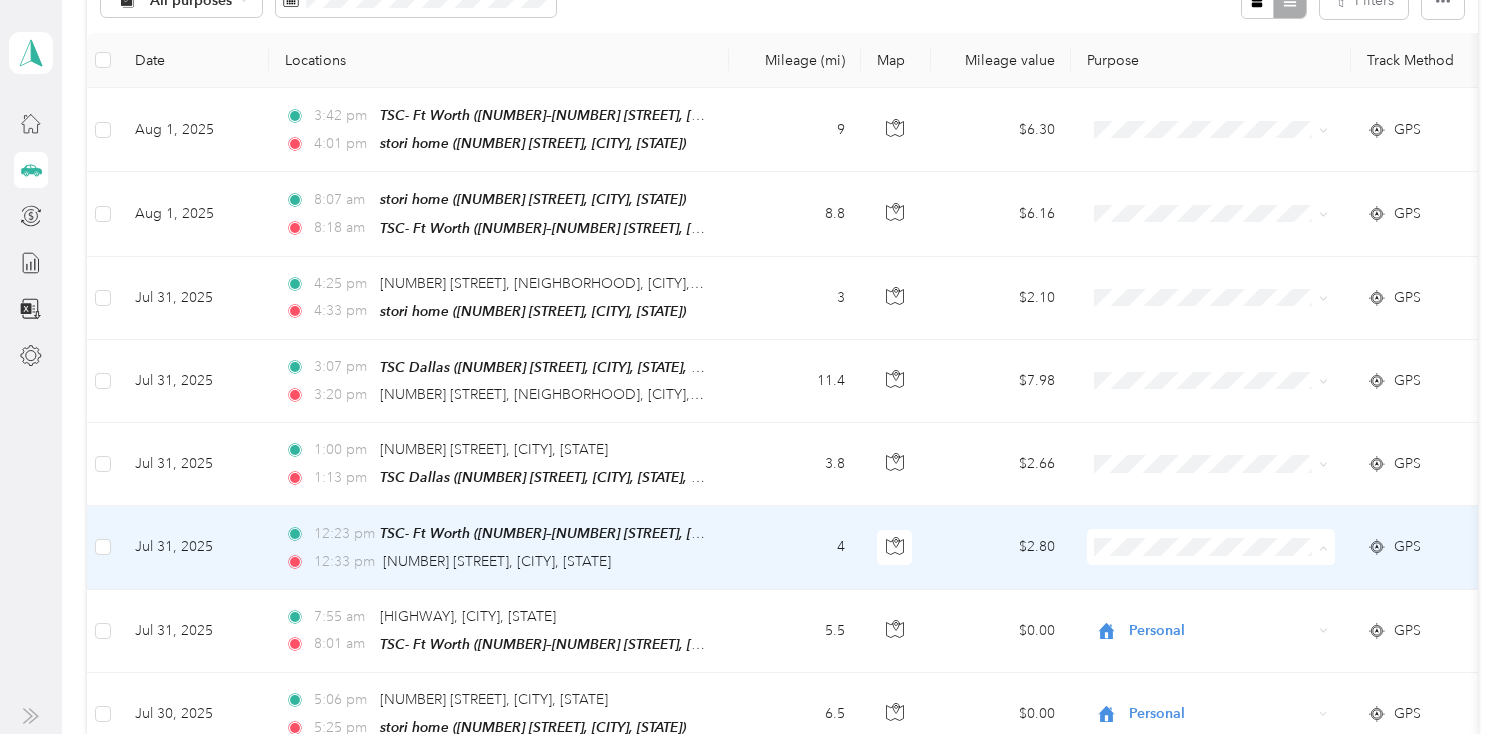 click on "Personal" at bounding box center [1228, 616] 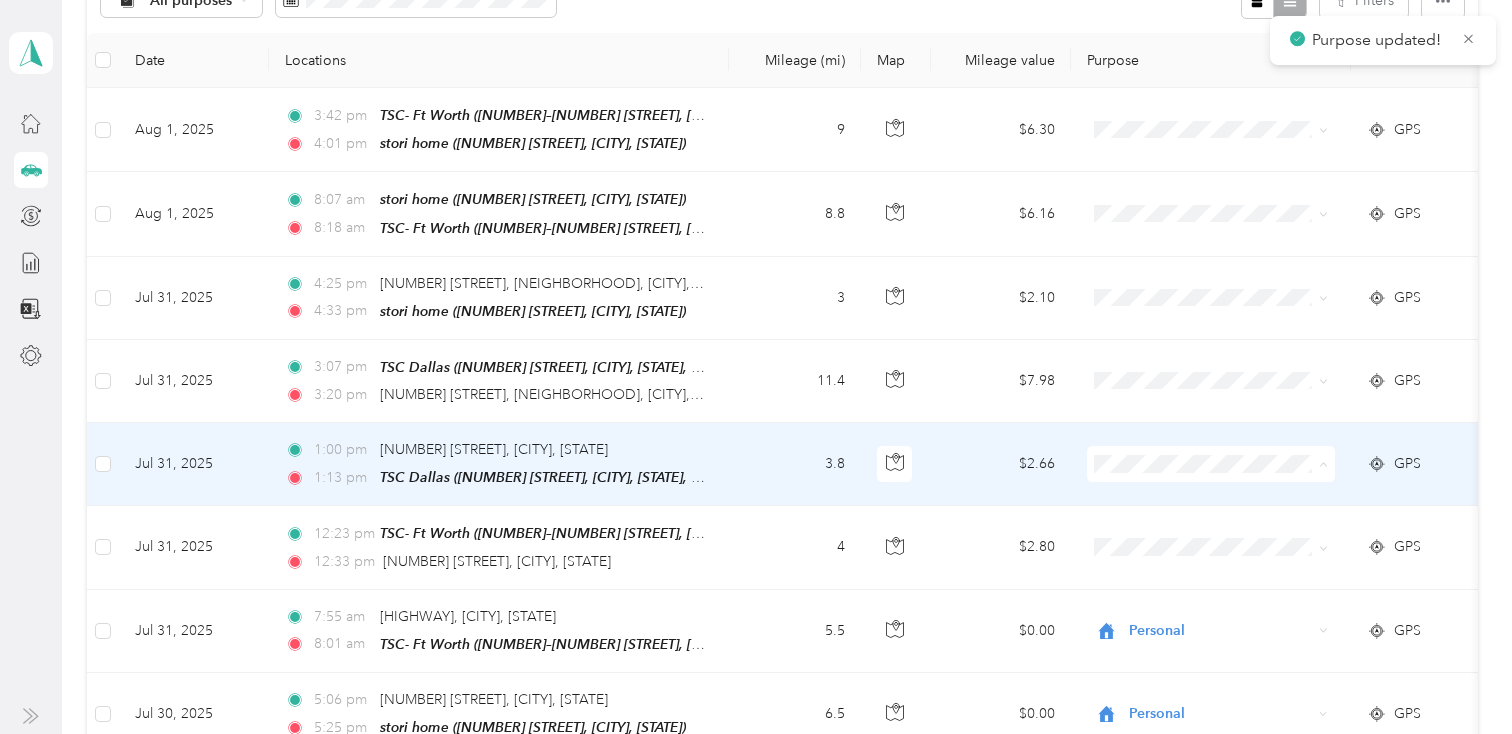 click on "Personal" at bounding box center [1228, 533] 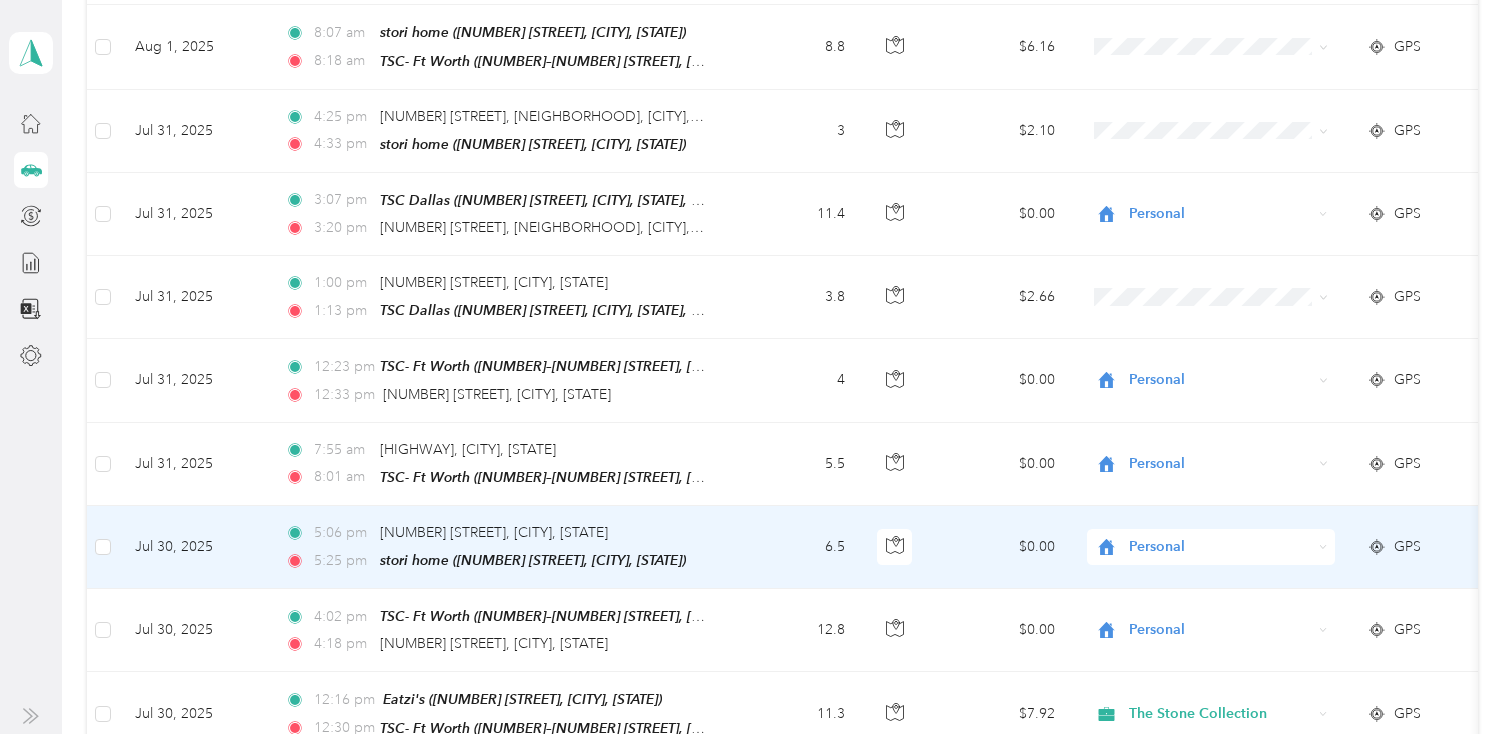 scroll, scrollTop: 415, scrollLeft: 0, axis: vertical 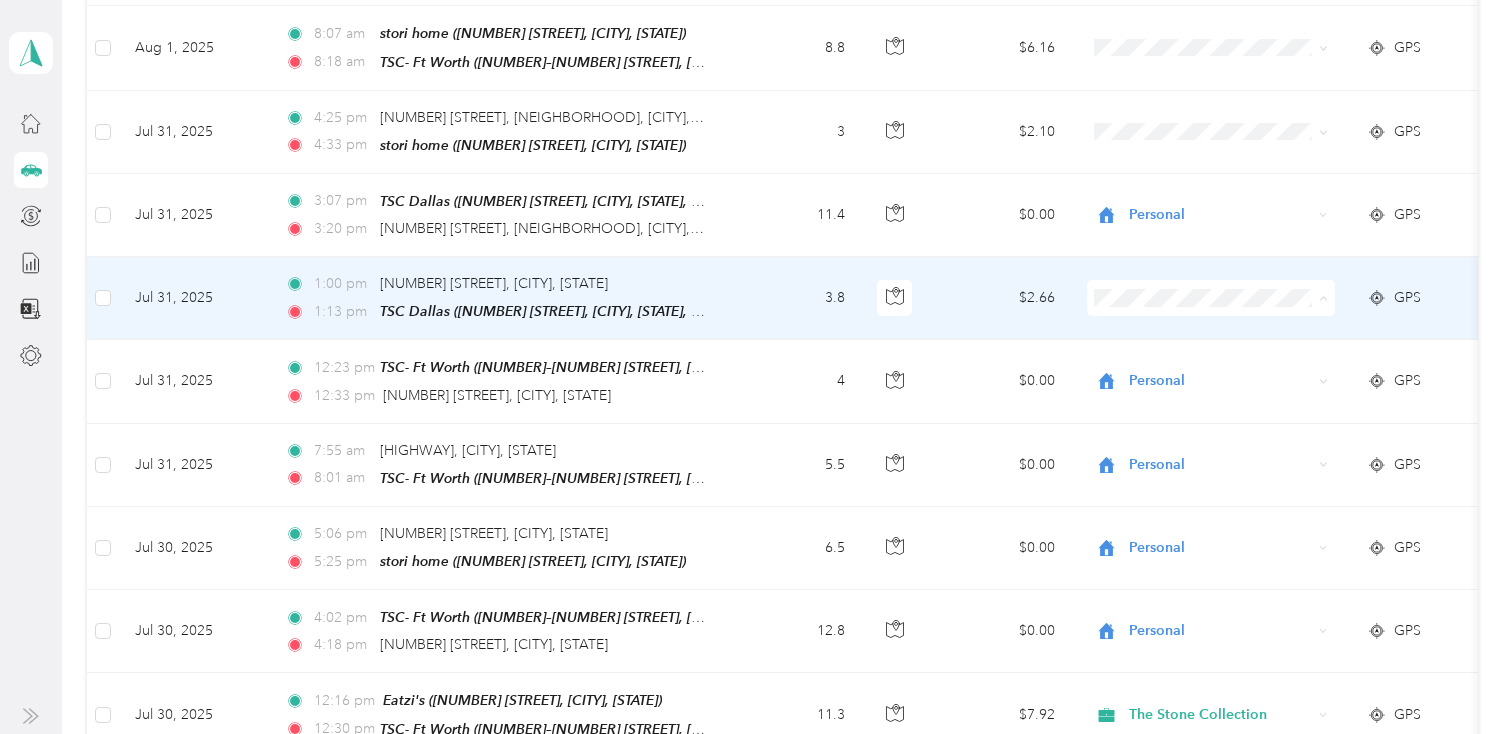 click on "Personal" at bounding box center [1228, 367] 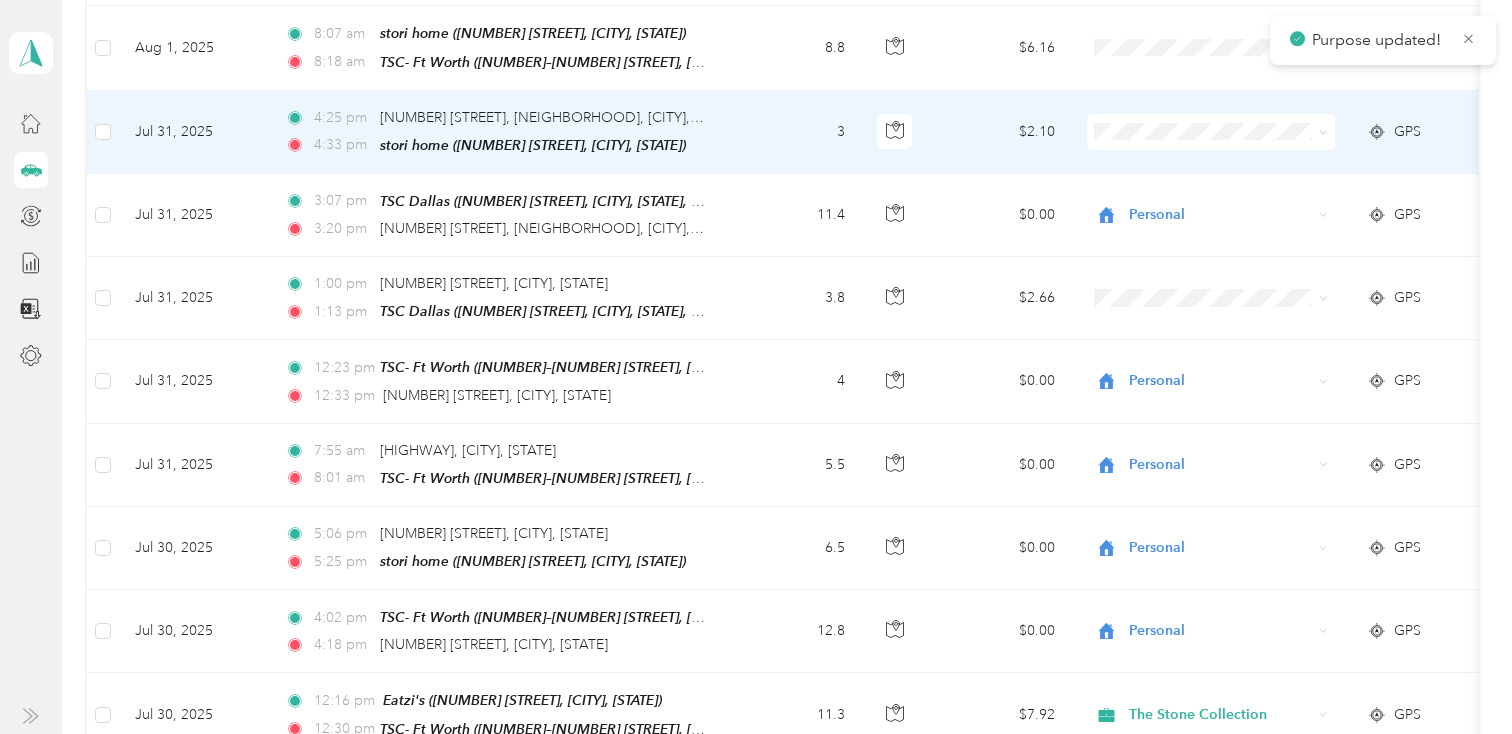 click at bounding box center (1211, 132) 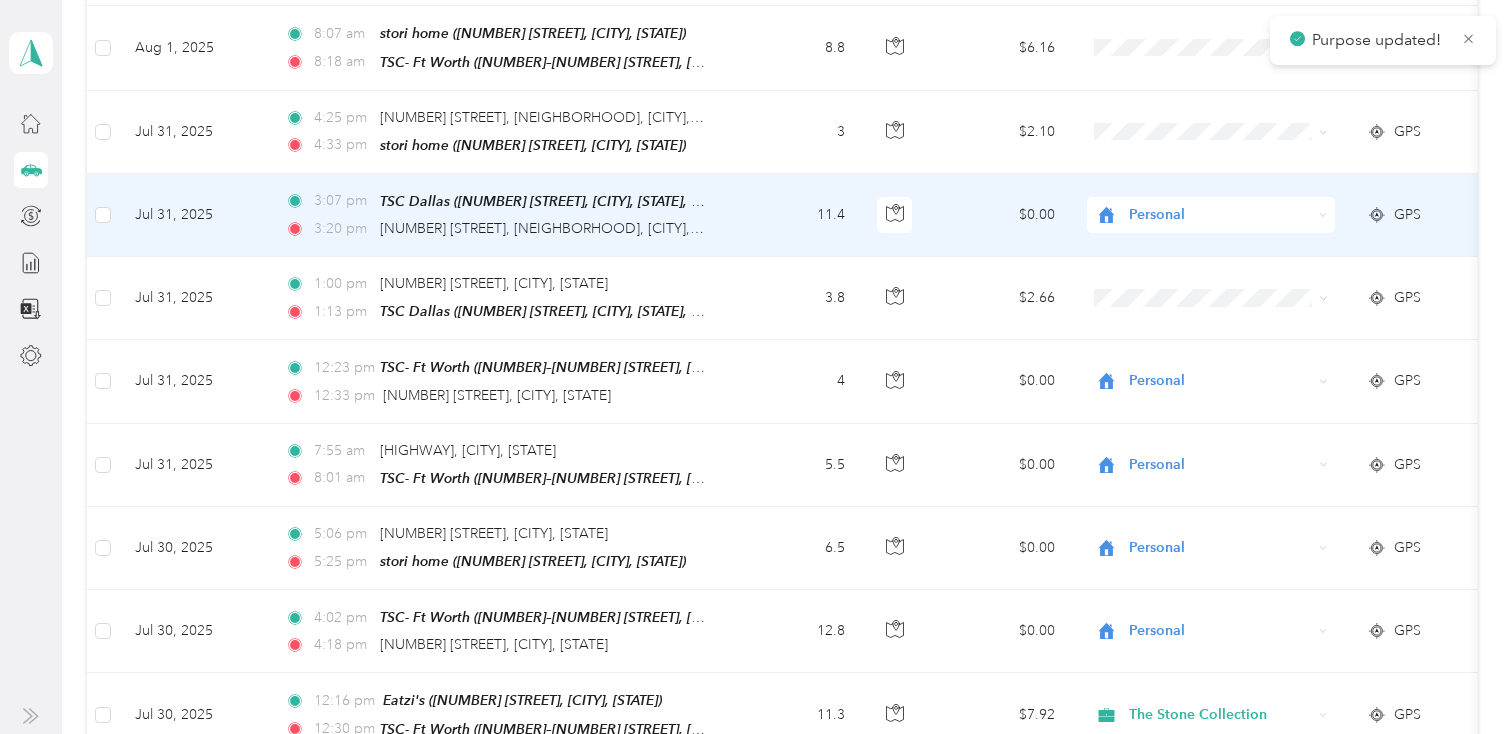 click on "Personal" at bounding box center [1220, 215] 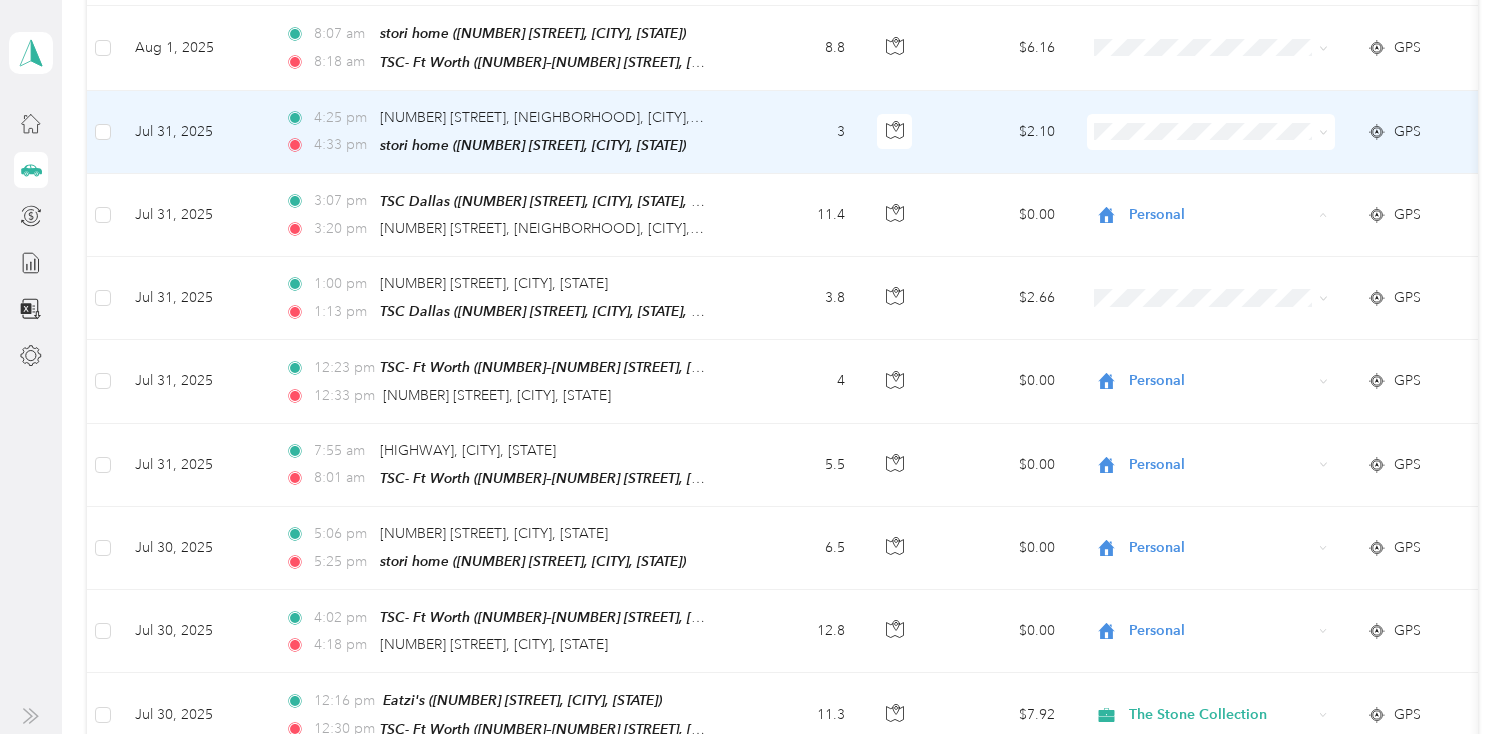 click at bounding box center [1211, 132] 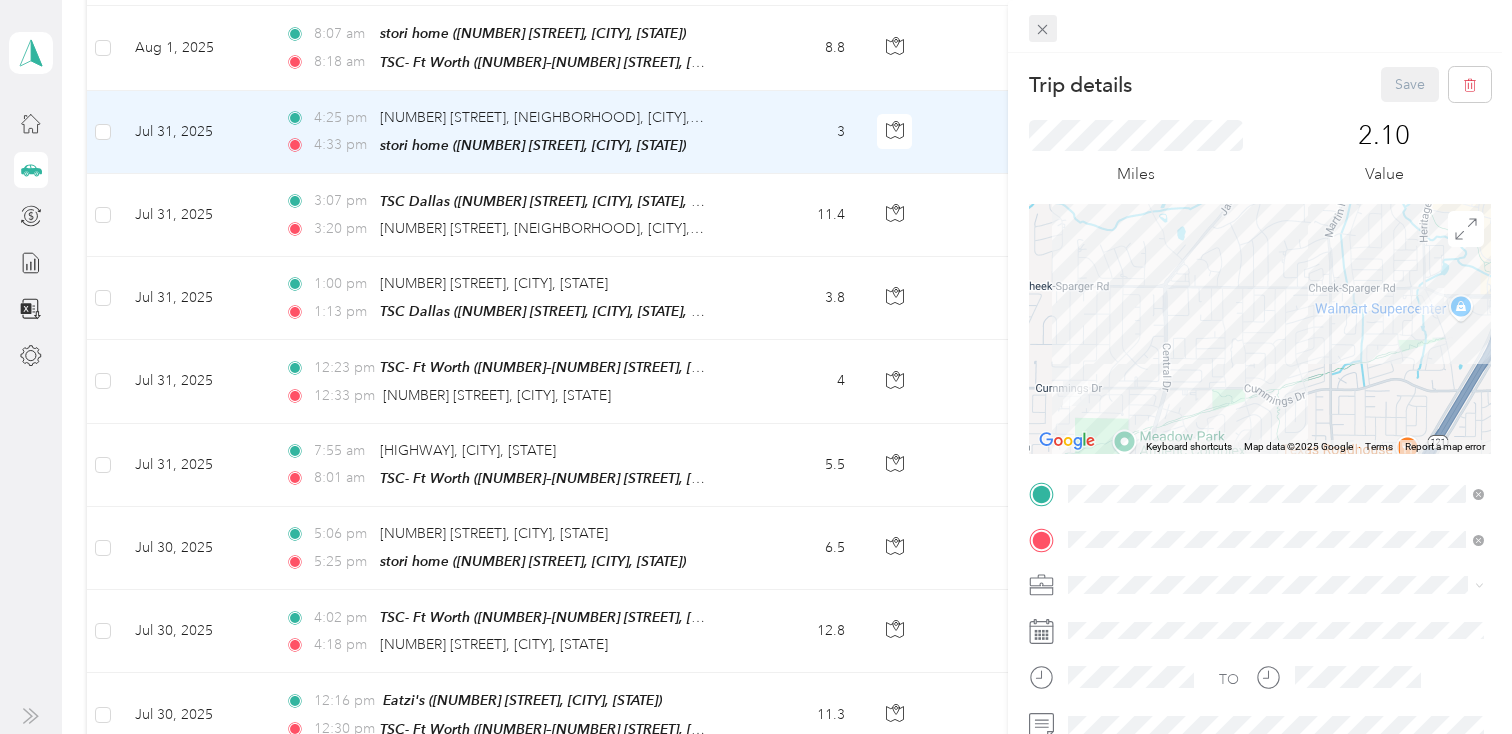 click 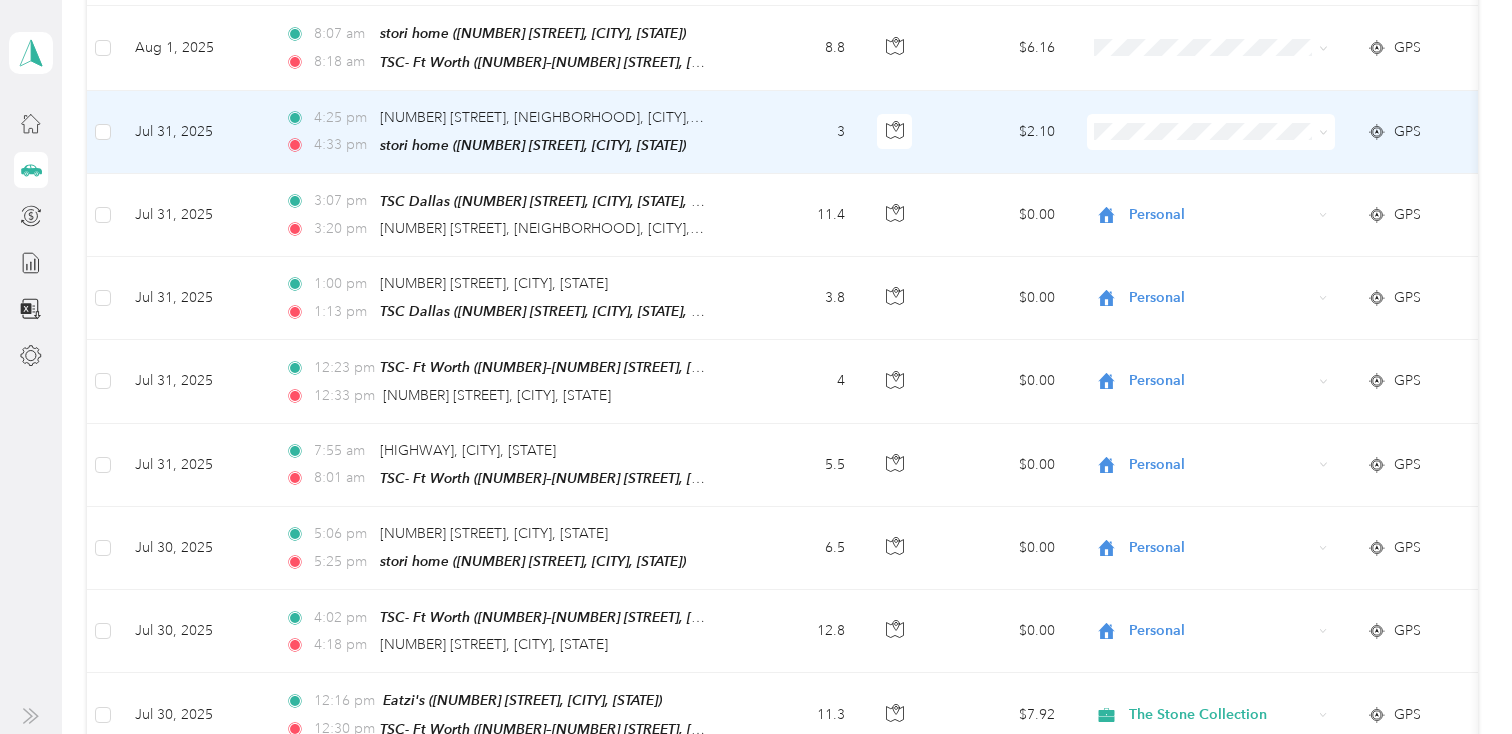 click at bounding box center [1211, 132] 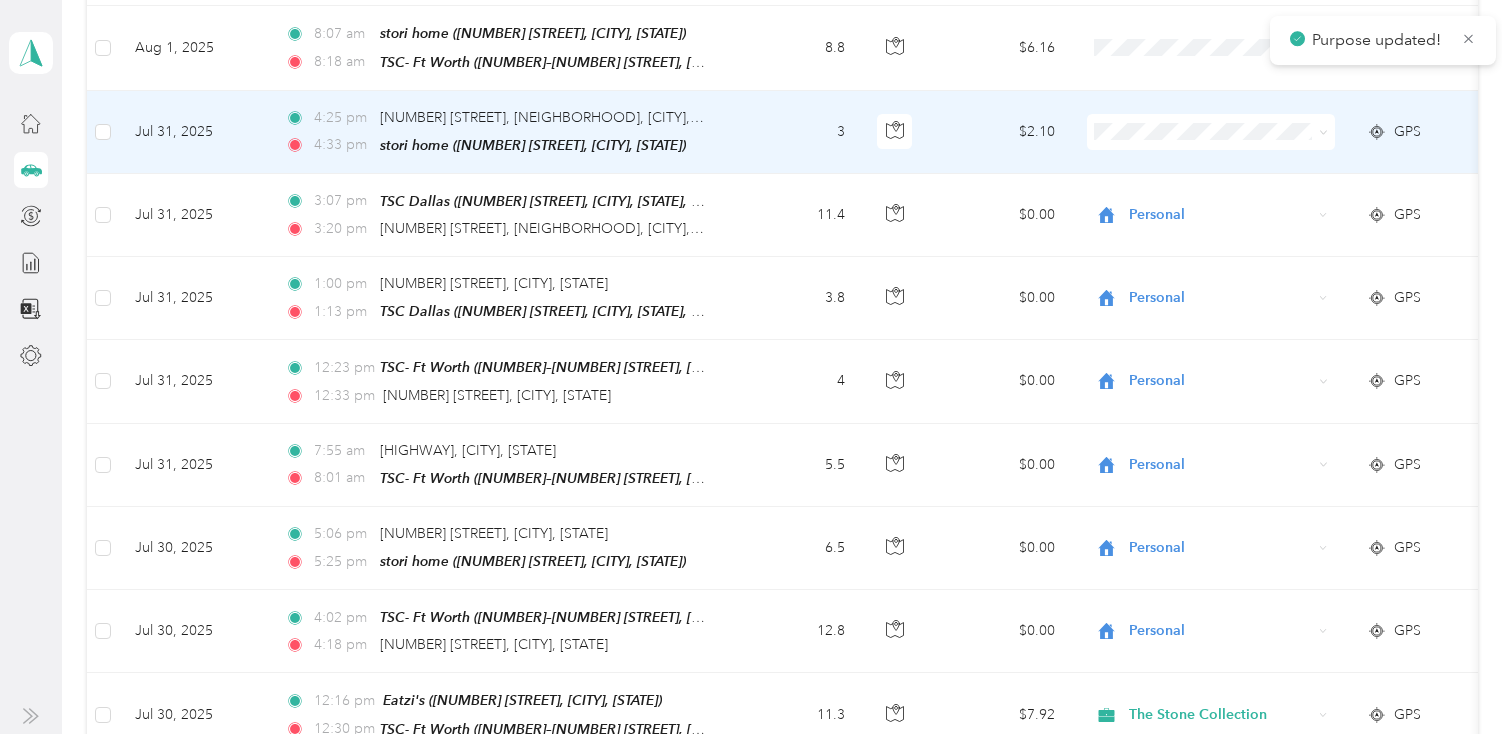 click at bounding box center [1211, 132] 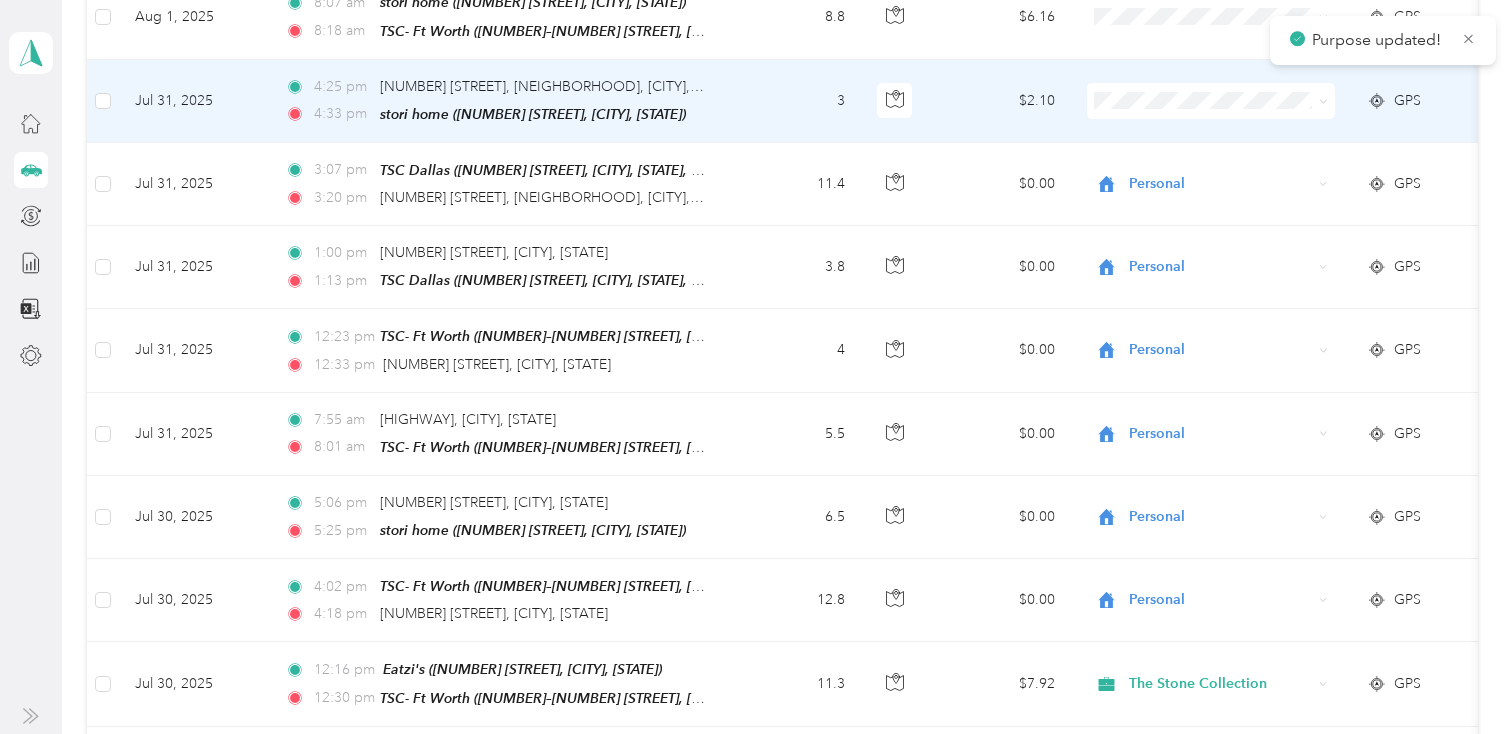 scroll, scrollTop: 448, scrollLeft: 0, axis: vertical 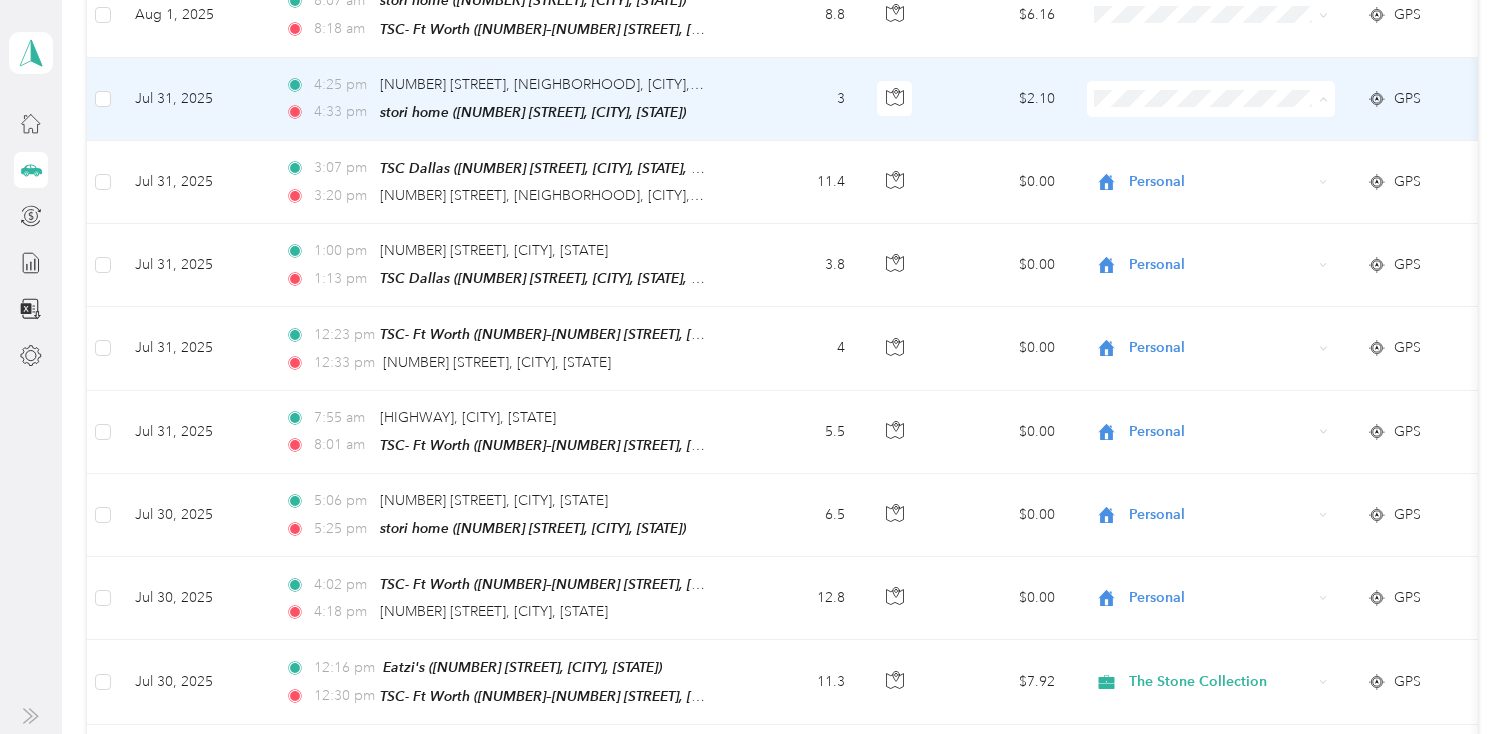click on "Personal" at bounding box center (1211, 168) 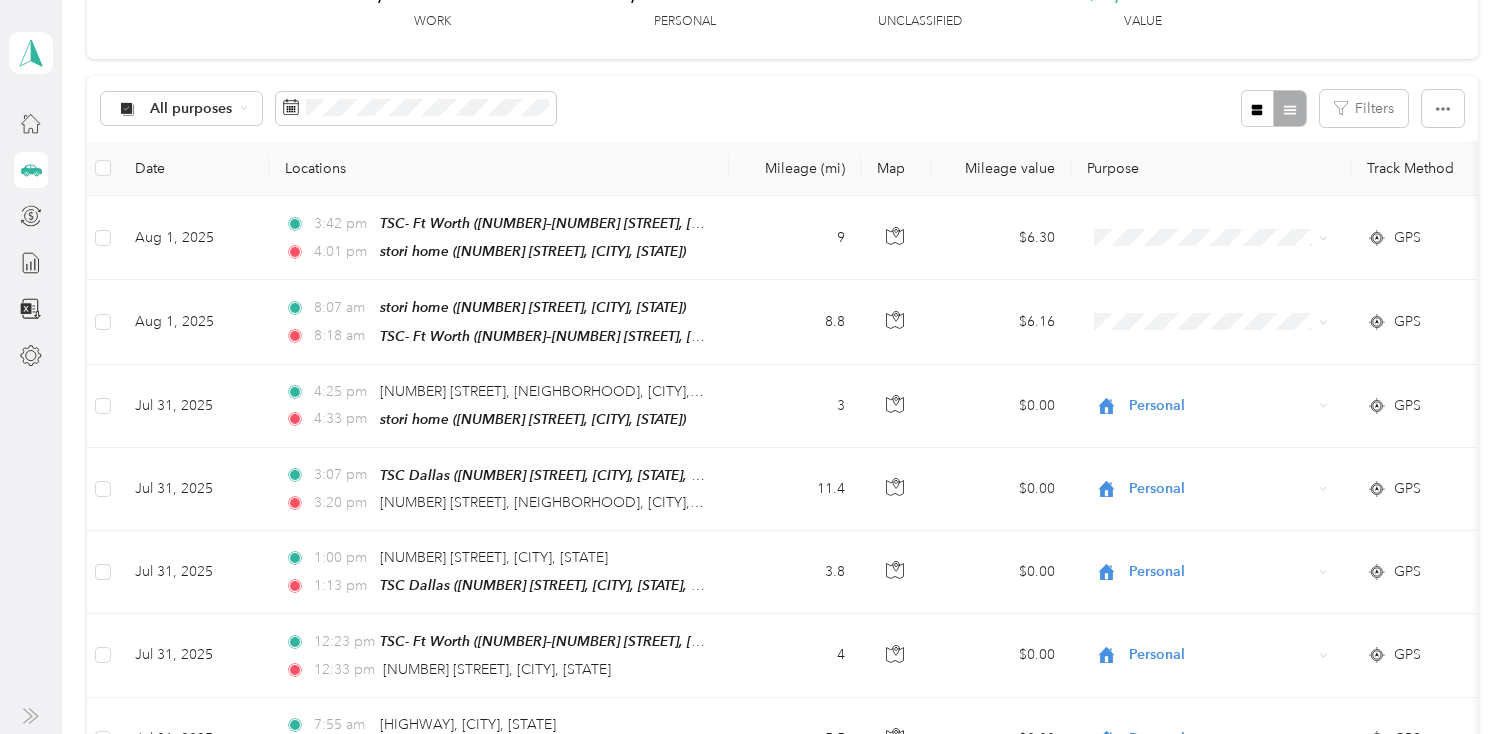 scroll, scrollTop: 154, scrollLeft: 0, axis: vertical 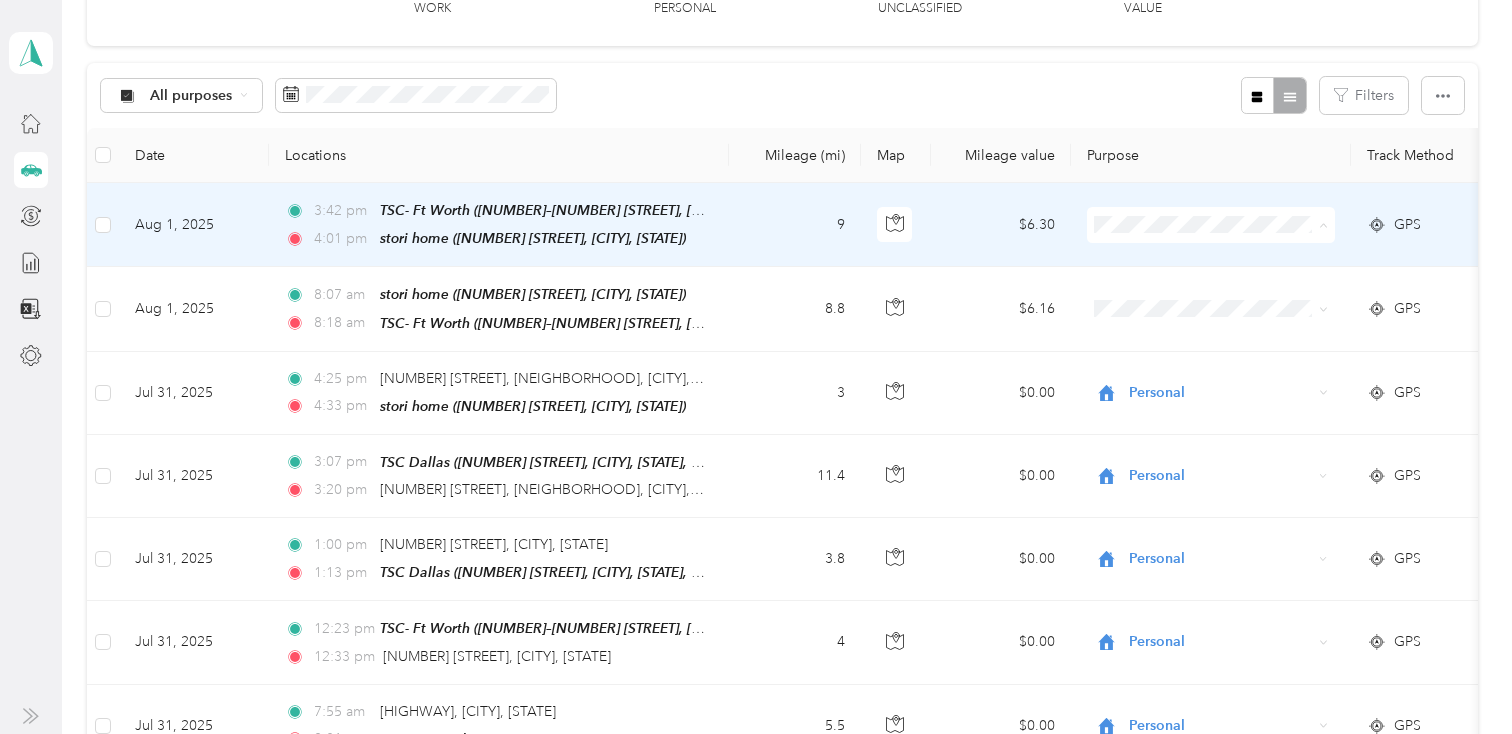 click on "Personal" at bounding box center [1228, 296] 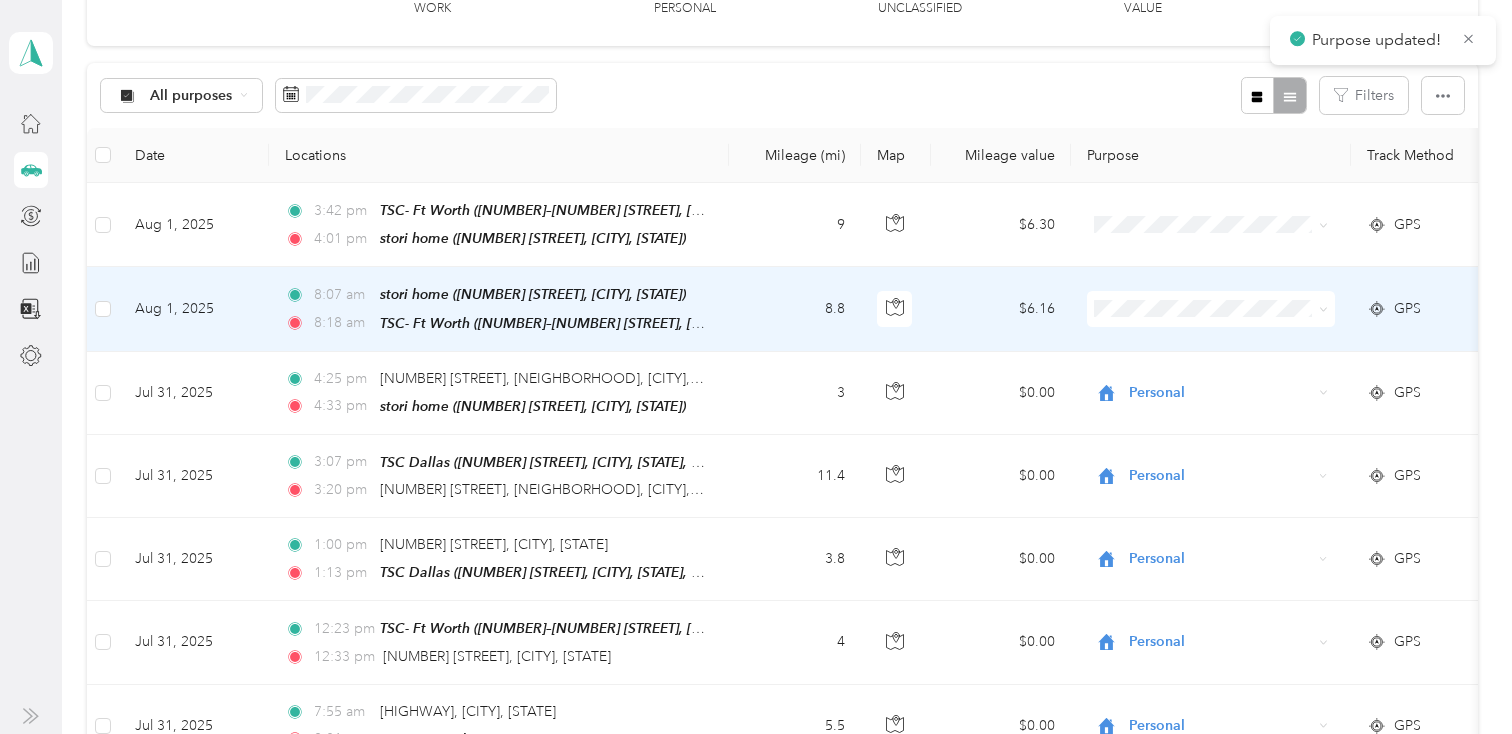 click at bounding box center [1211, 309] 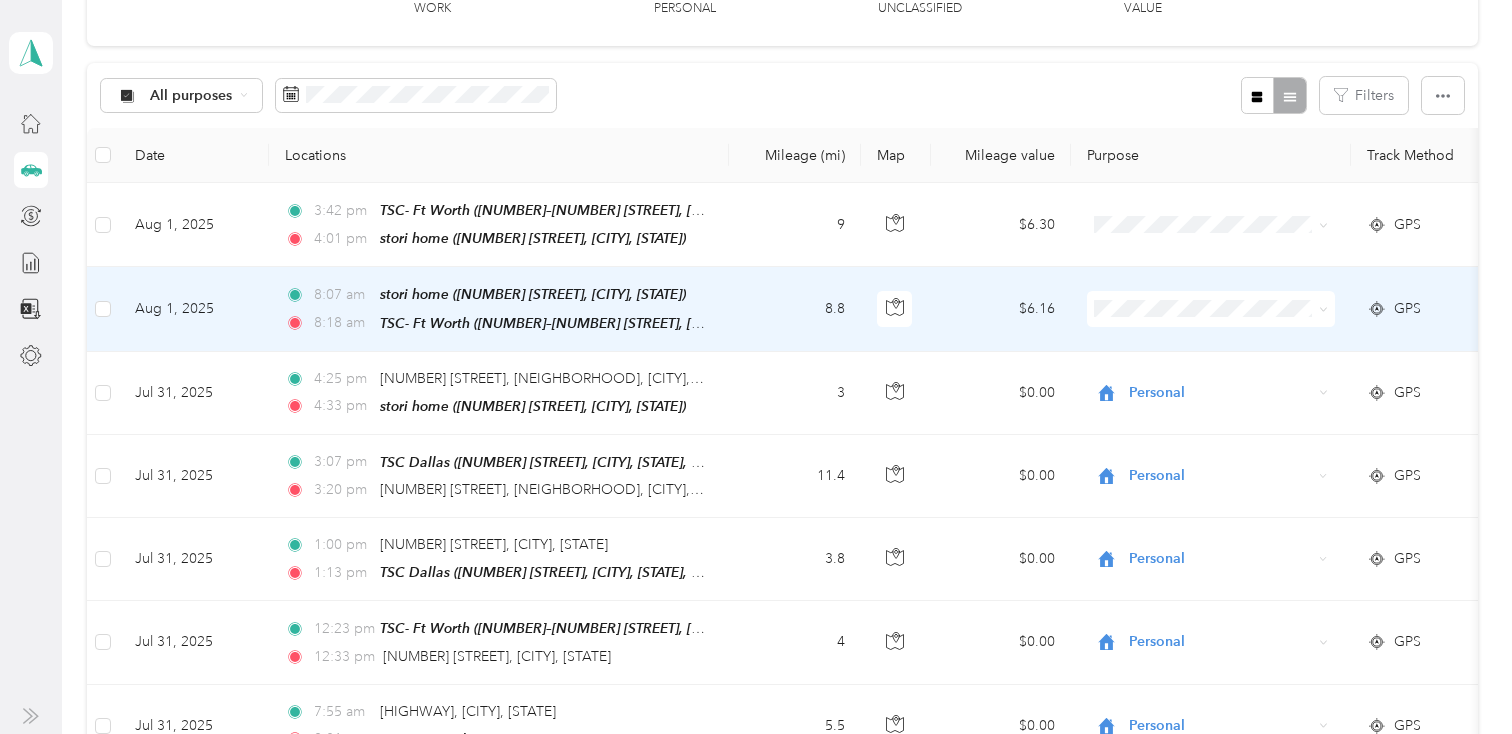 click on "Personal" at bounding box center (1228, 377) 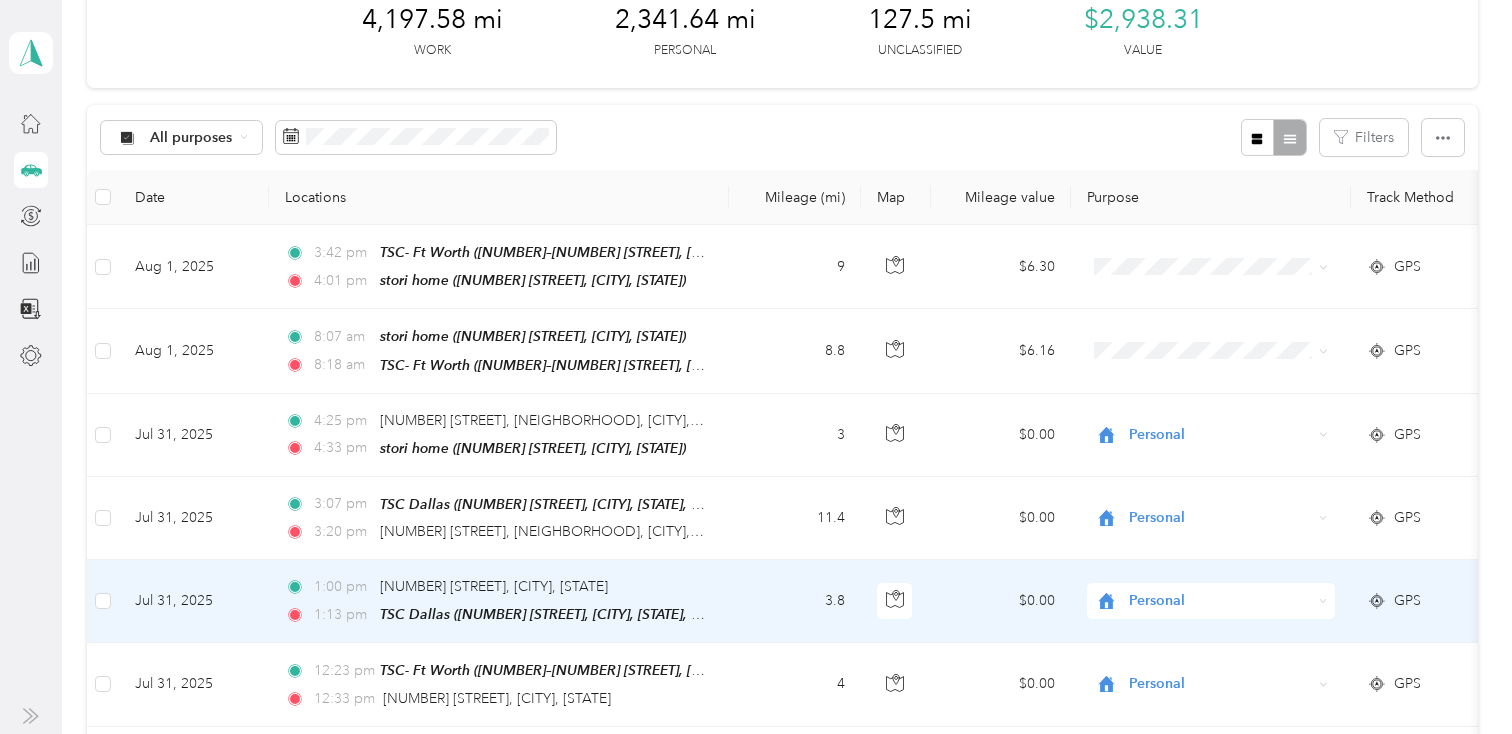 scroll, scrollTop: 65, scrollLeft: 0, axis: vertical 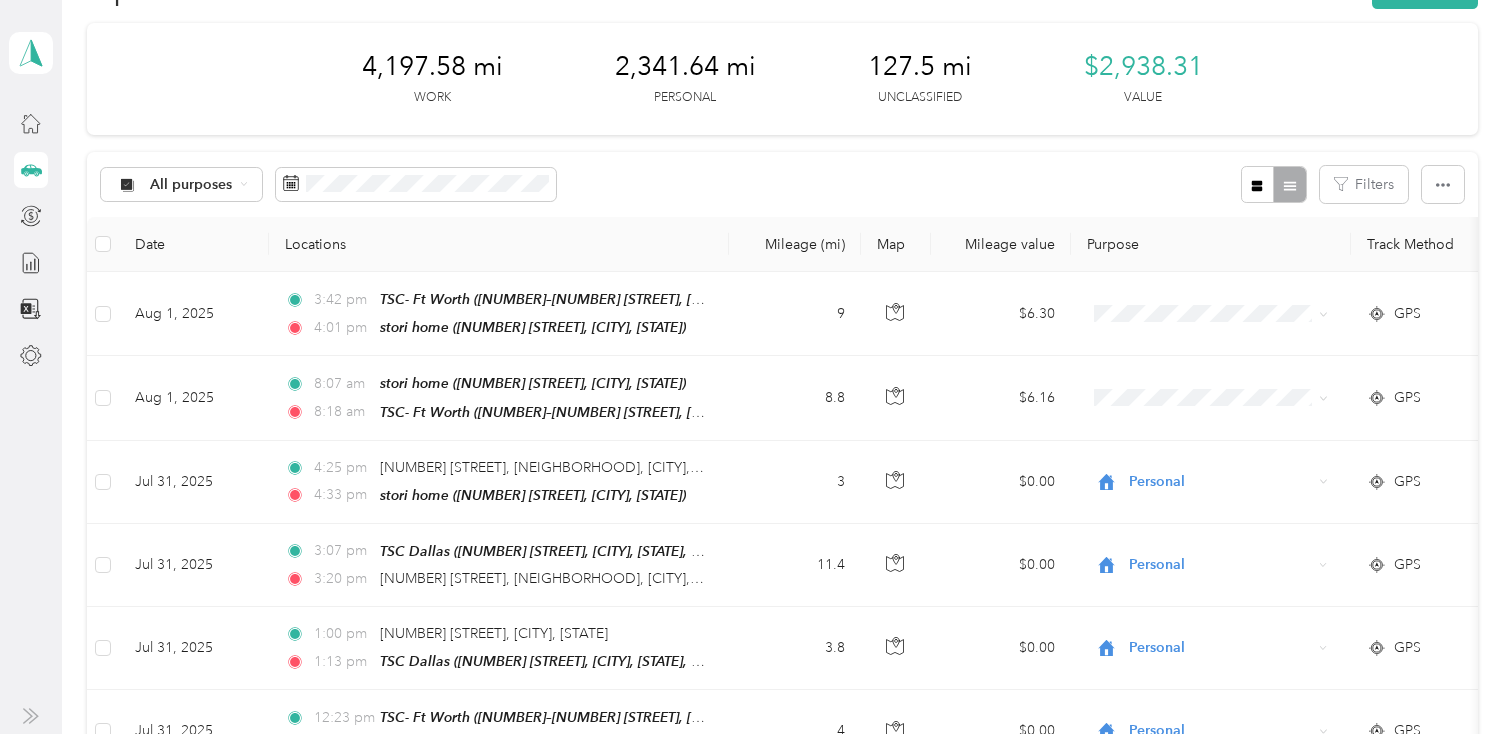 click on "All purposes Filters" at bounding box center [782, 184] 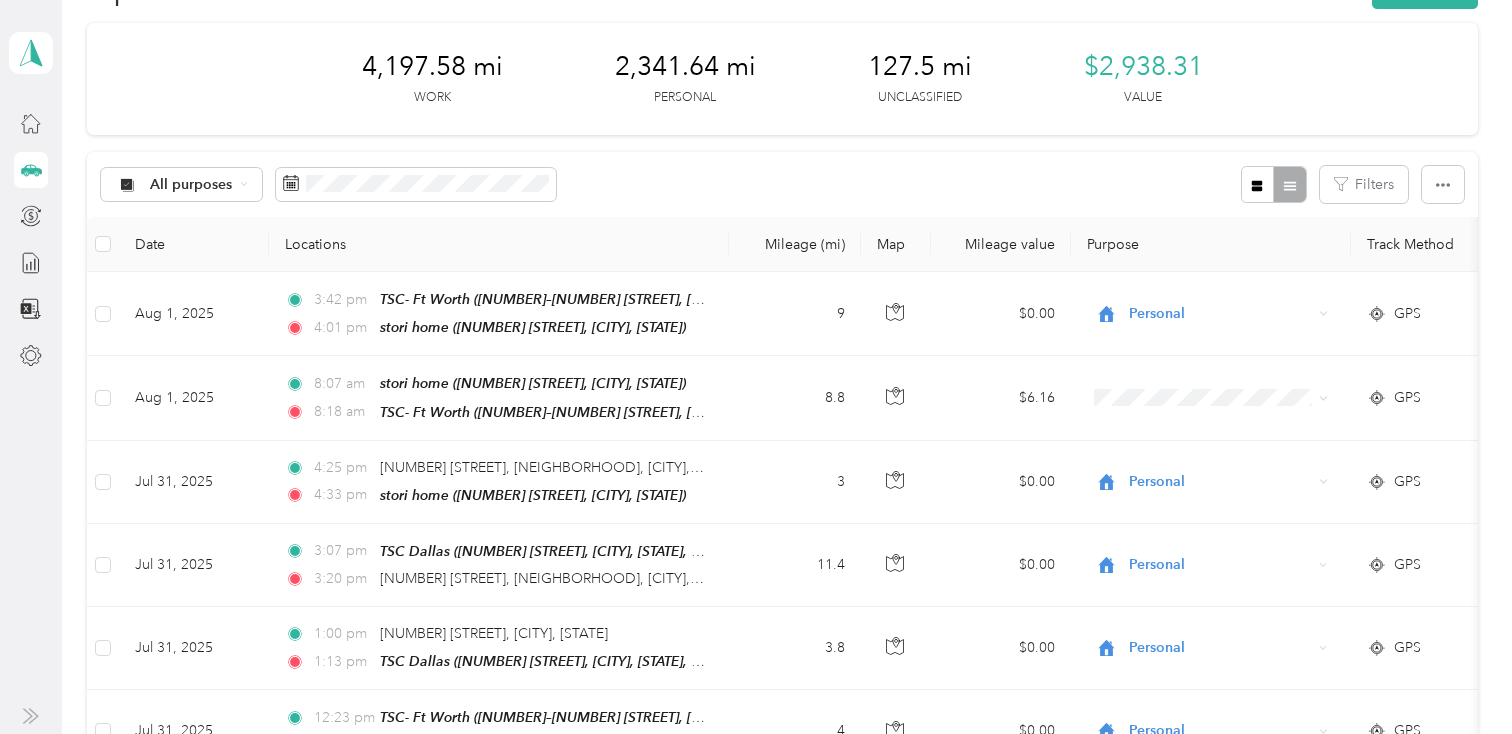 click on "All purposes Filters" at bounding box center [782, 184] 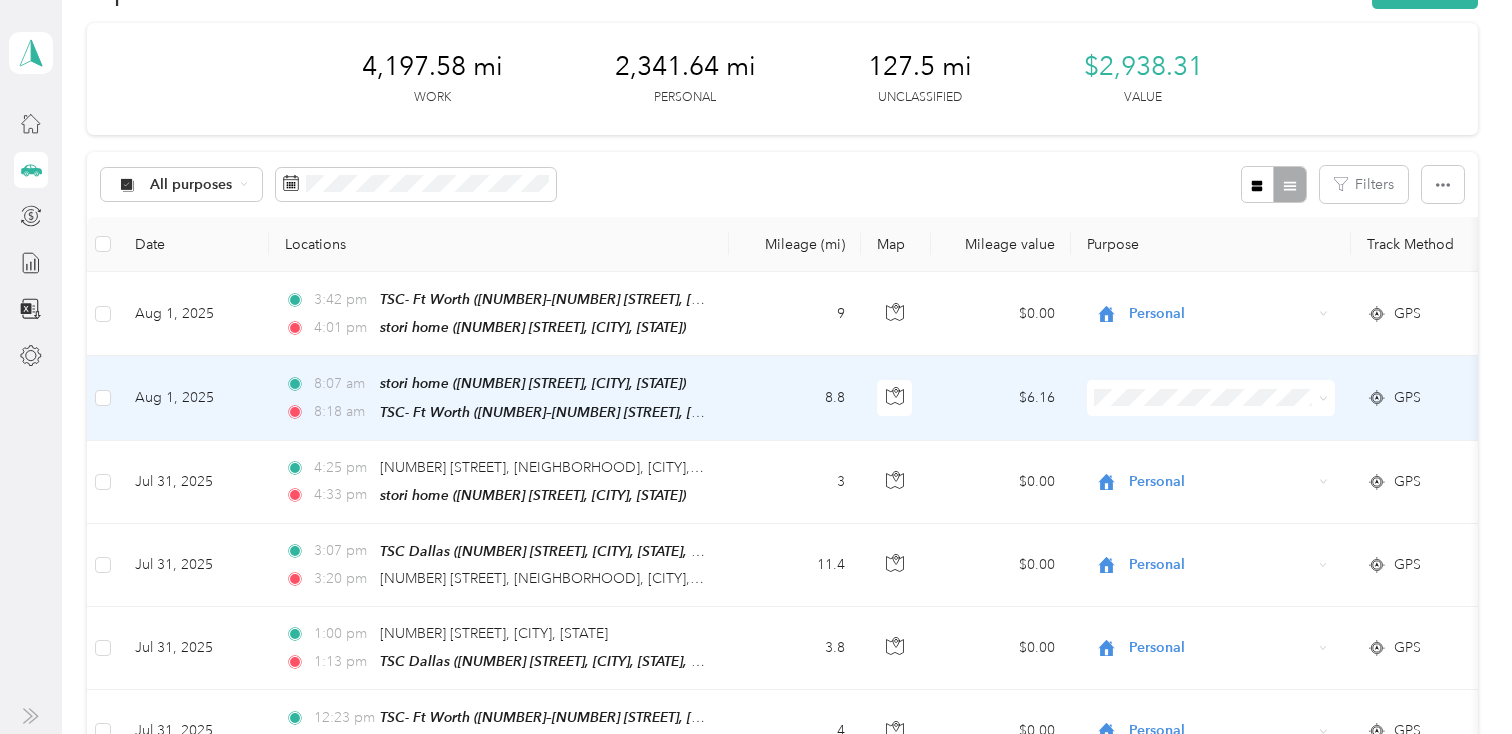 click at bounding box center (1211, 398) 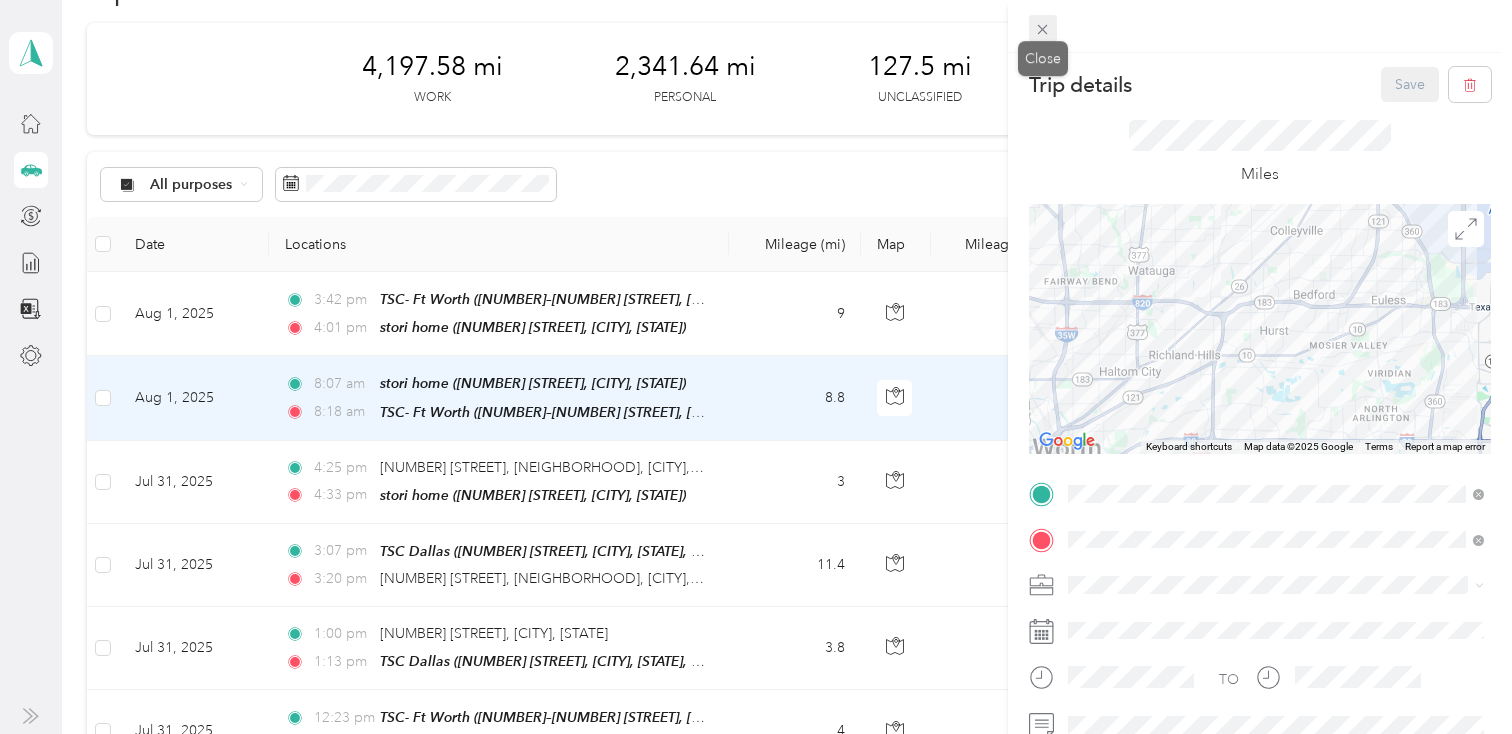 click 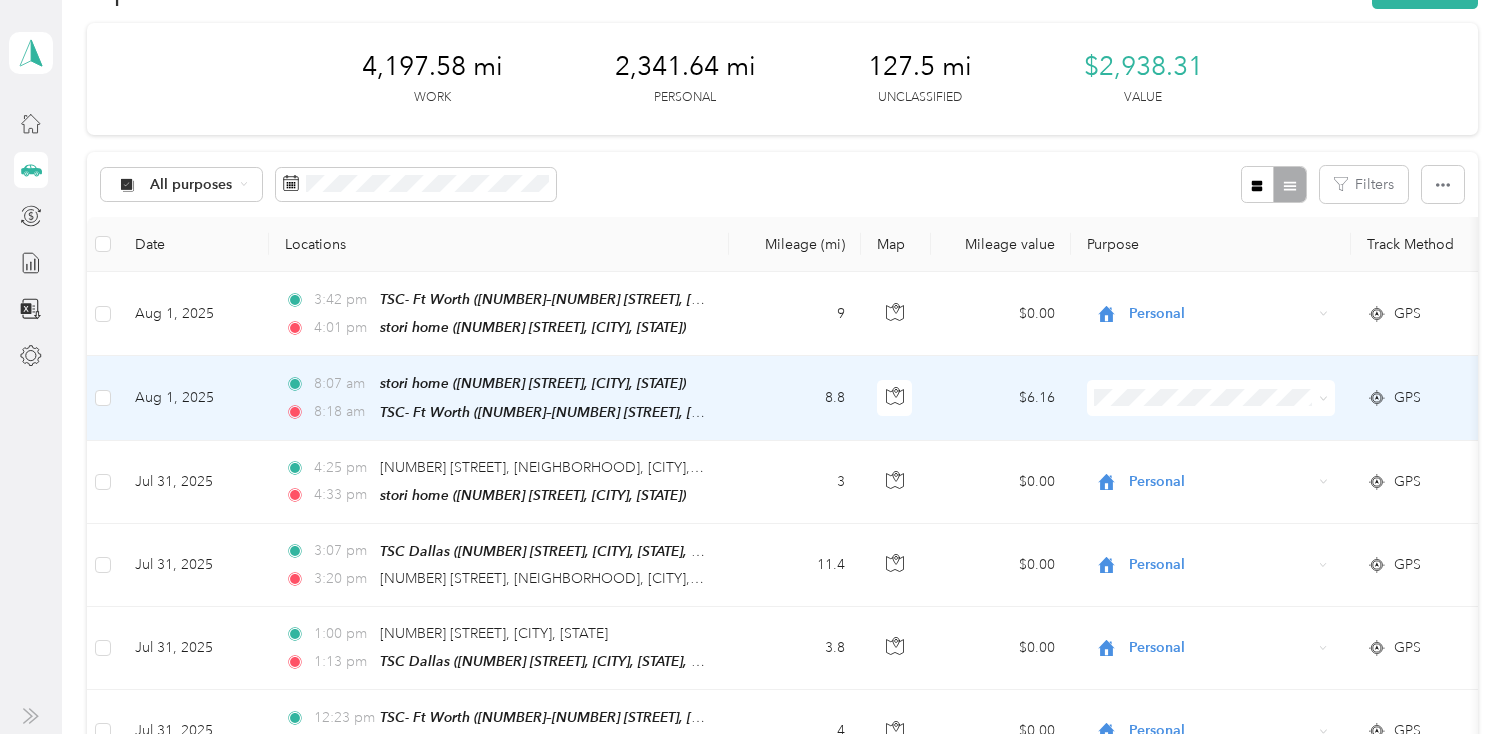 click on "Personal" at bounding box center (1228, 462) 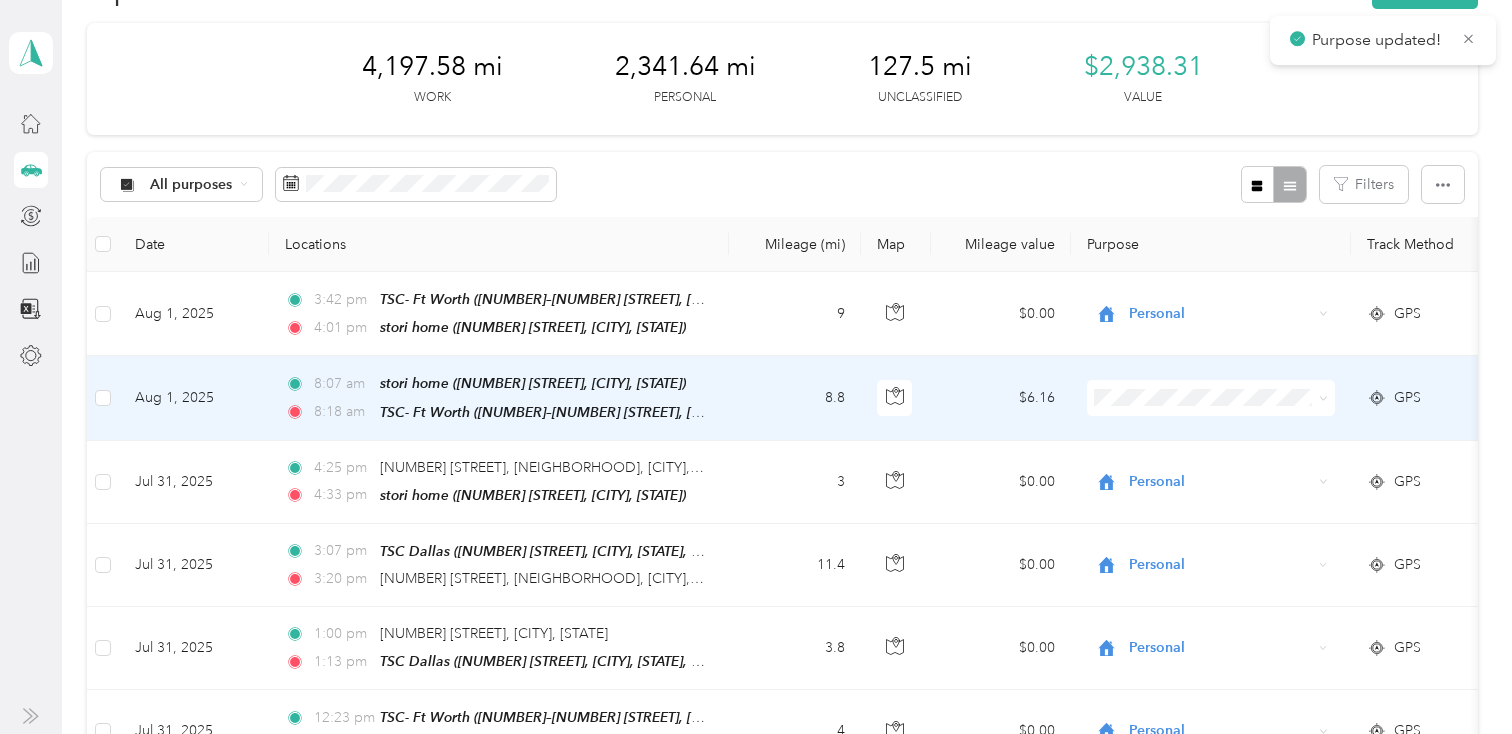 click at bounding box center (1211, 398) 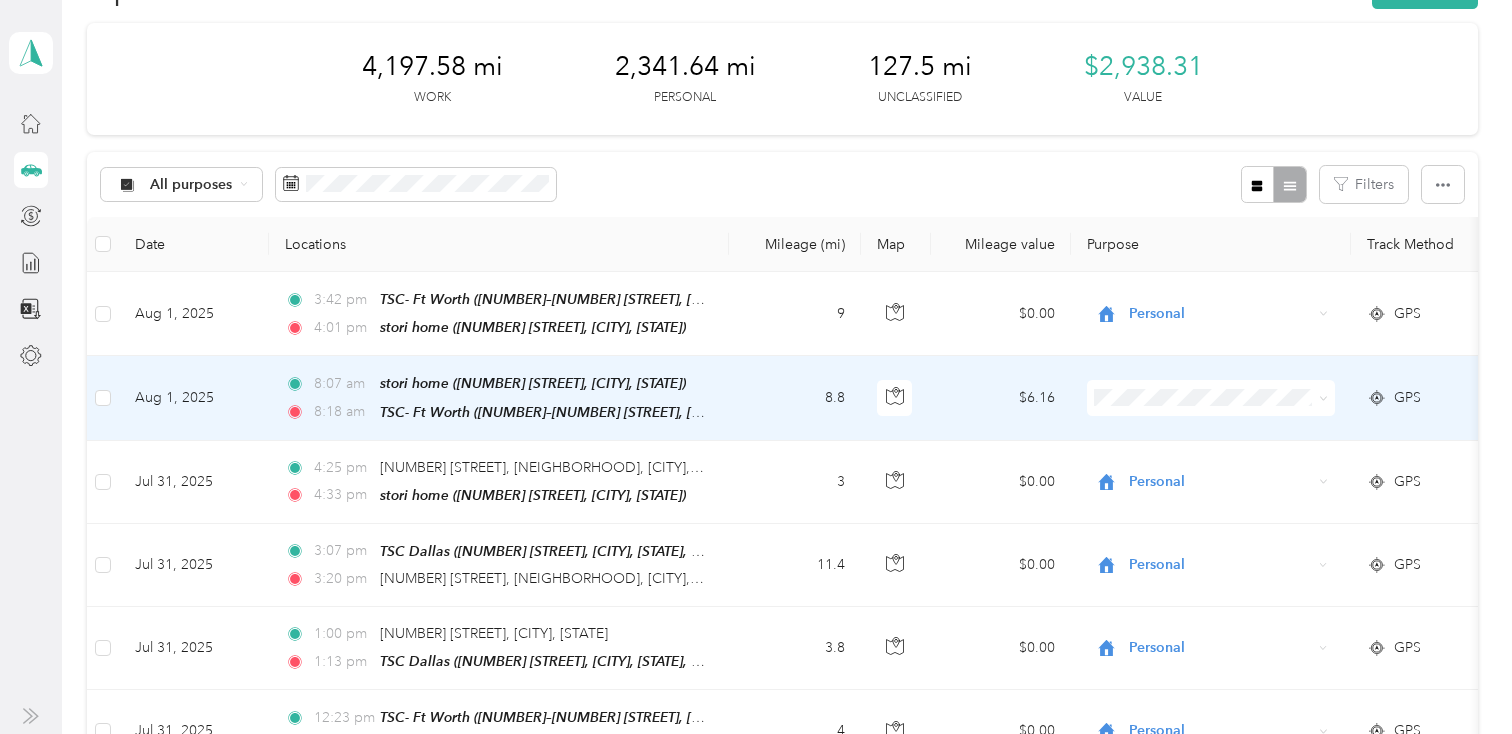 click on "Personal" at bounding box center (1228, 458) 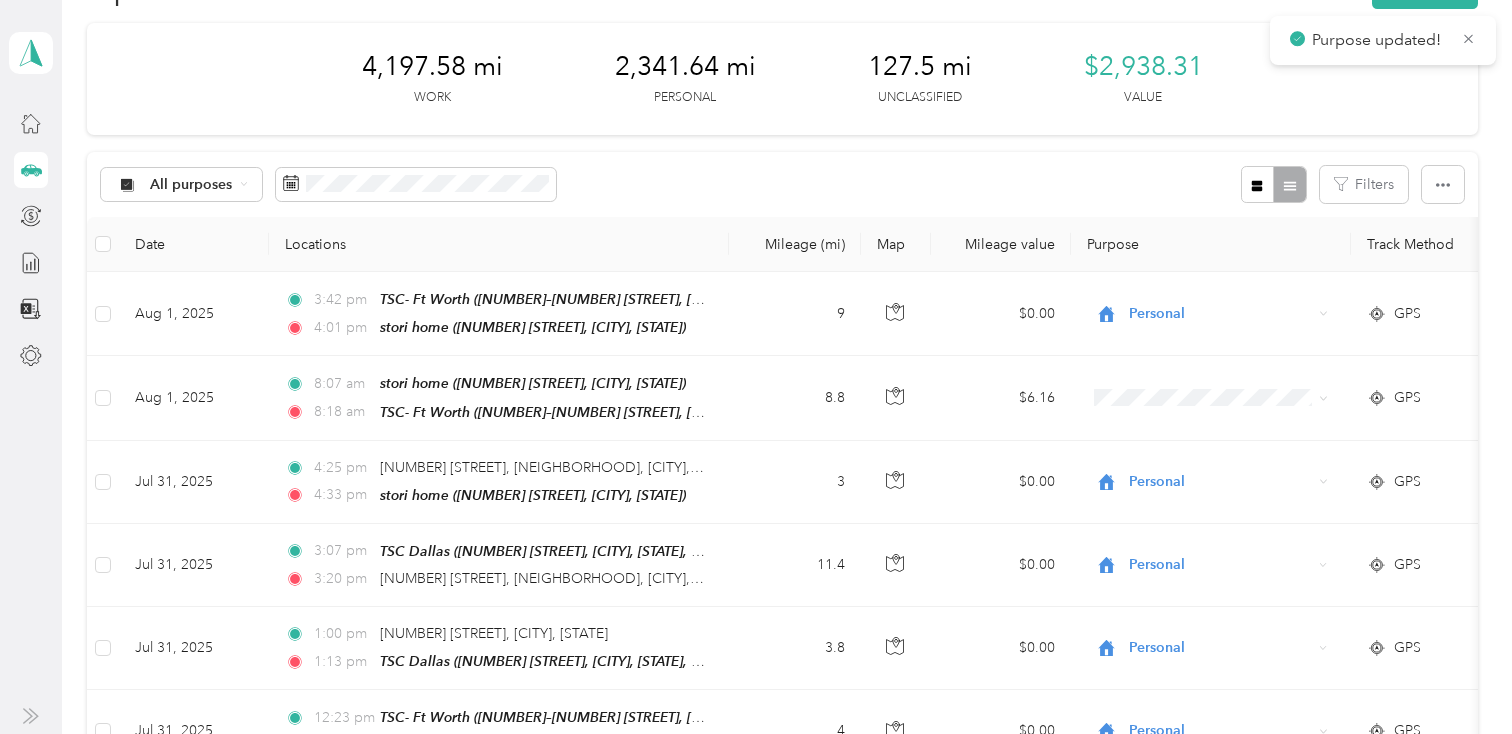 click on "All purposes Filters" at bounding box center (782, 184) 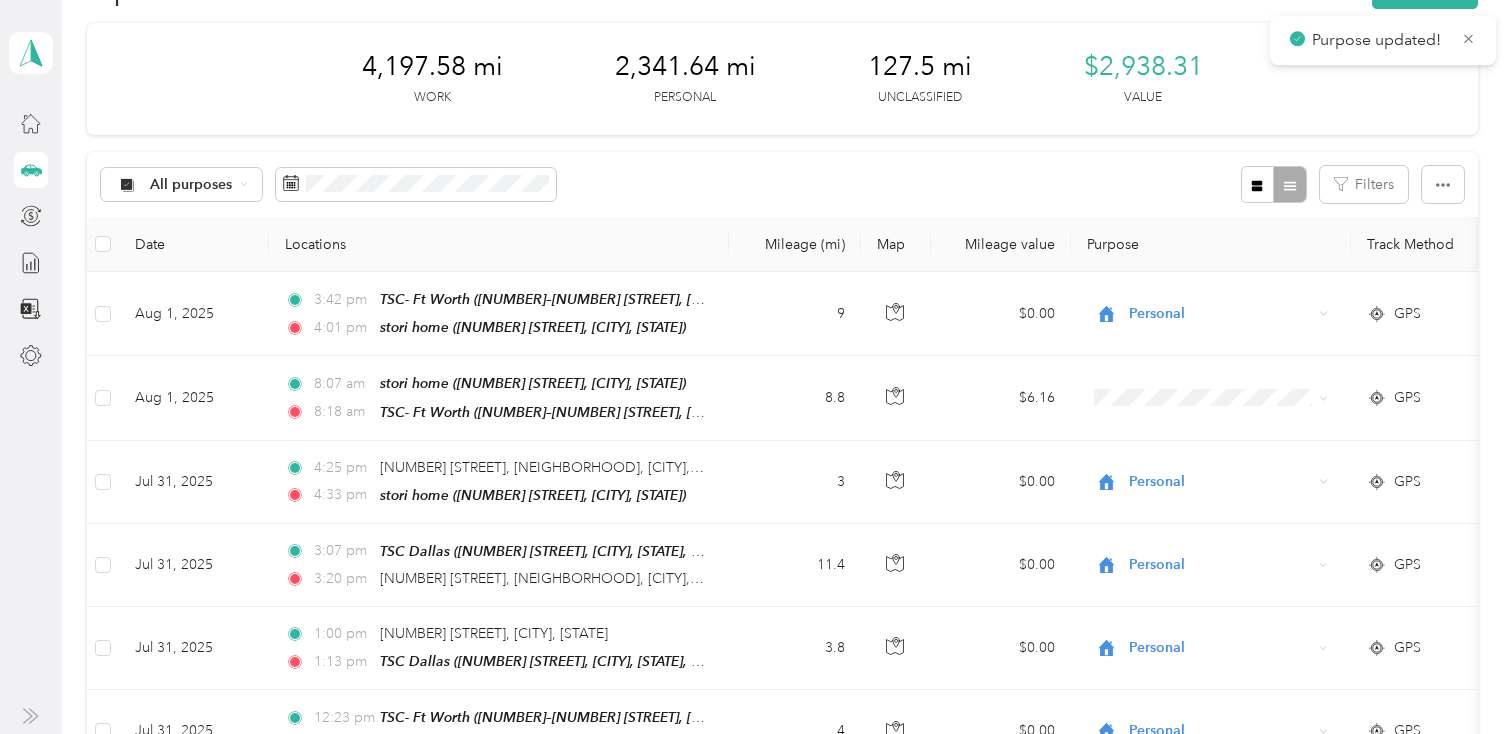 click on "[NUMBER] mi Work [NUMBER] mi Personal [NUMBER] mi Unclassified [PRICE] Value" at bounding box center [782, 79] 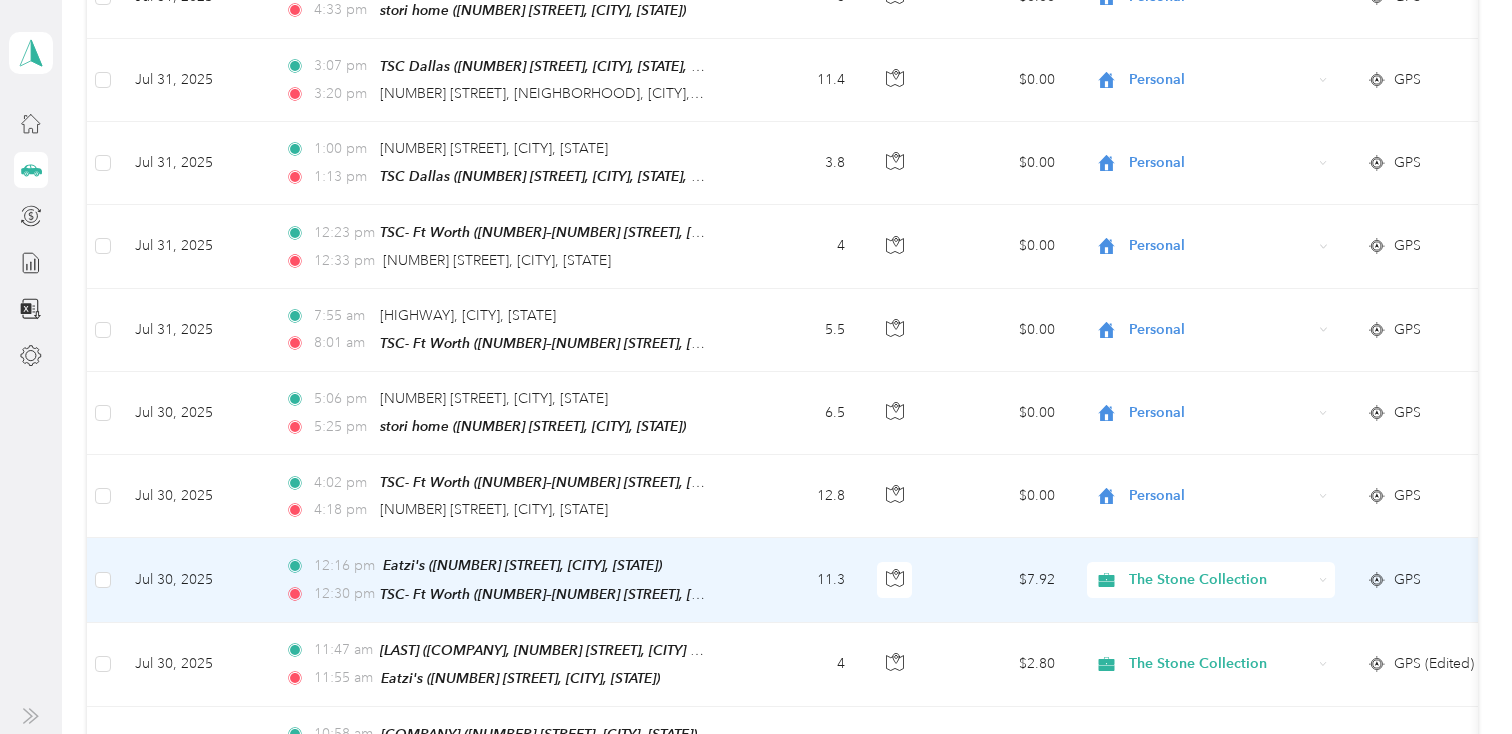scroll, scrollTop: 510, scrollLeft: 0, axis: vertical 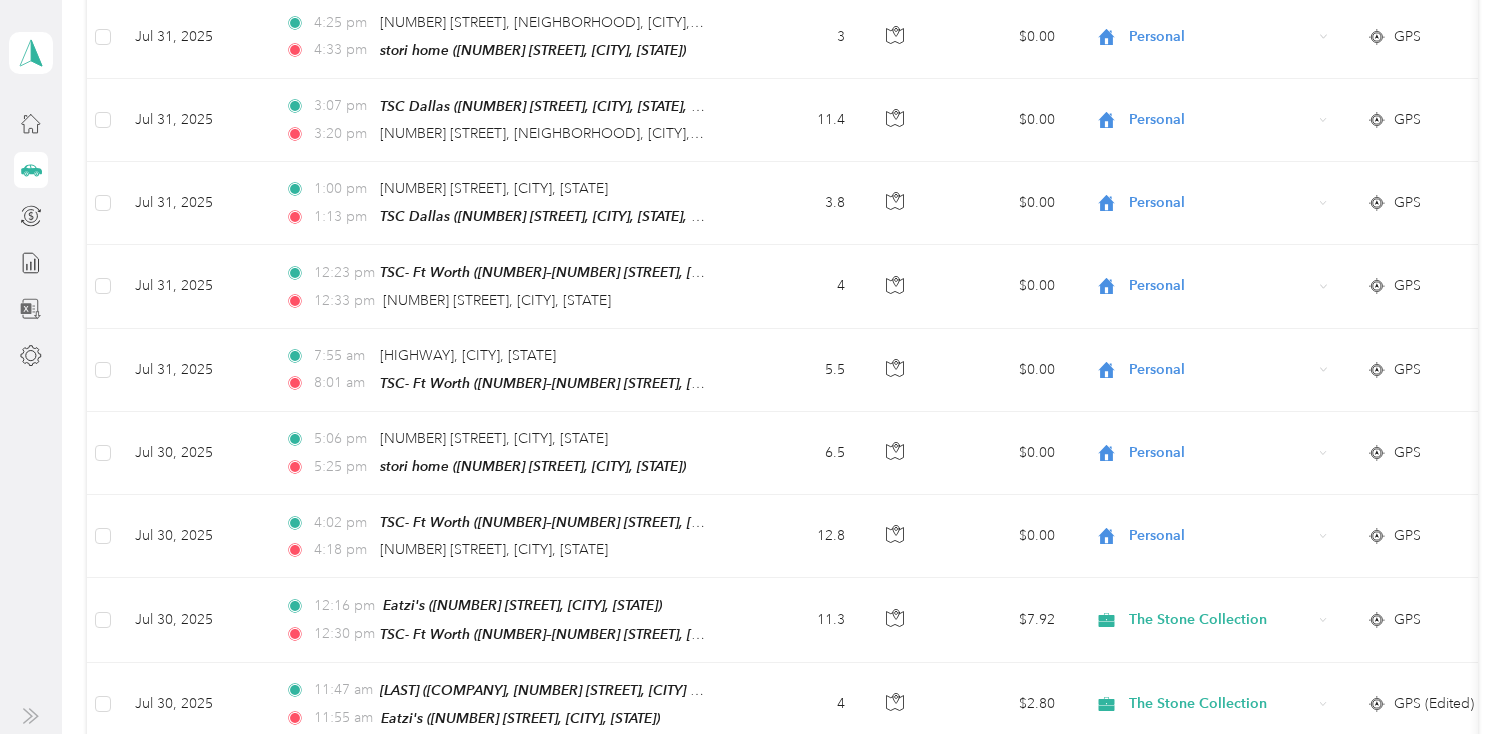 click 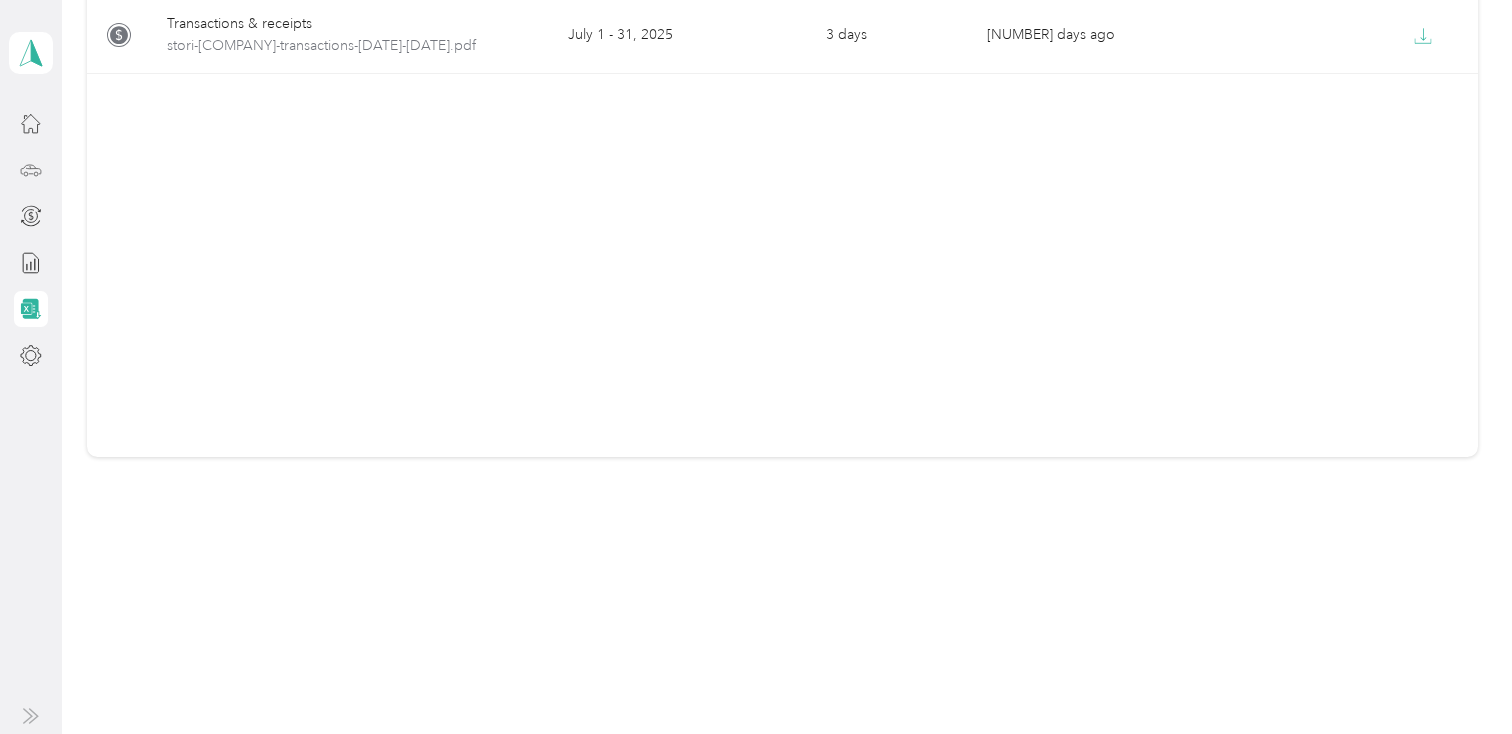 scroll, scrollTop: 255, scrollLeft: 0, axis: vertical 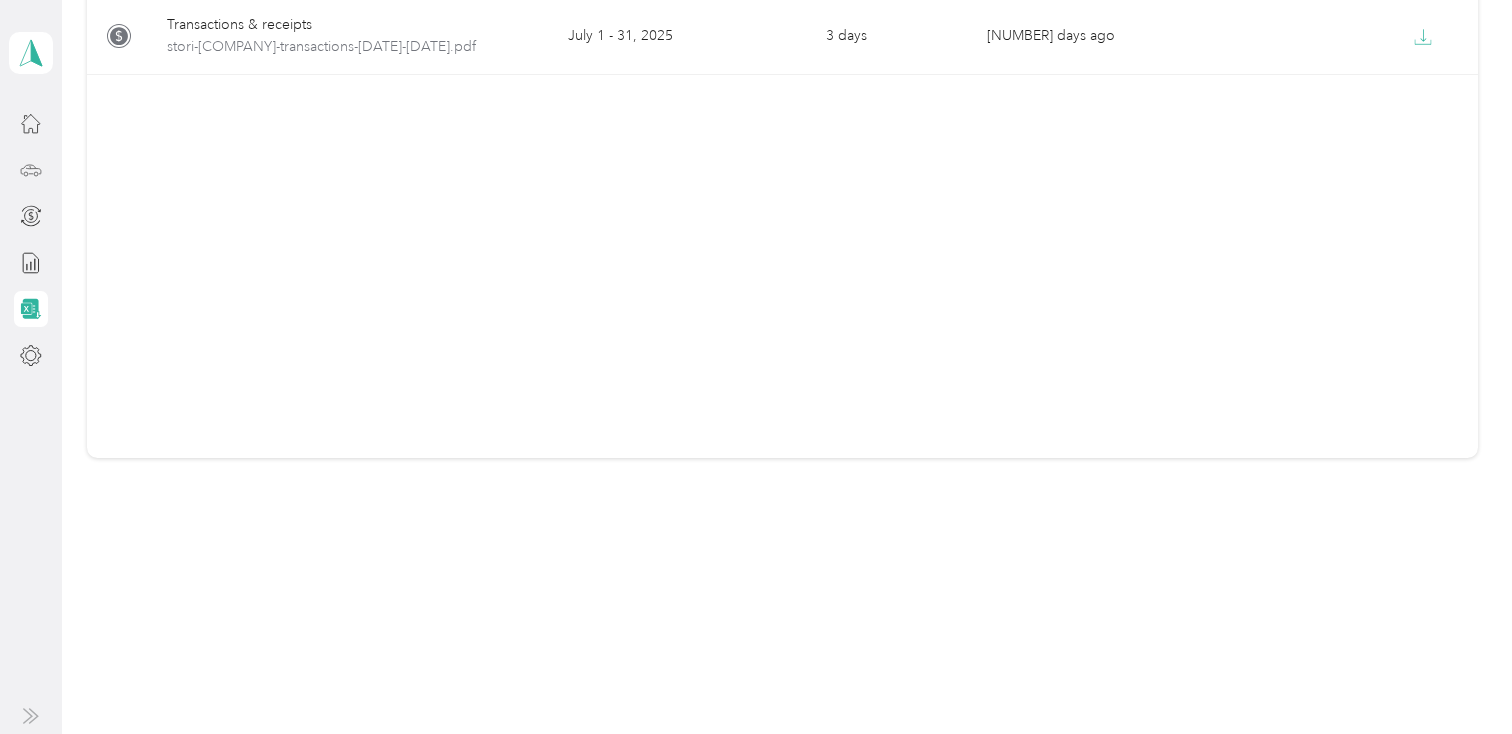 click 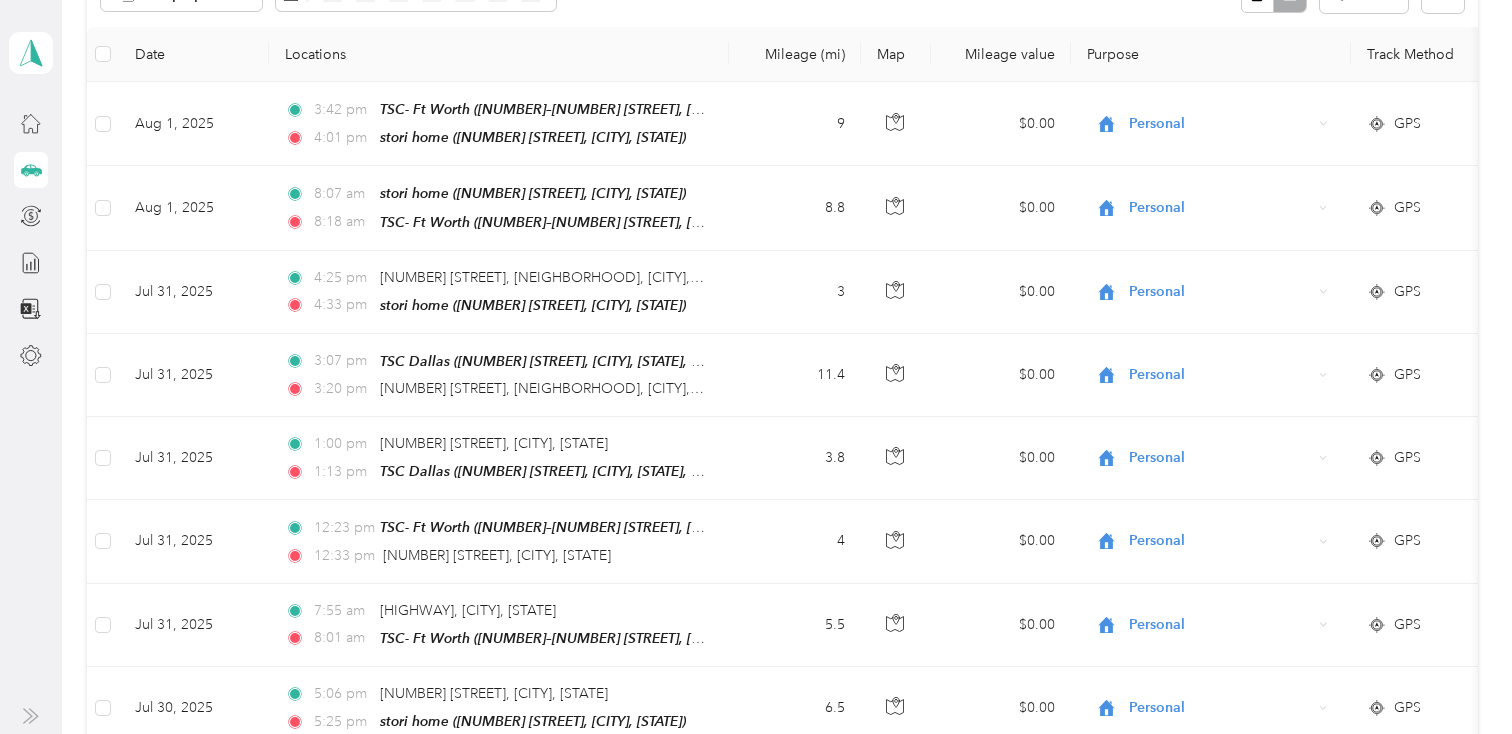 scroll, scrollTop: 510, scrollLeft: 0, axis: vertical 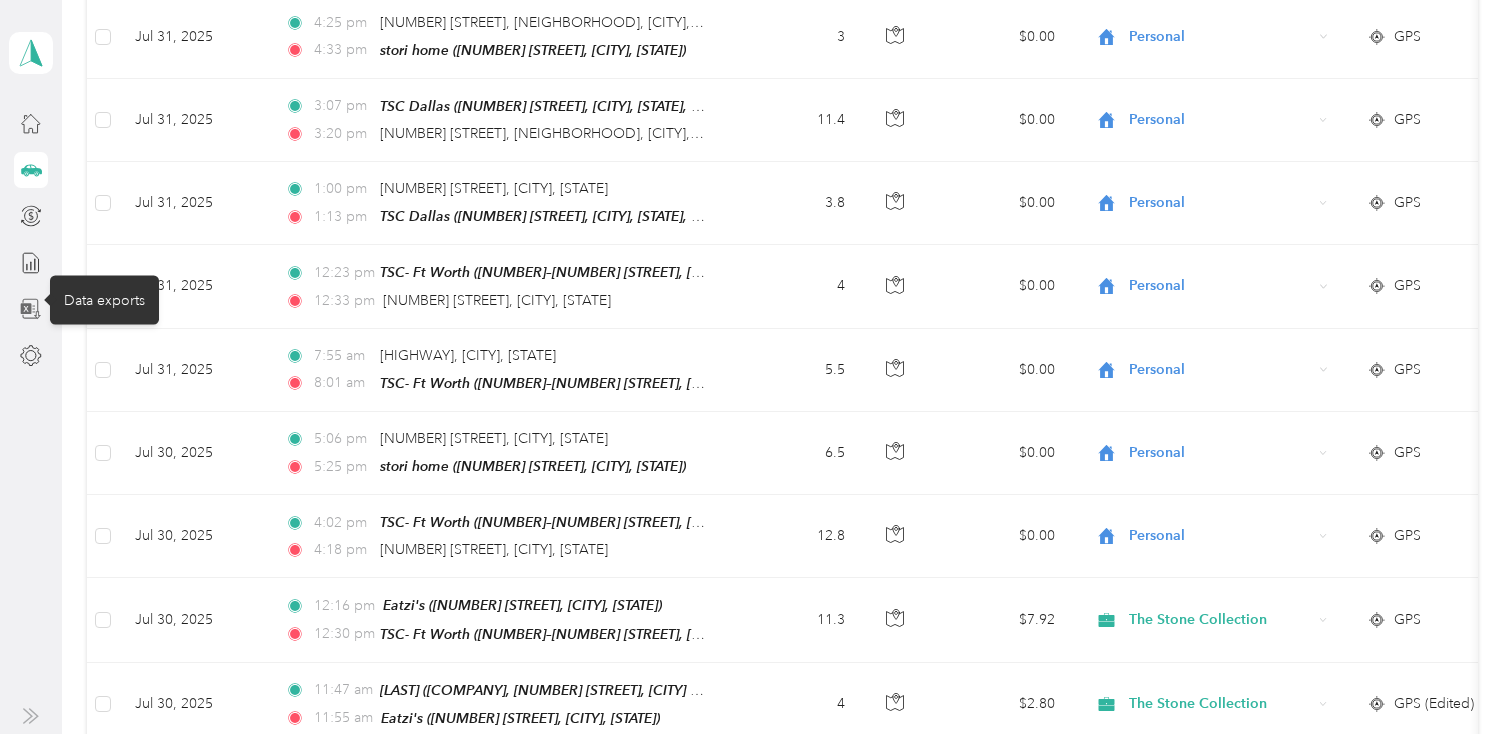 click 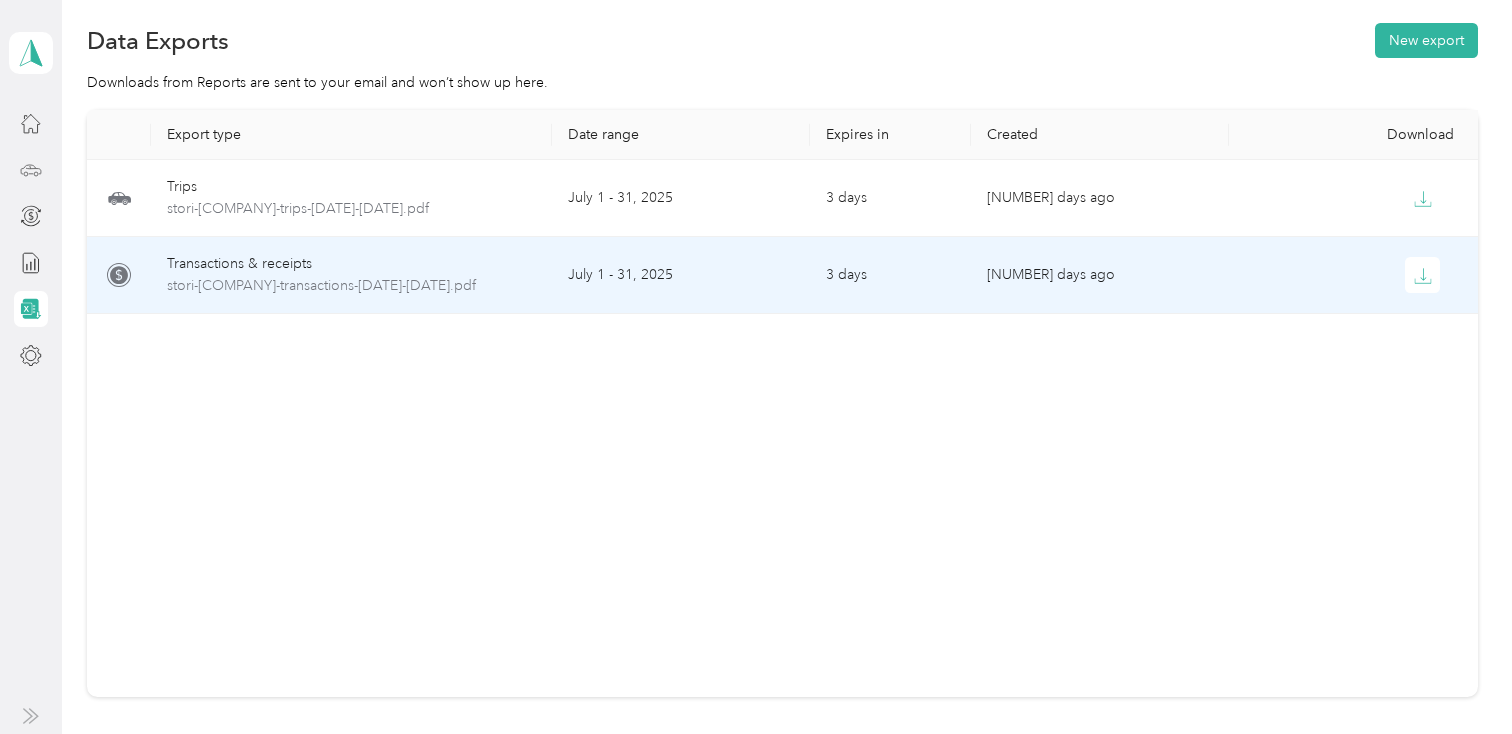 scroll, scrollTop: 0, scrollLeft: 0, axis: both 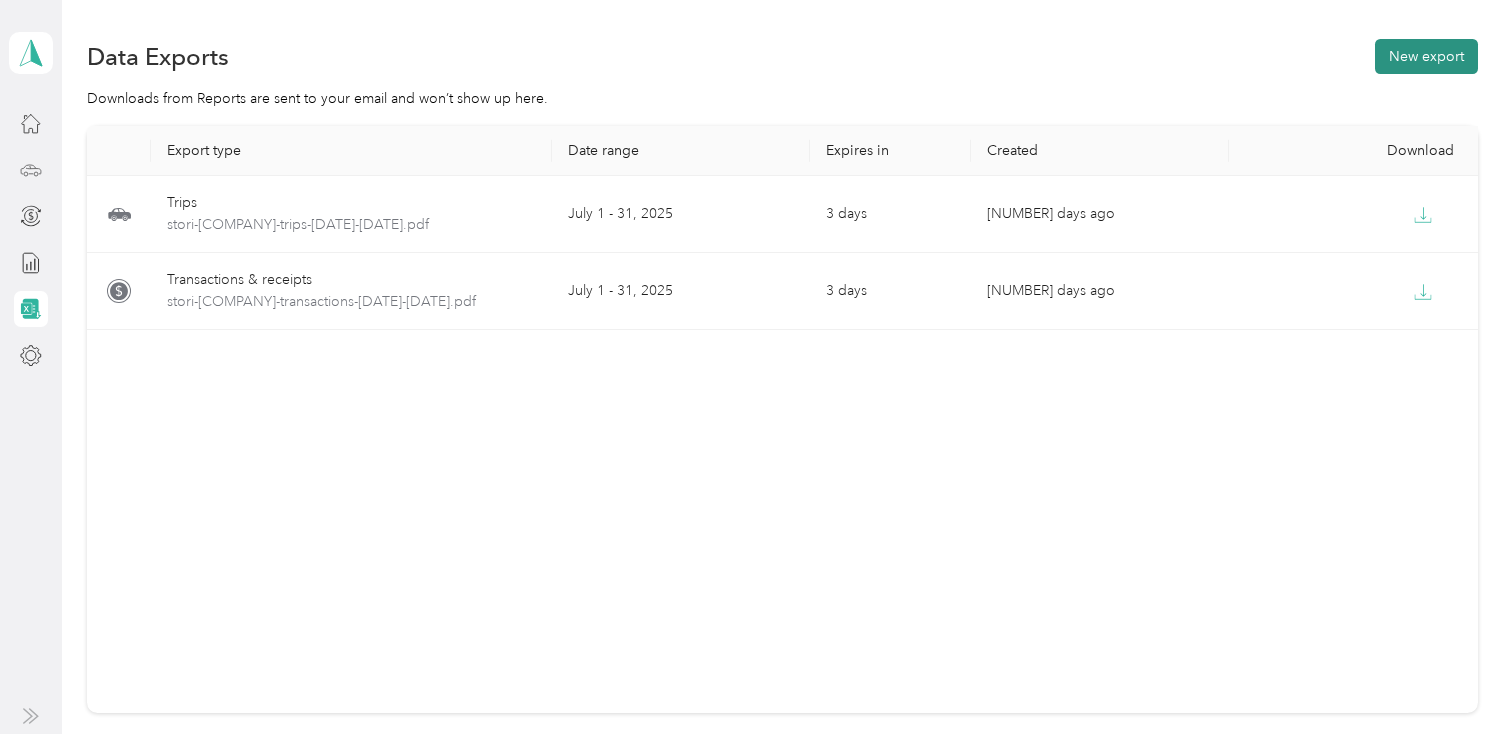 click on "New export" at bounding box center [1426, 56] 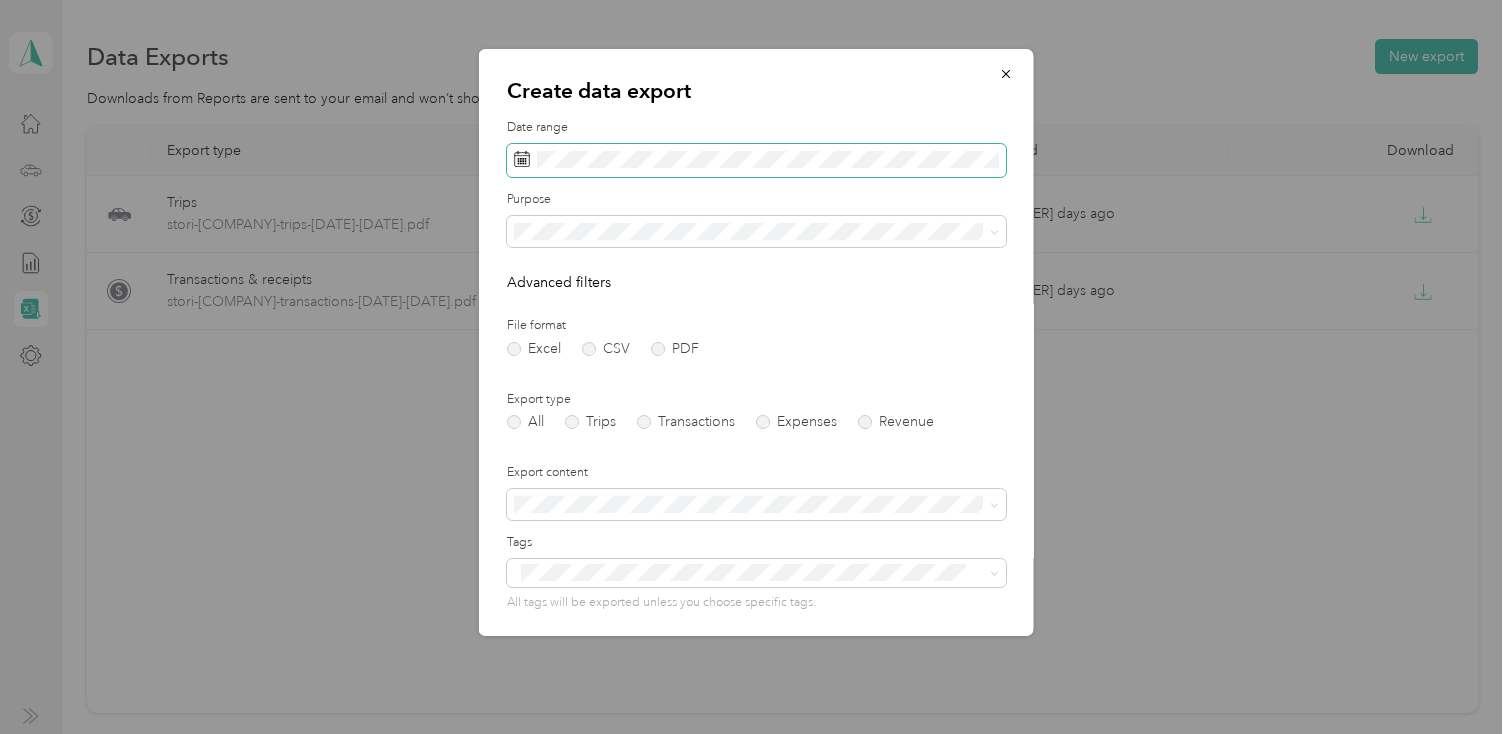 click 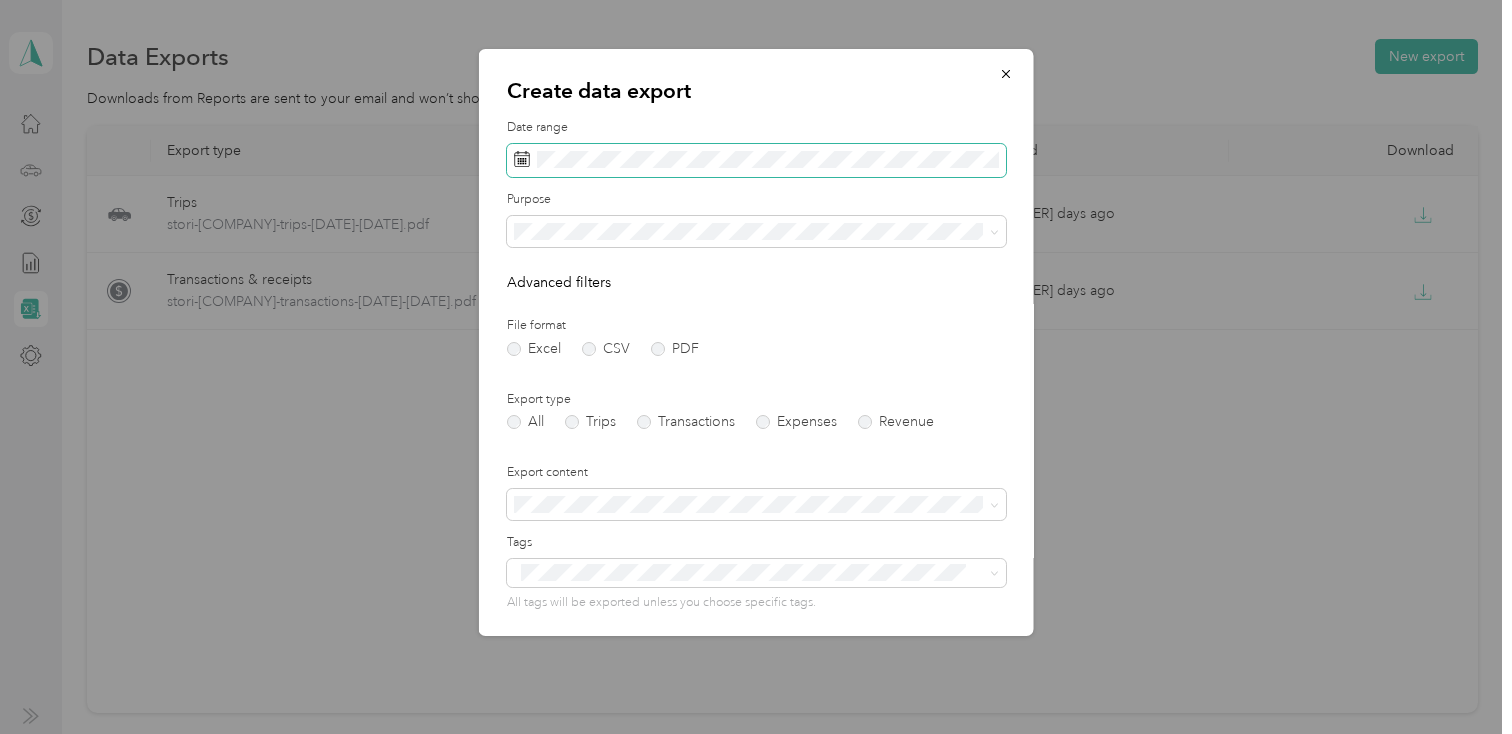 click 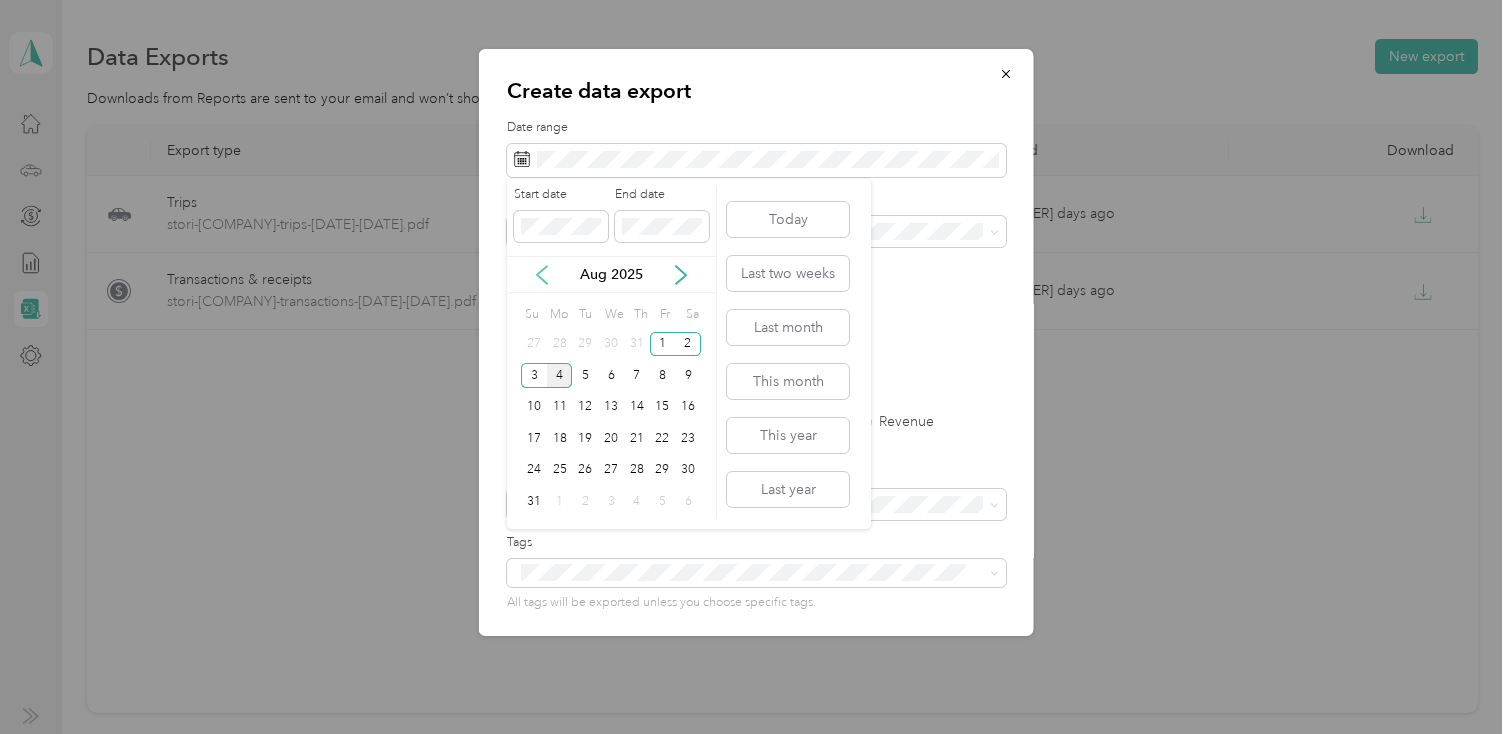 click 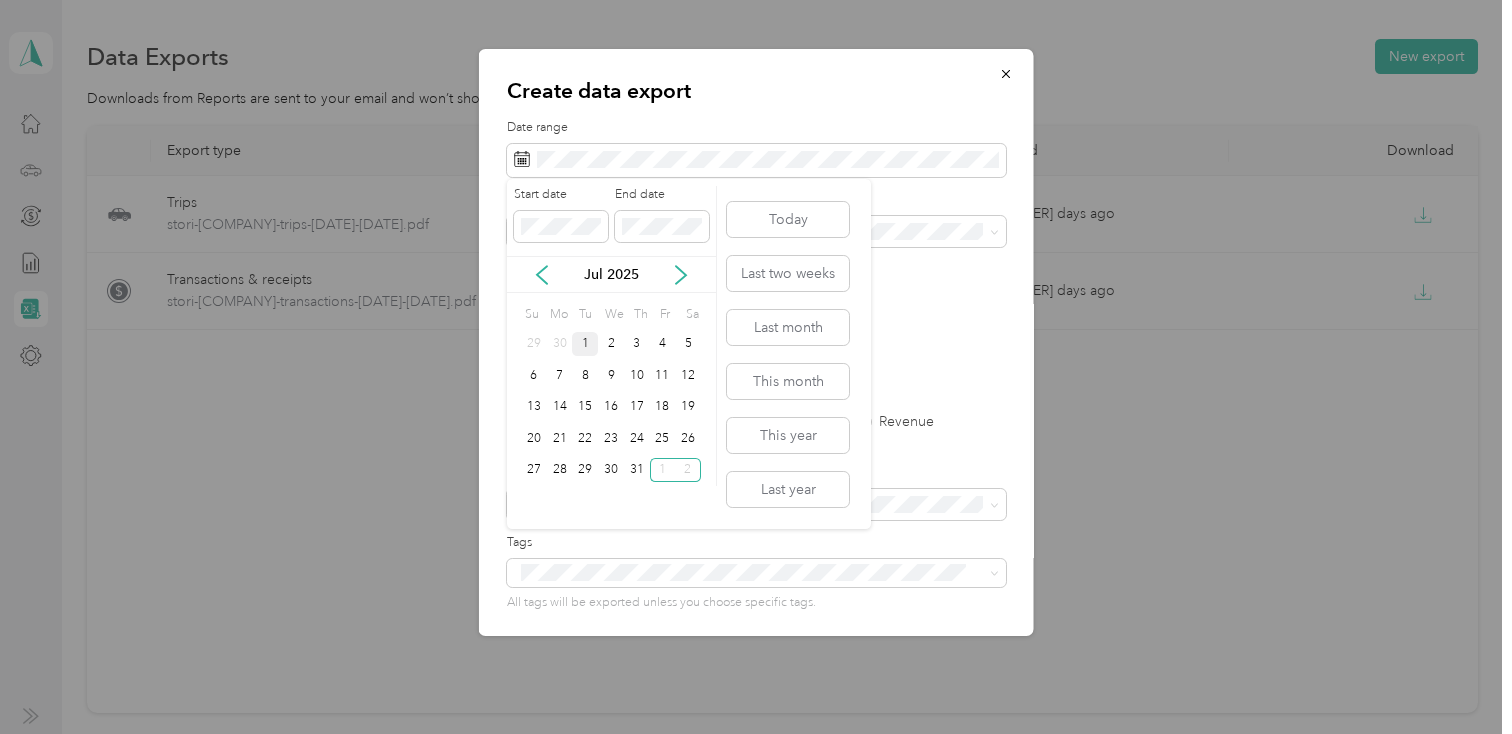 click on "1" at bounding box center (585, 344) 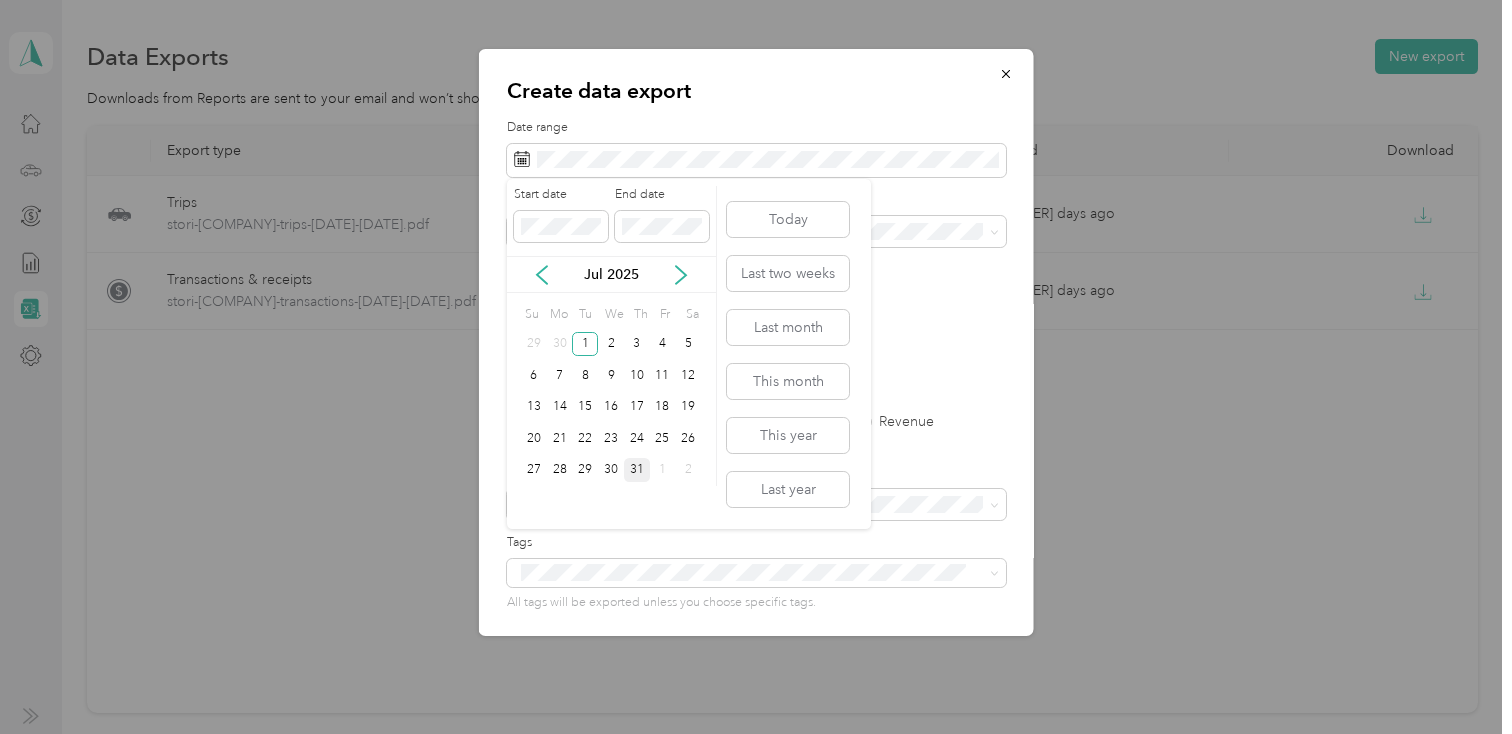 click on "31" at bounding box center (637, 470) 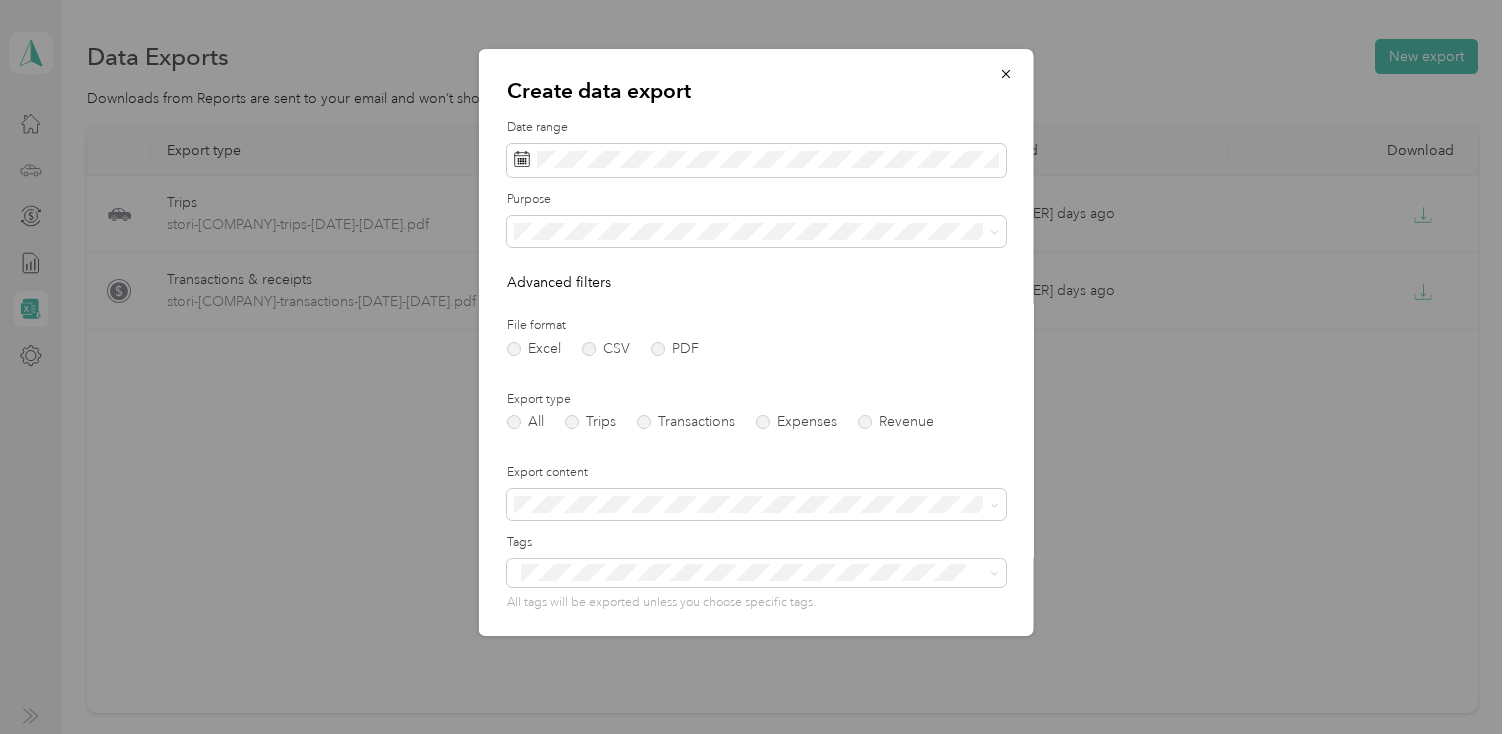 click on "File format   Excel CSV PDF" at bounding box center (756, 336) 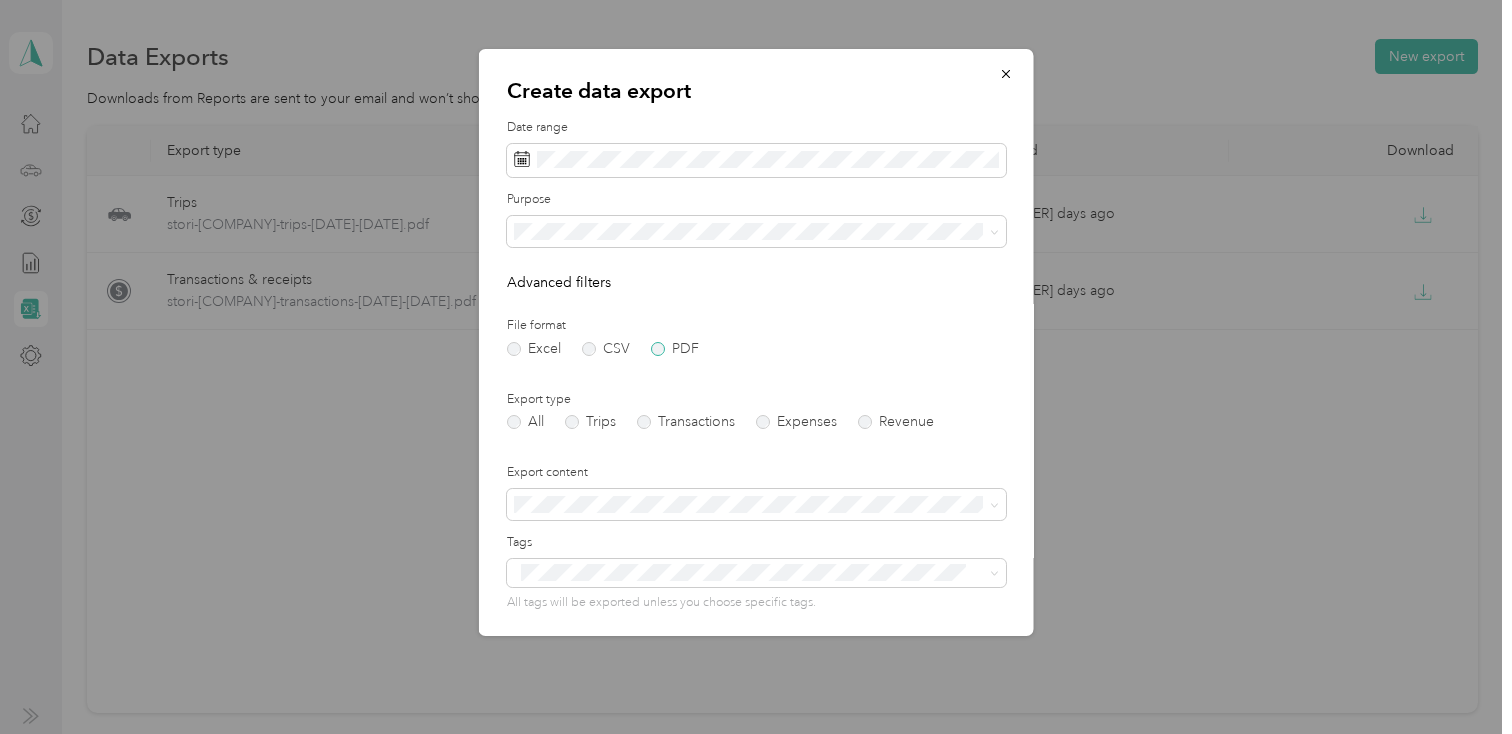 click on "PDF" at bounding box center (675, 349) 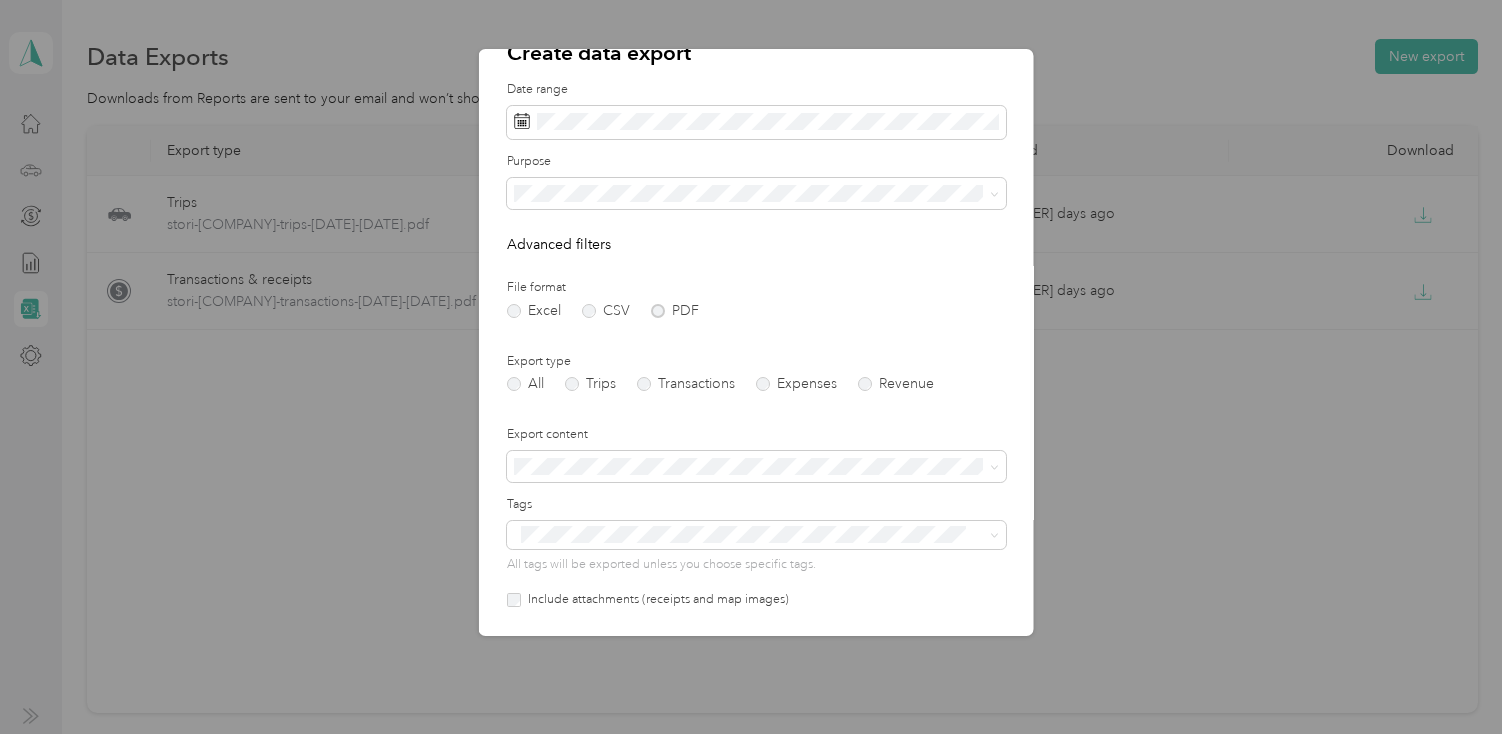 scroll, scrollTop: 40, scrollLeft: 0, axis: vertical 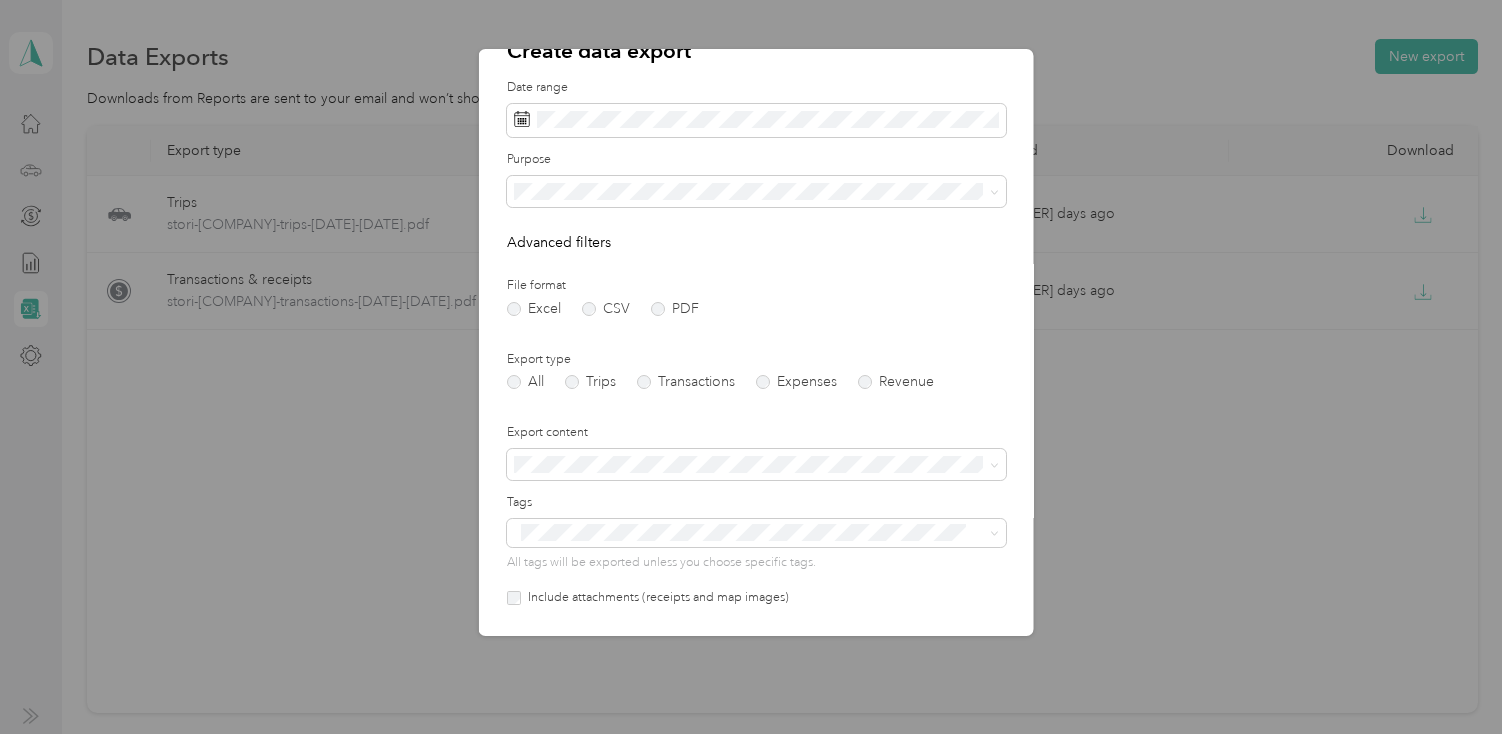 click on "The Stone Collection" at bounding box center (756, 261) 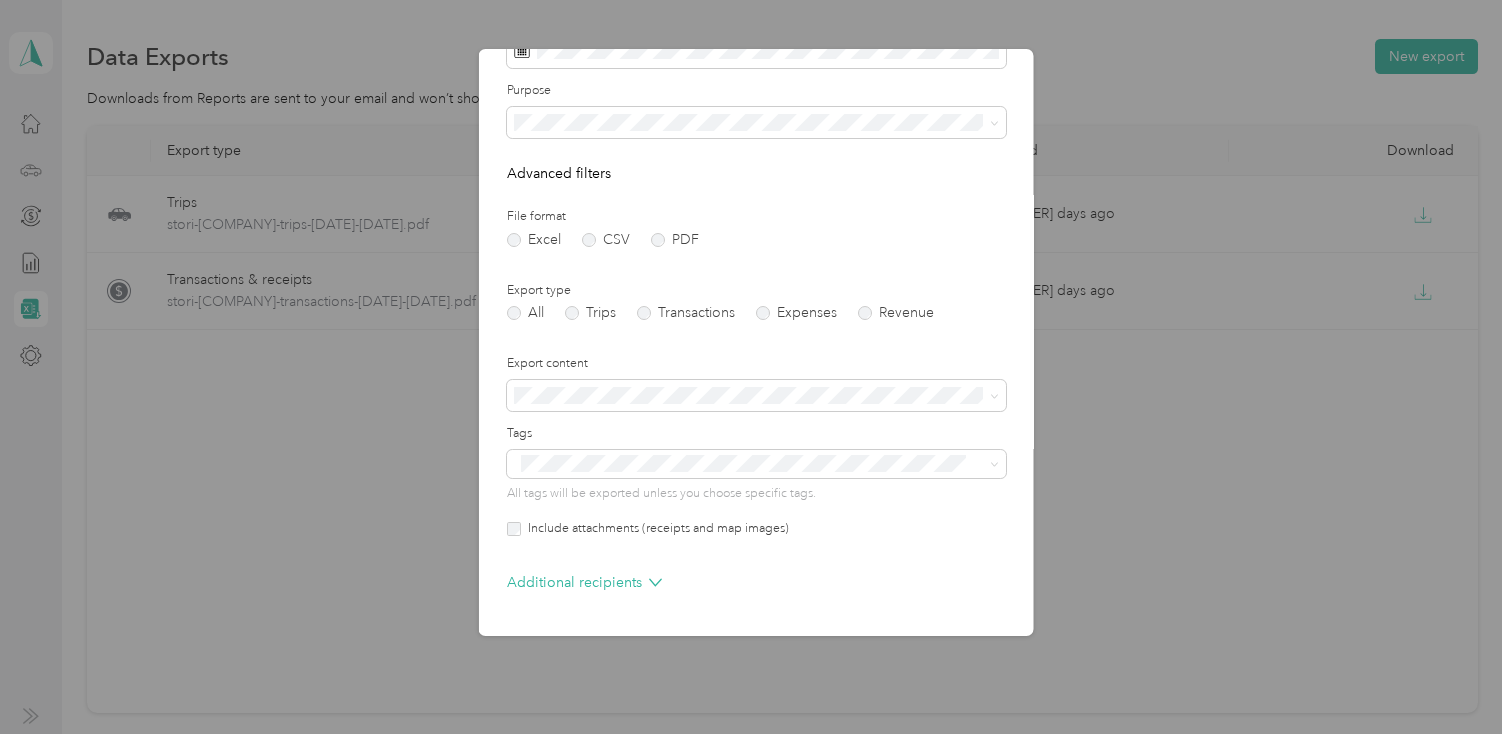 scroll, scrollTop: 159, scrollLeft: 0, axis: vertical 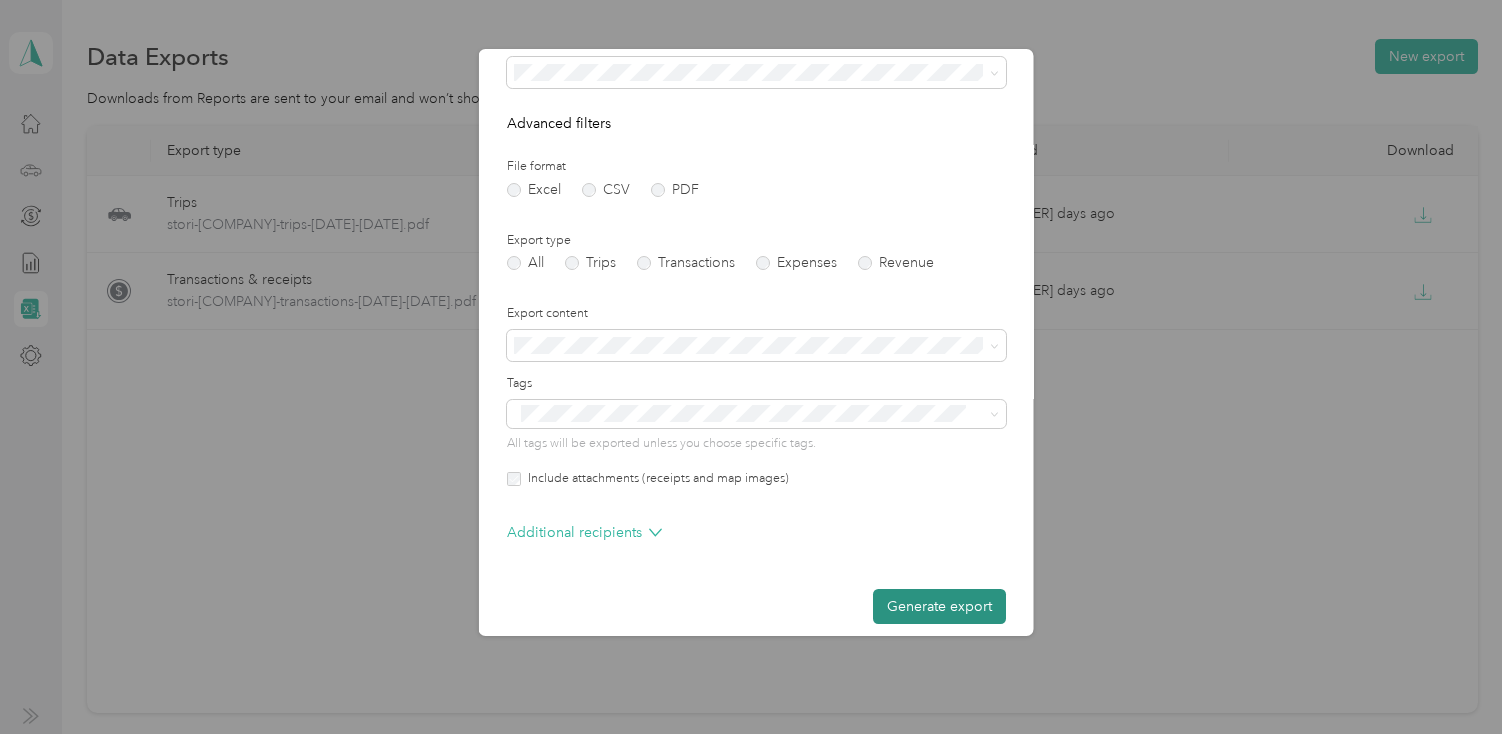 click on "Generate export" at bounding box center [939, 606] 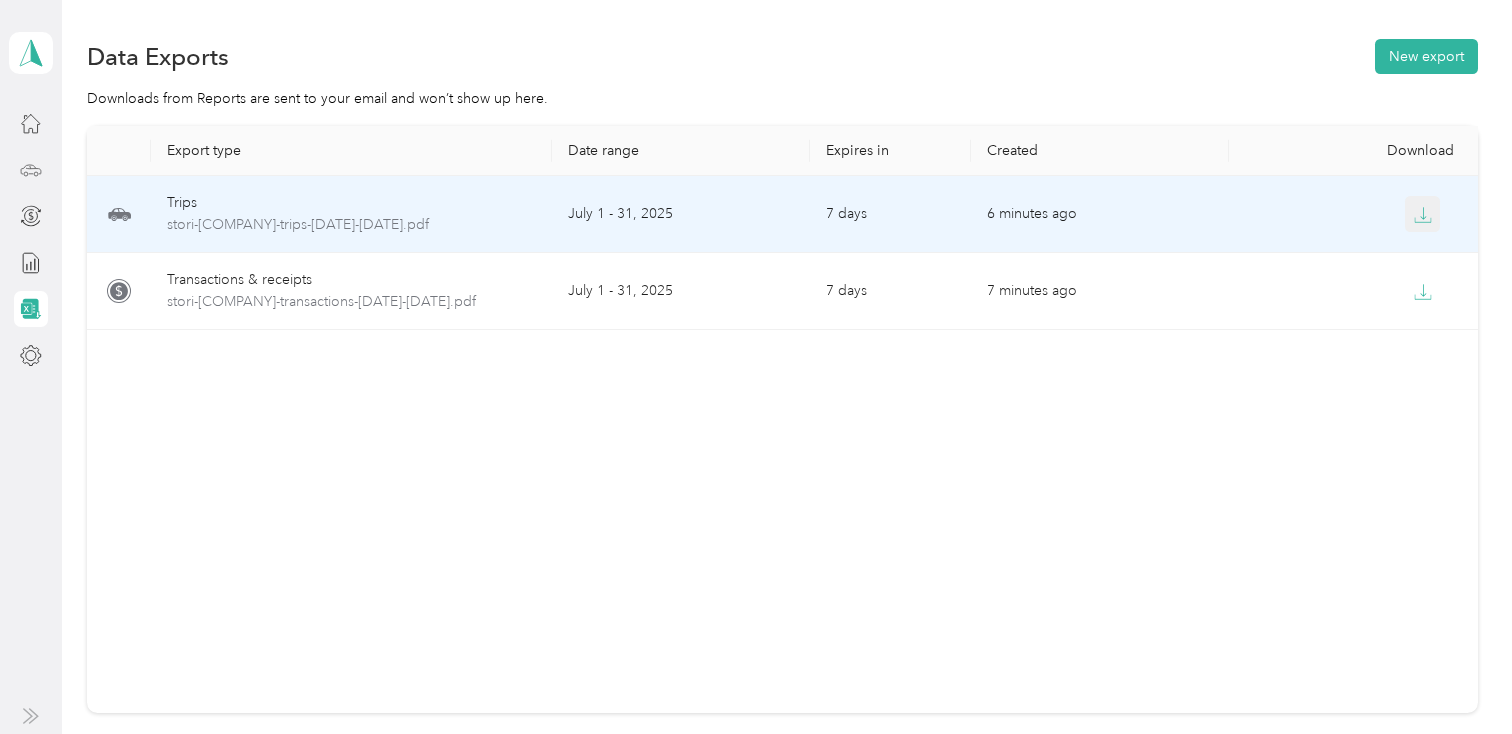 click 